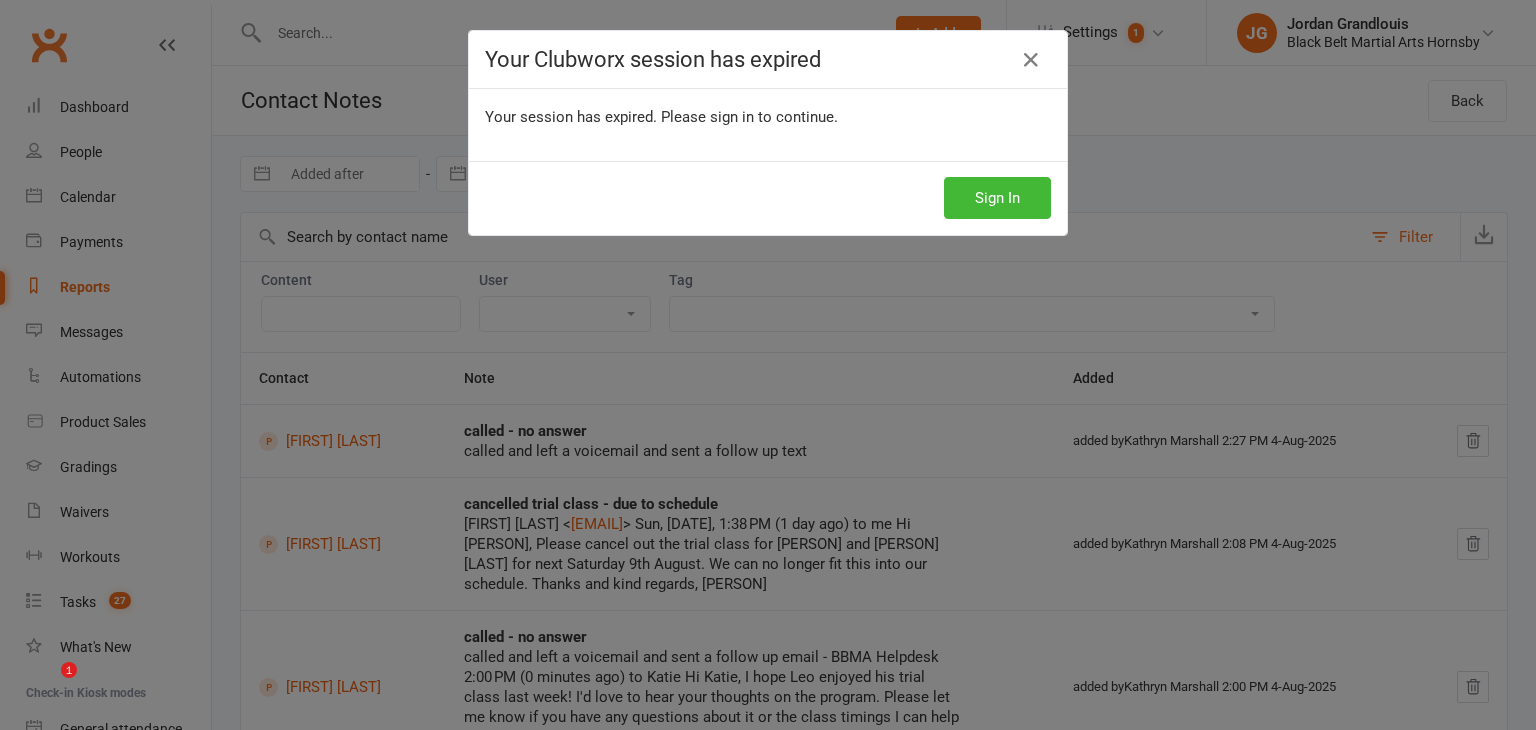 scroll, scrollTop: 0, scrollLeft: 0, axis: both 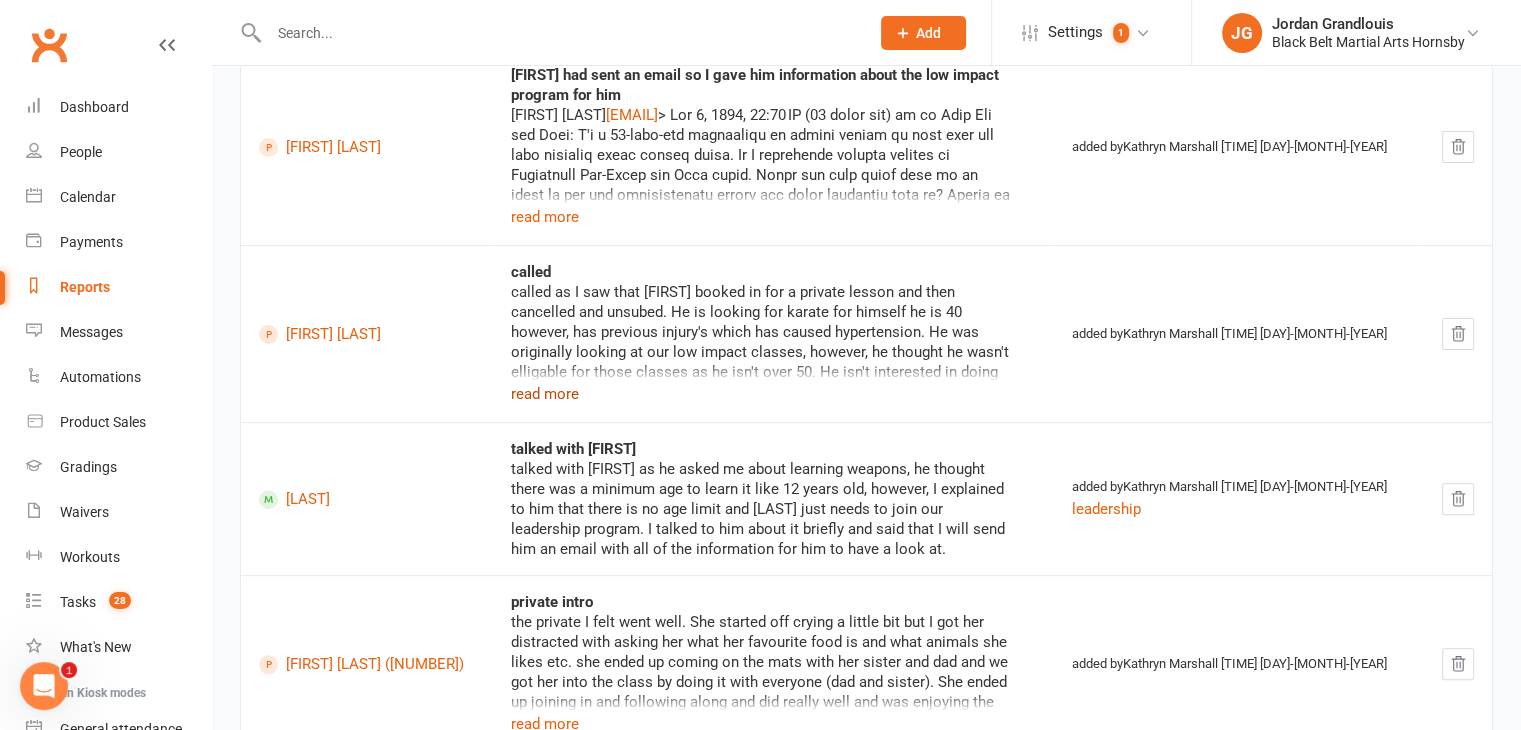 click on "read more" at bounding box center (545, 394) 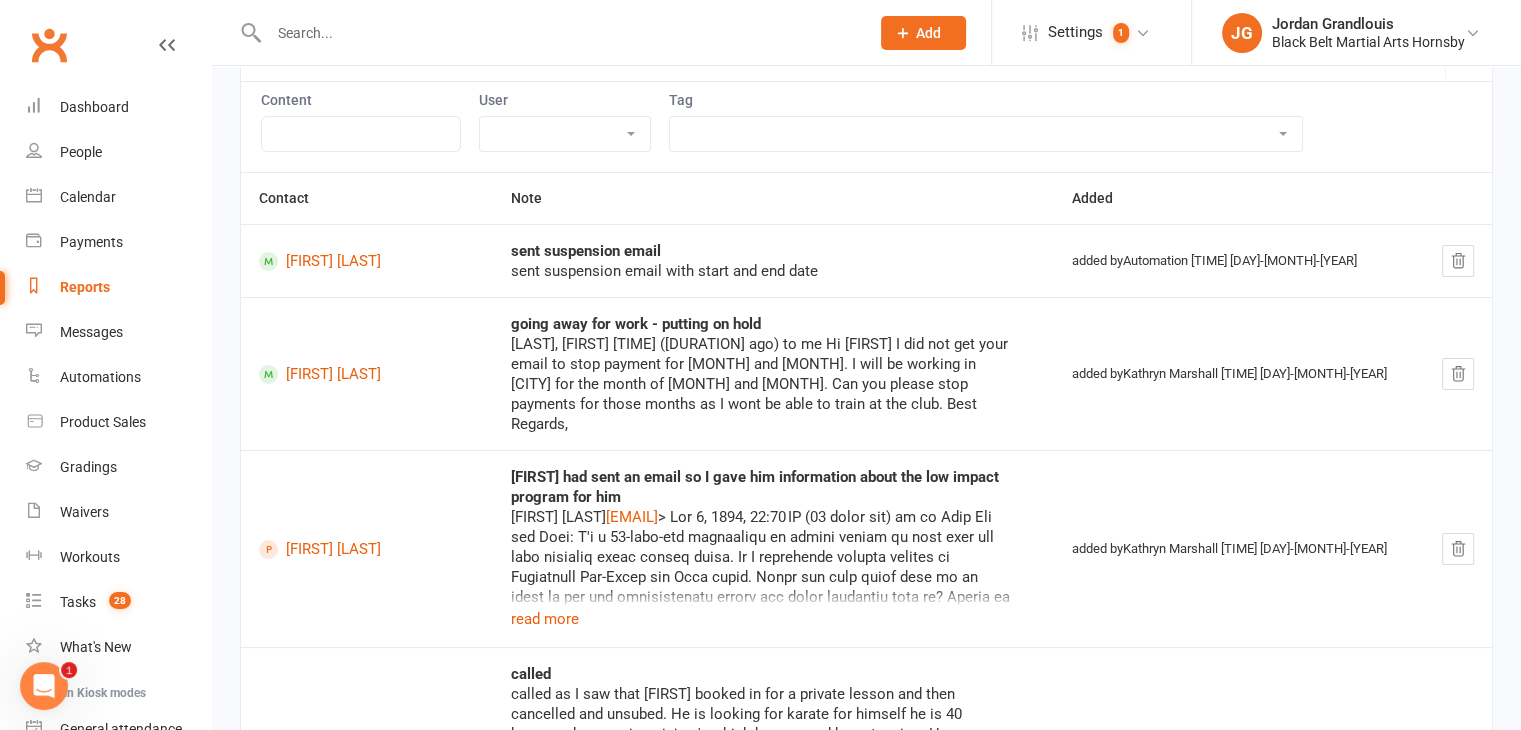 scroll, scrollTop: 0, scrollLeft: 0, axis: both 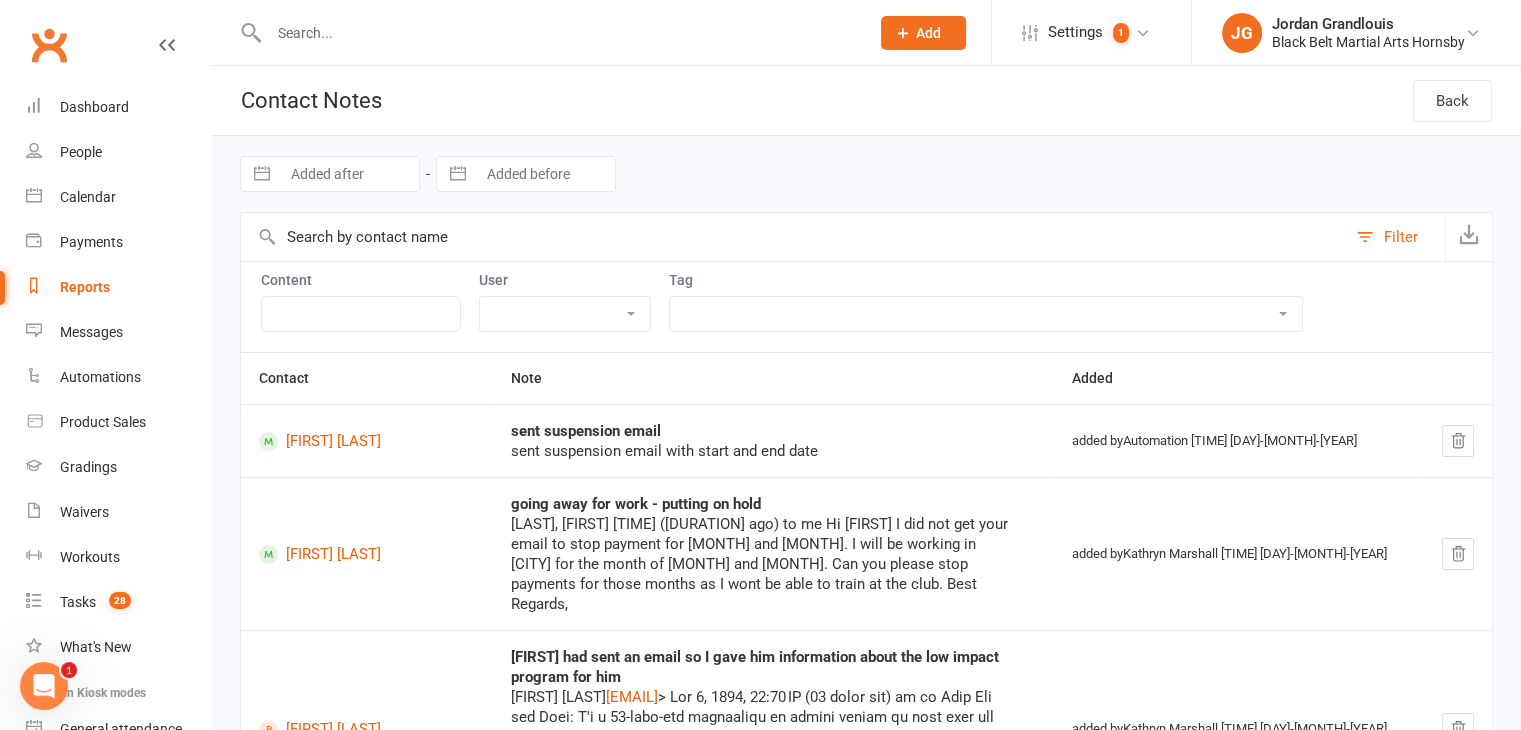 type 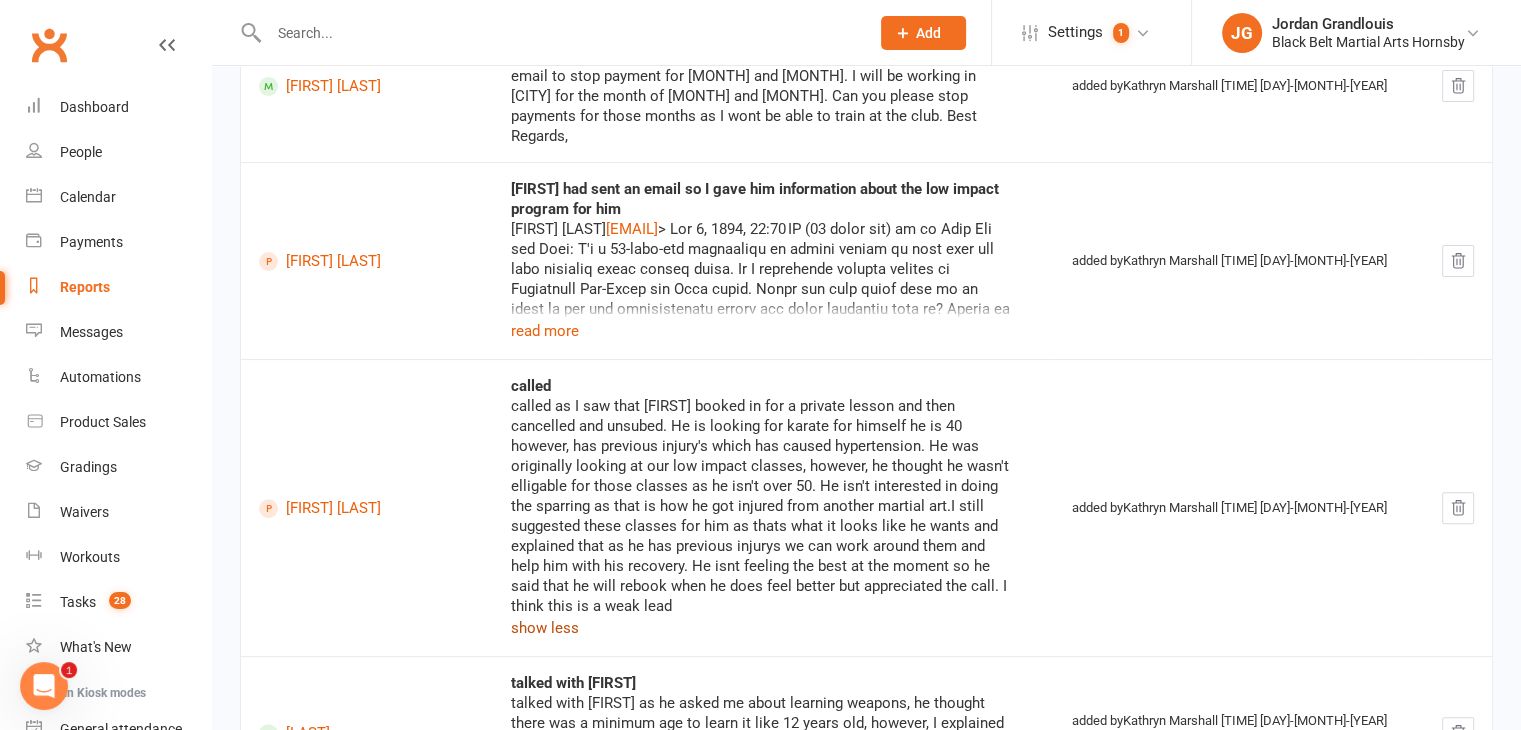 scroll, scrollTop: 468, scrollLeft: 0, axis: vertical 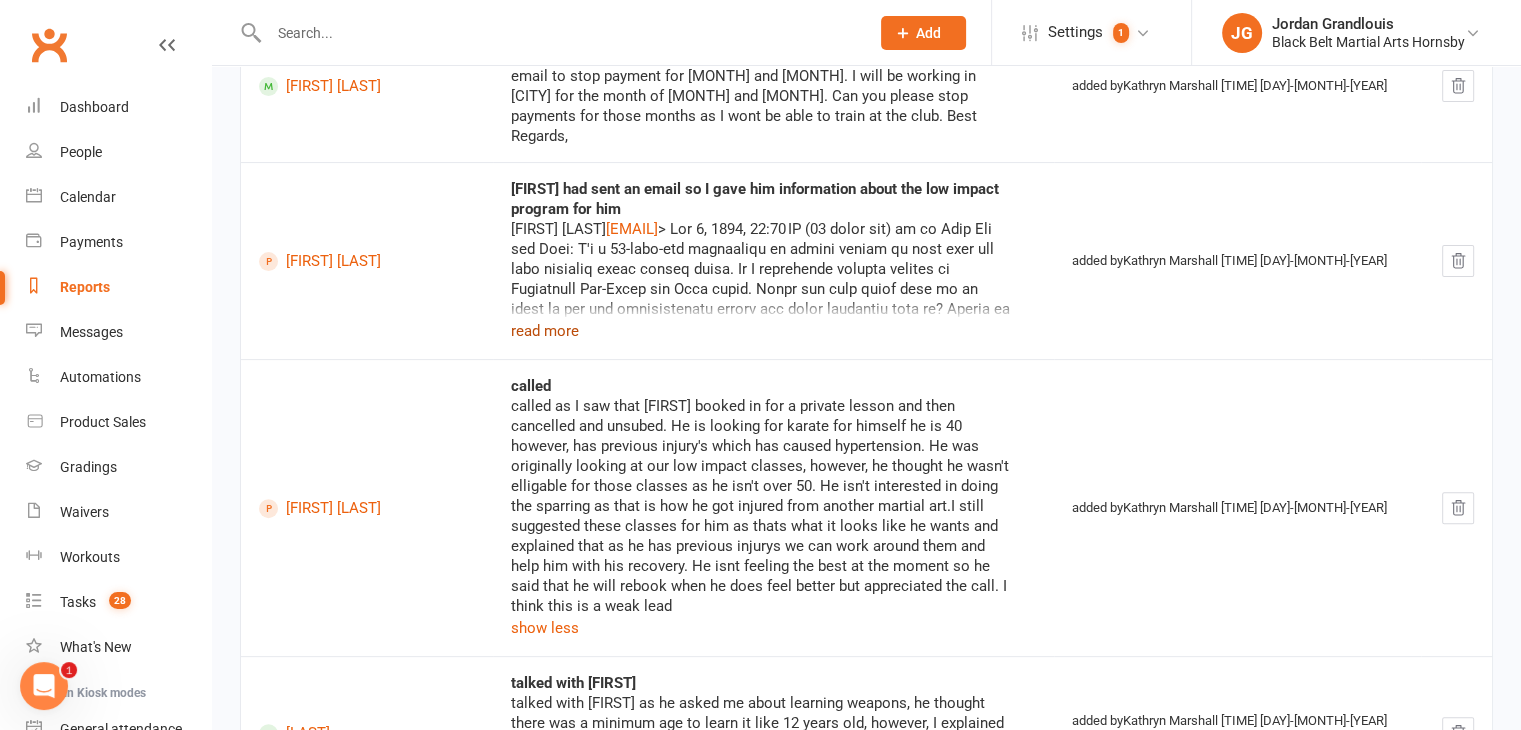 click on "read more" at bounding box center [545, 331] 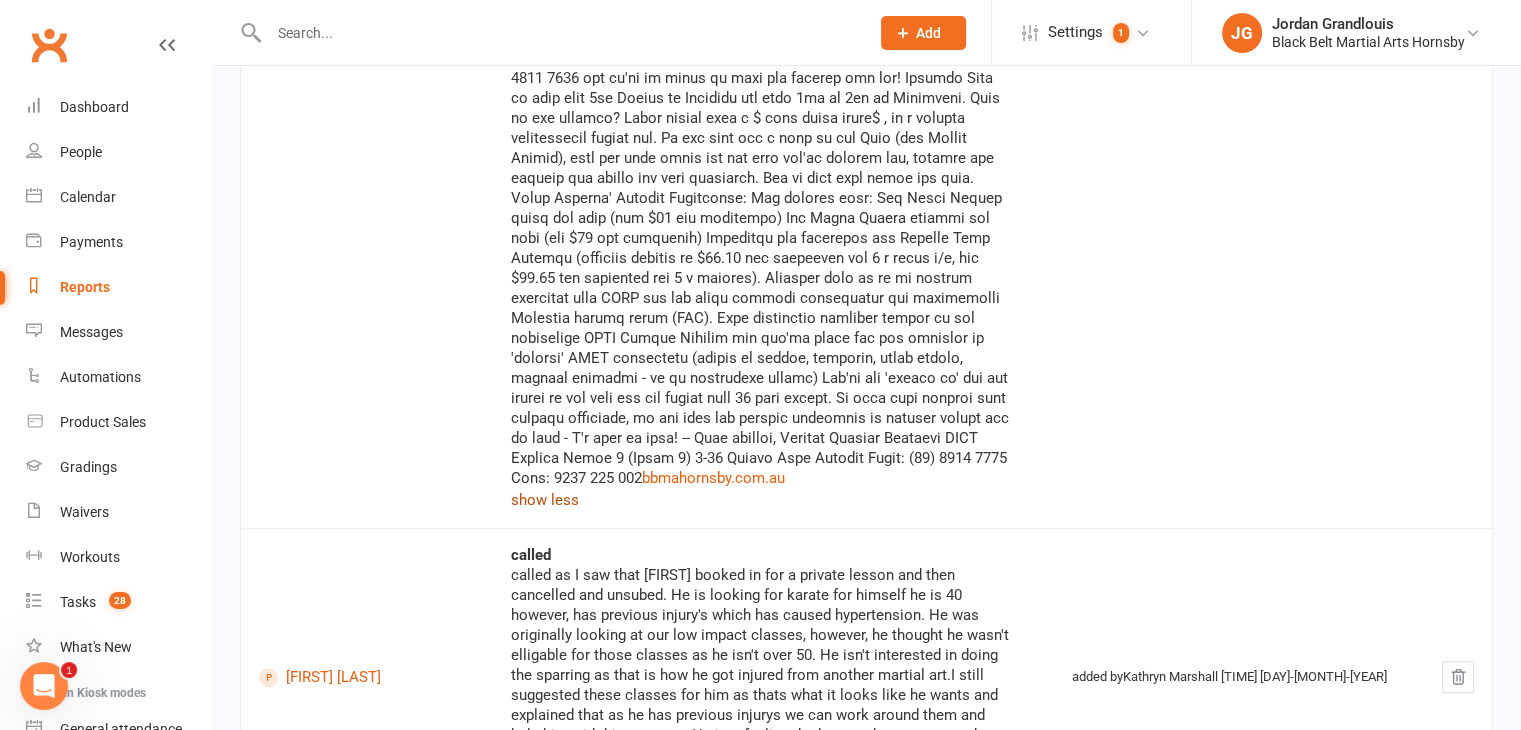scroll, scrollTop: 1398, scrollLeft: 0, axis: vertical 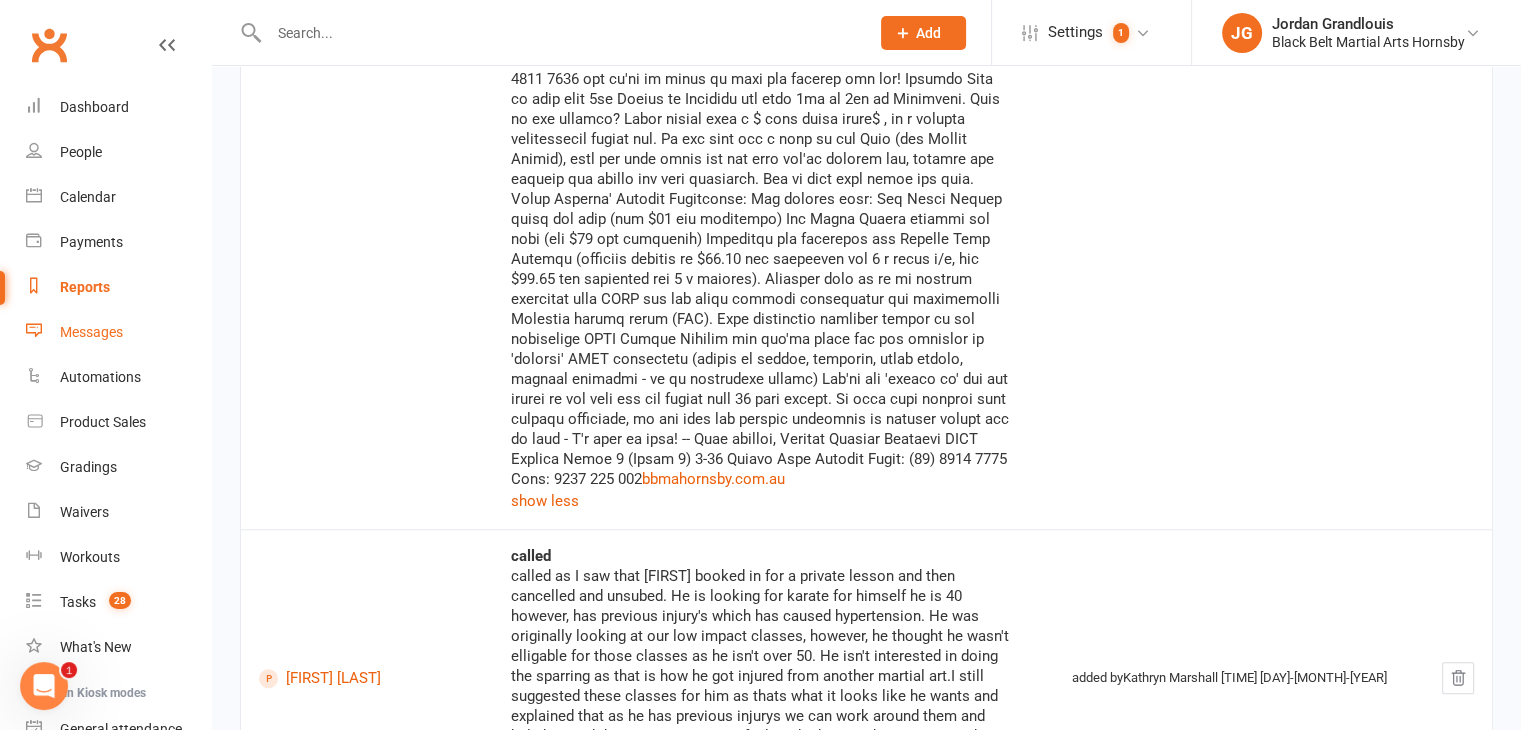 click on "Messages" at bounding box center (118, 332) 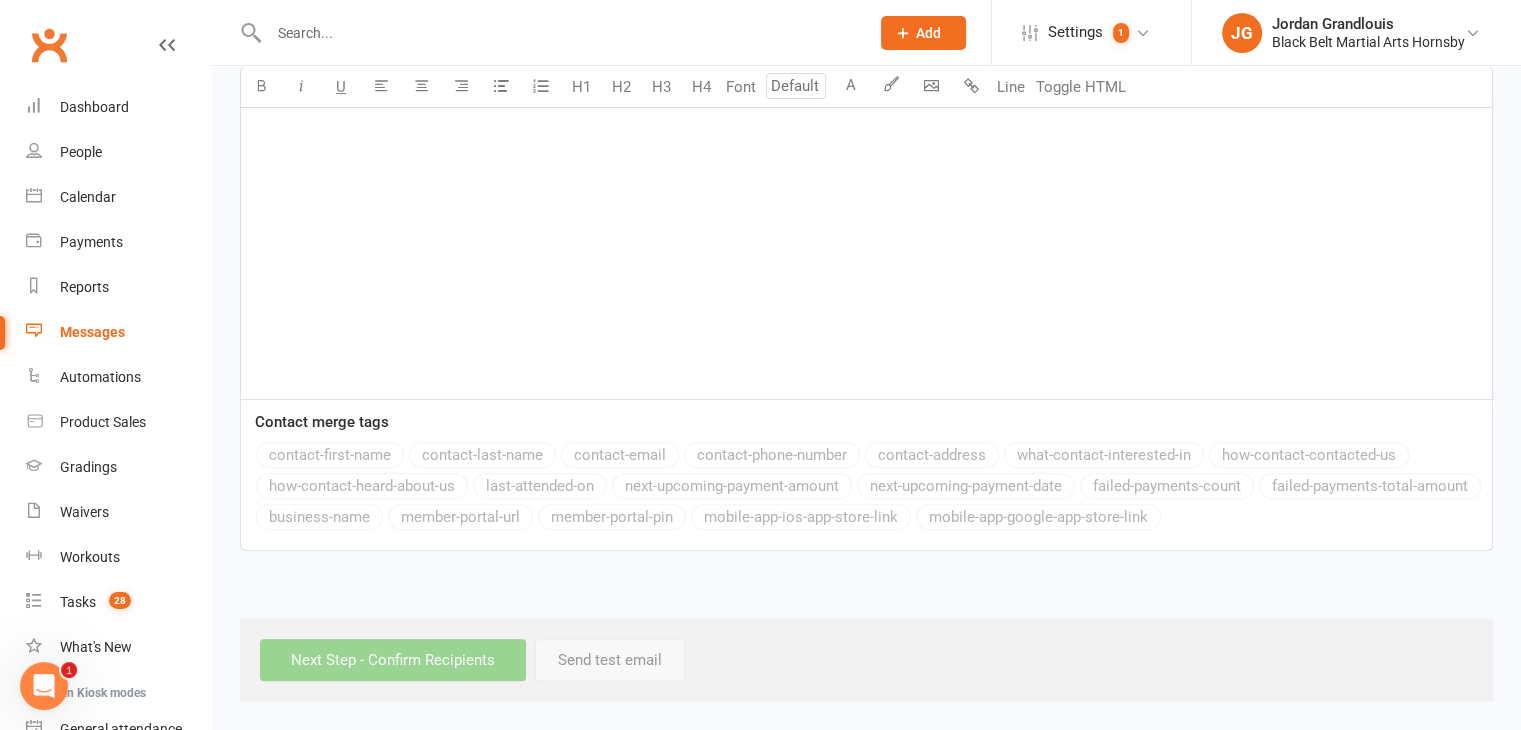scroll, scrollTop: 0, scrollLeft: 0, axis: both 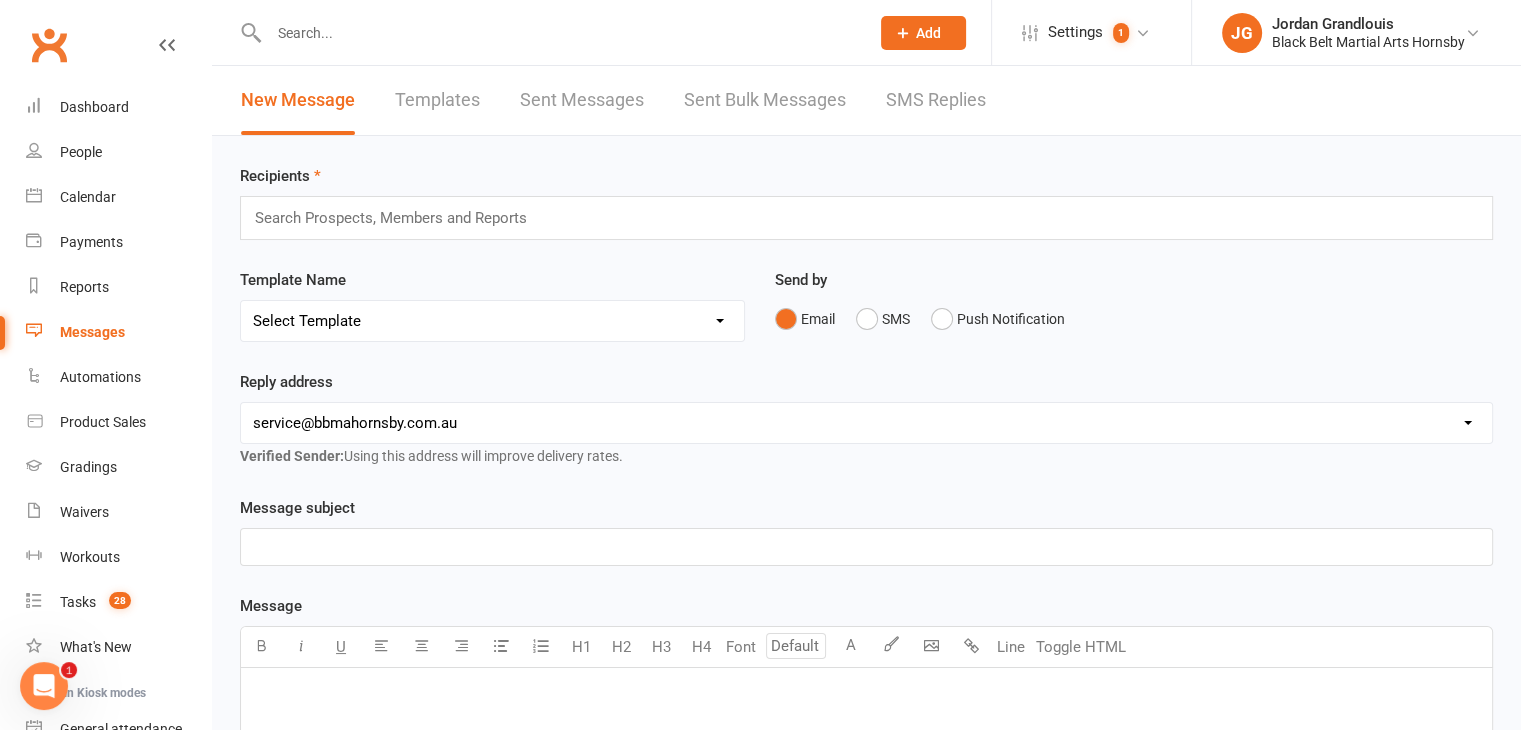 click on "SMS Replies" at bounding box center [936, 100] 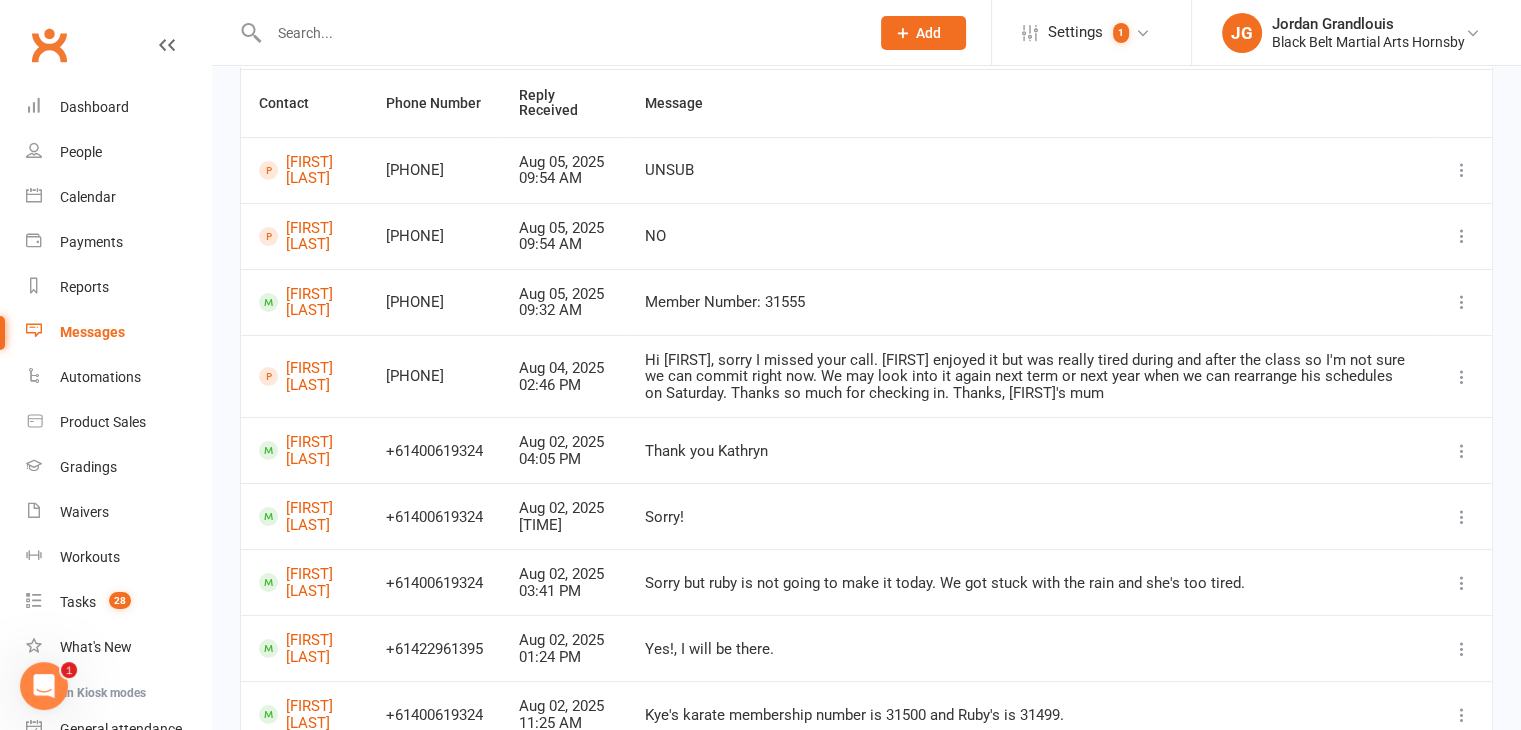 scroll, scrollTop: 191, scrollLeft: 0, axis: vertical 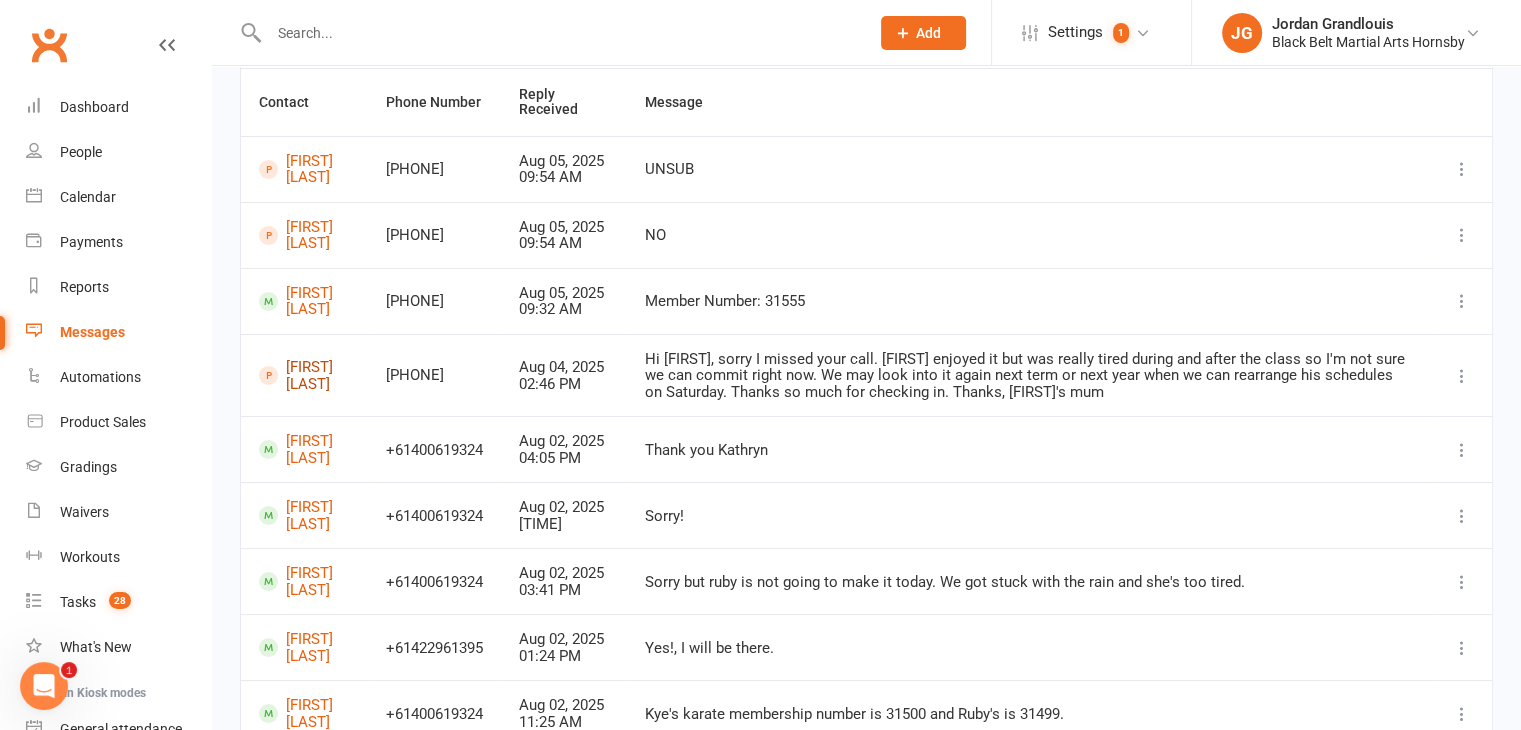 click on "Evan Lum" at bounding box center (304, 375) 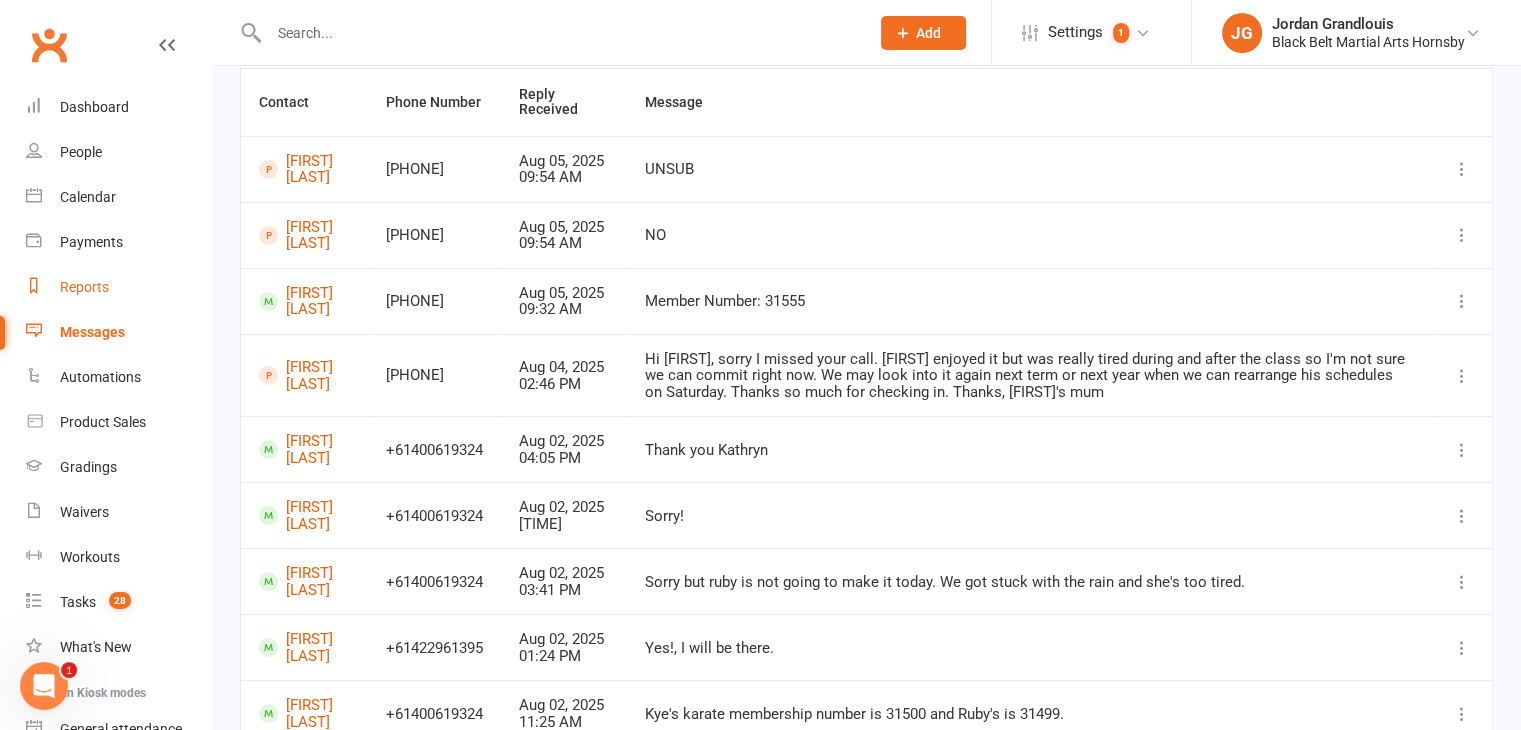 click on "Reports" at bounding box center (84, 287) 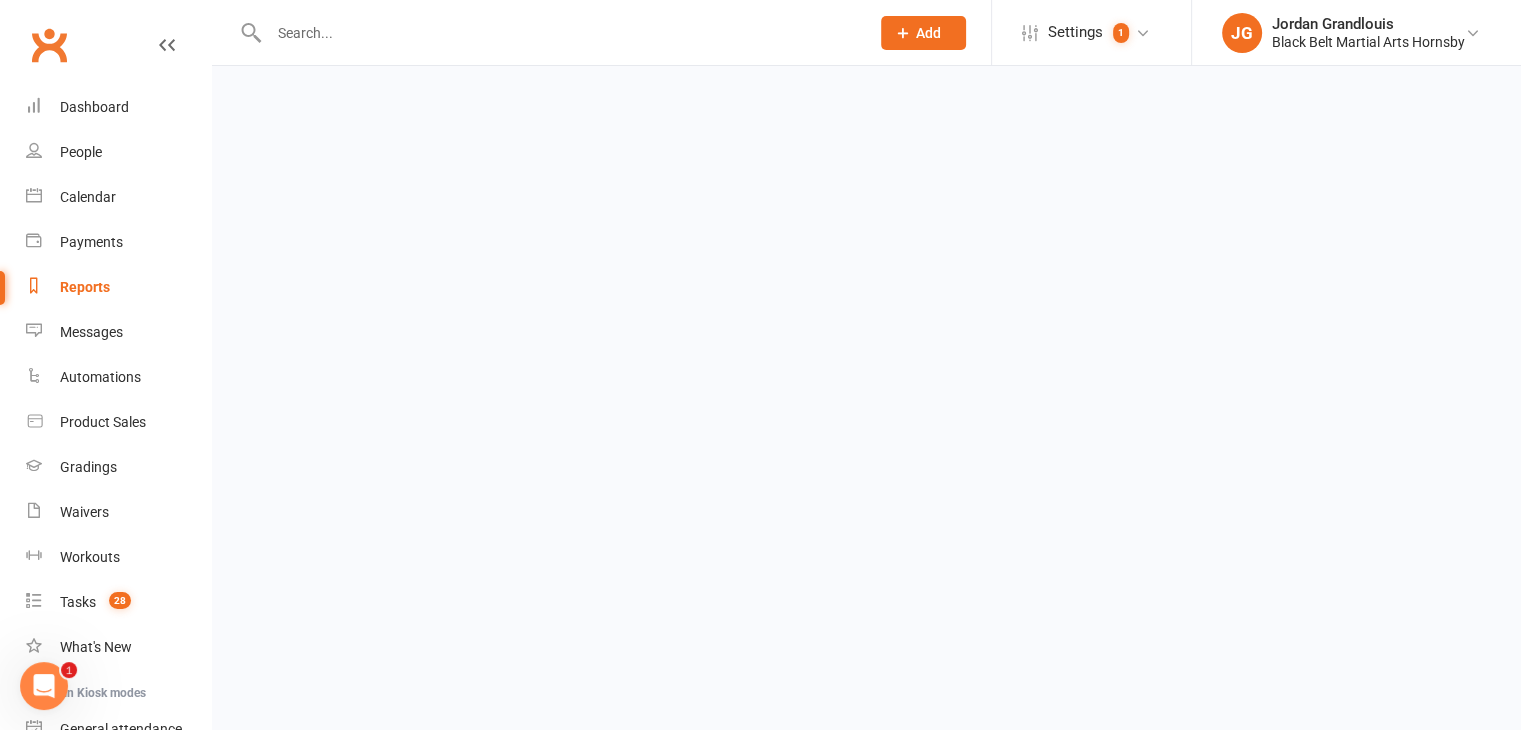 scroll, scrollTop: 0, scrollLeft: 0, axis: both 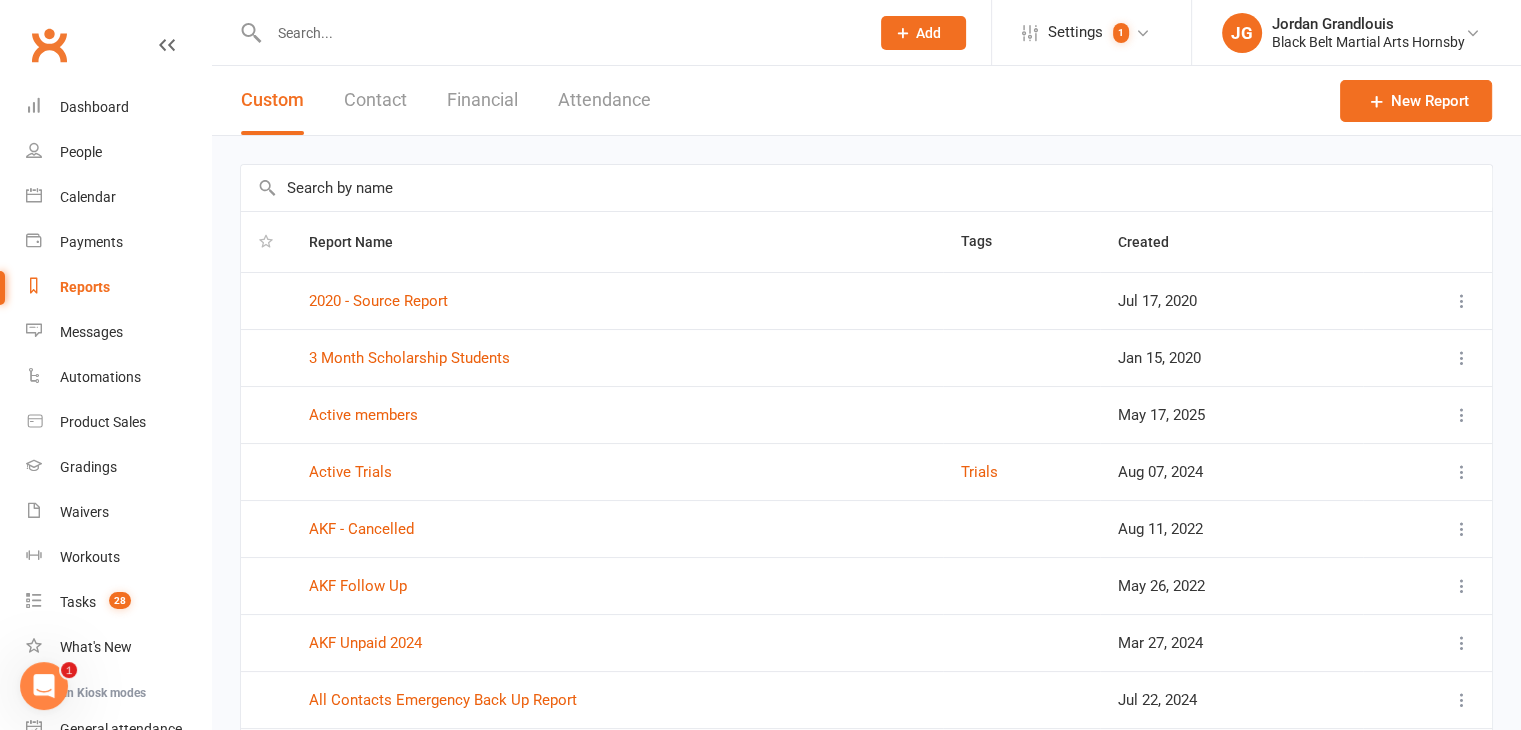 click at bounding box center [866, 188] 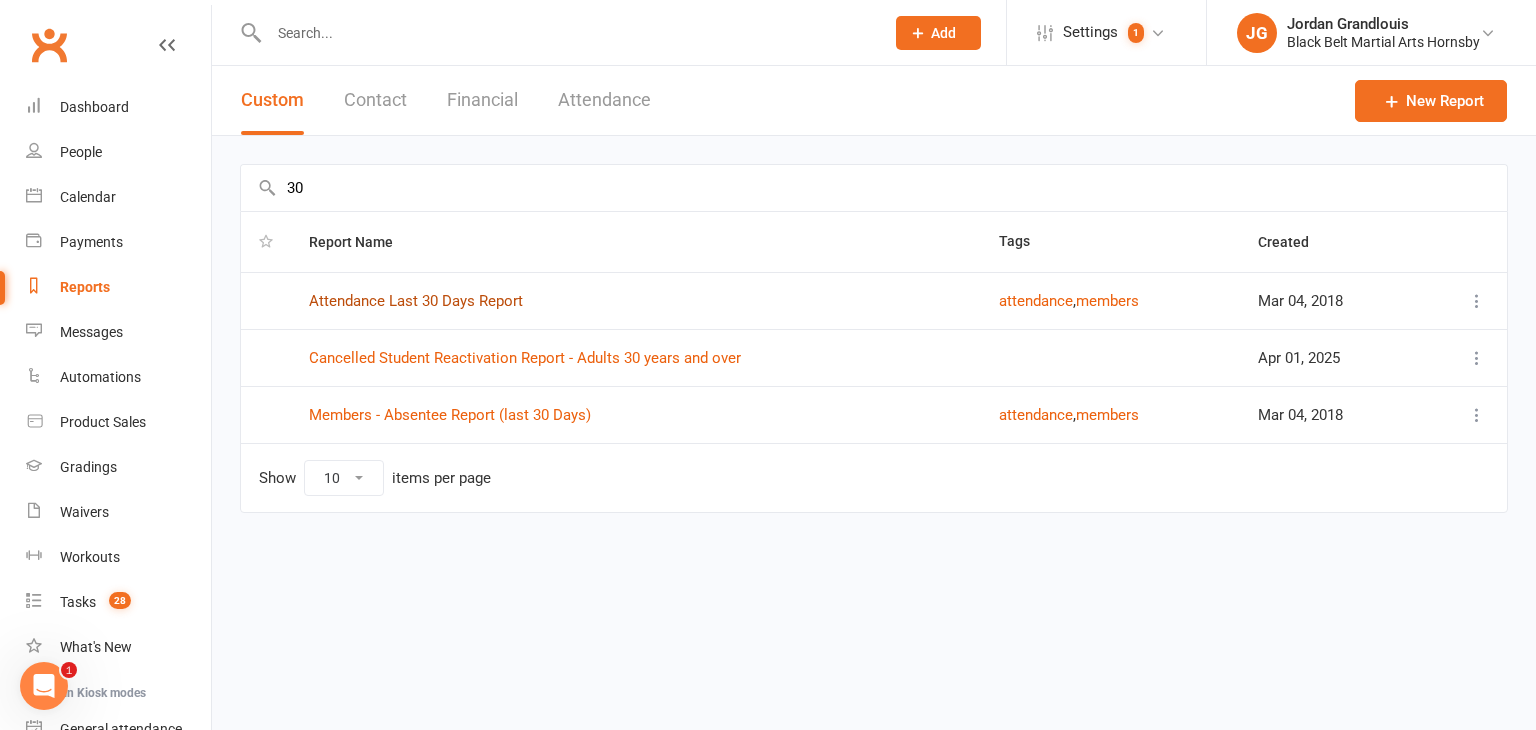 type on "30" 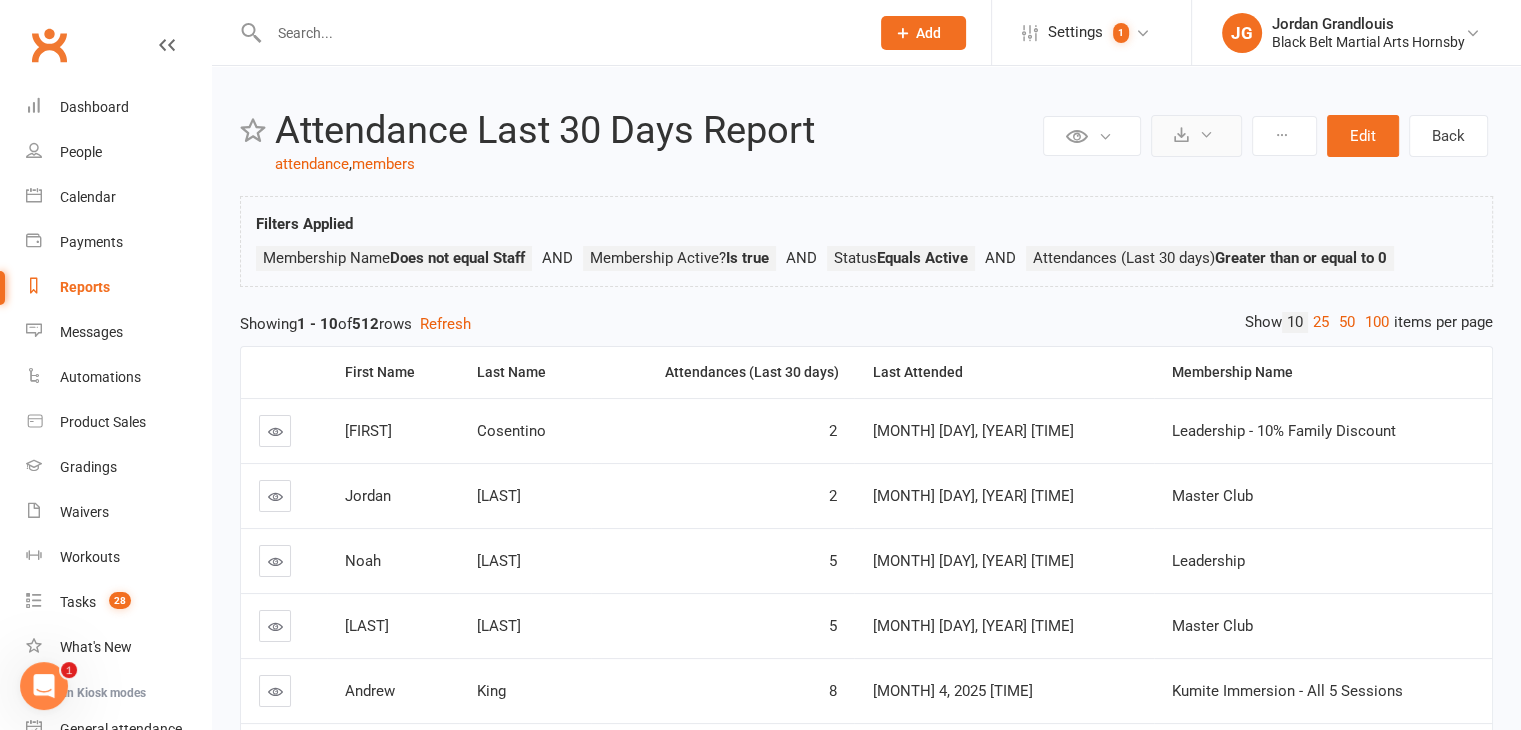 click at bounding box center (1196, 136) 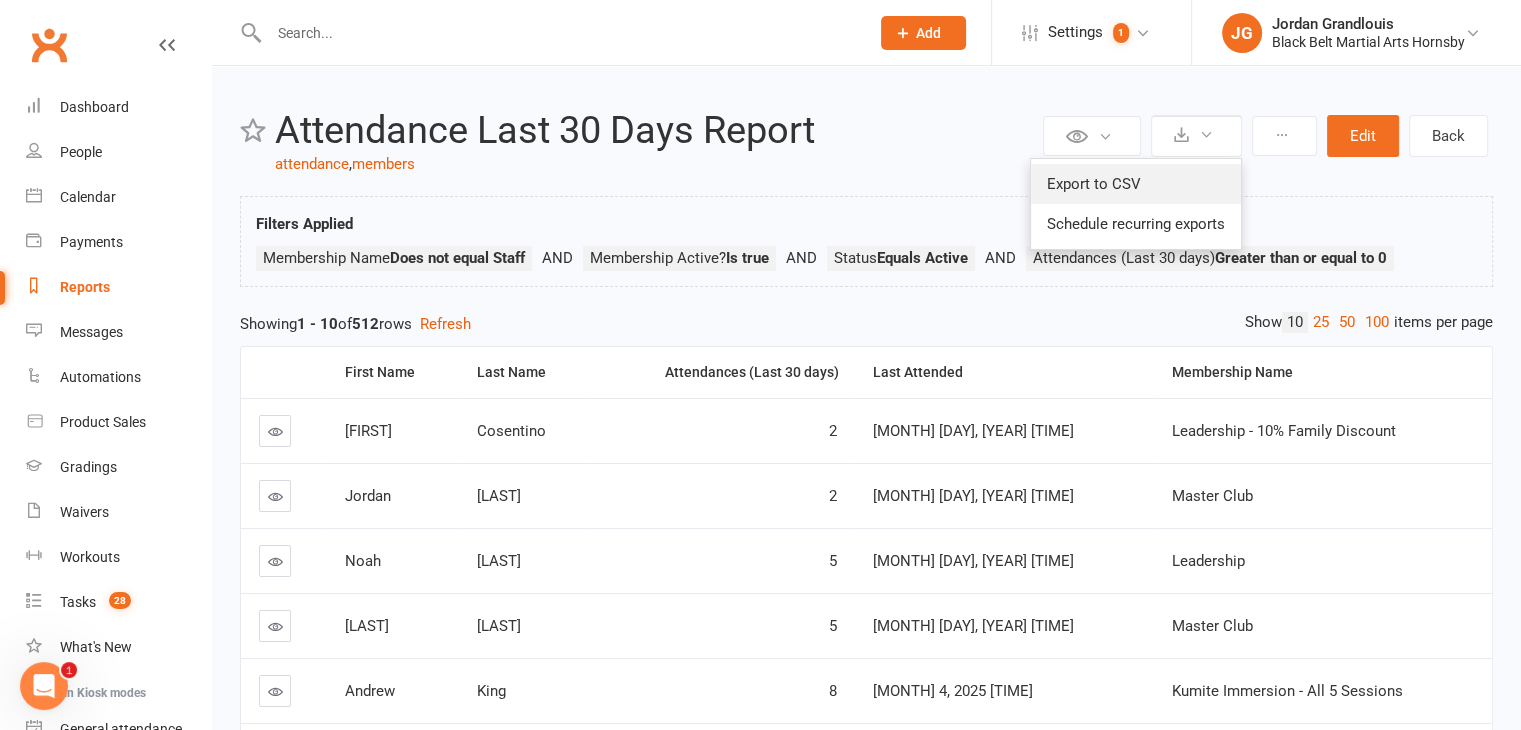click on "Export to CSV" at bounding box center (1136, 184) 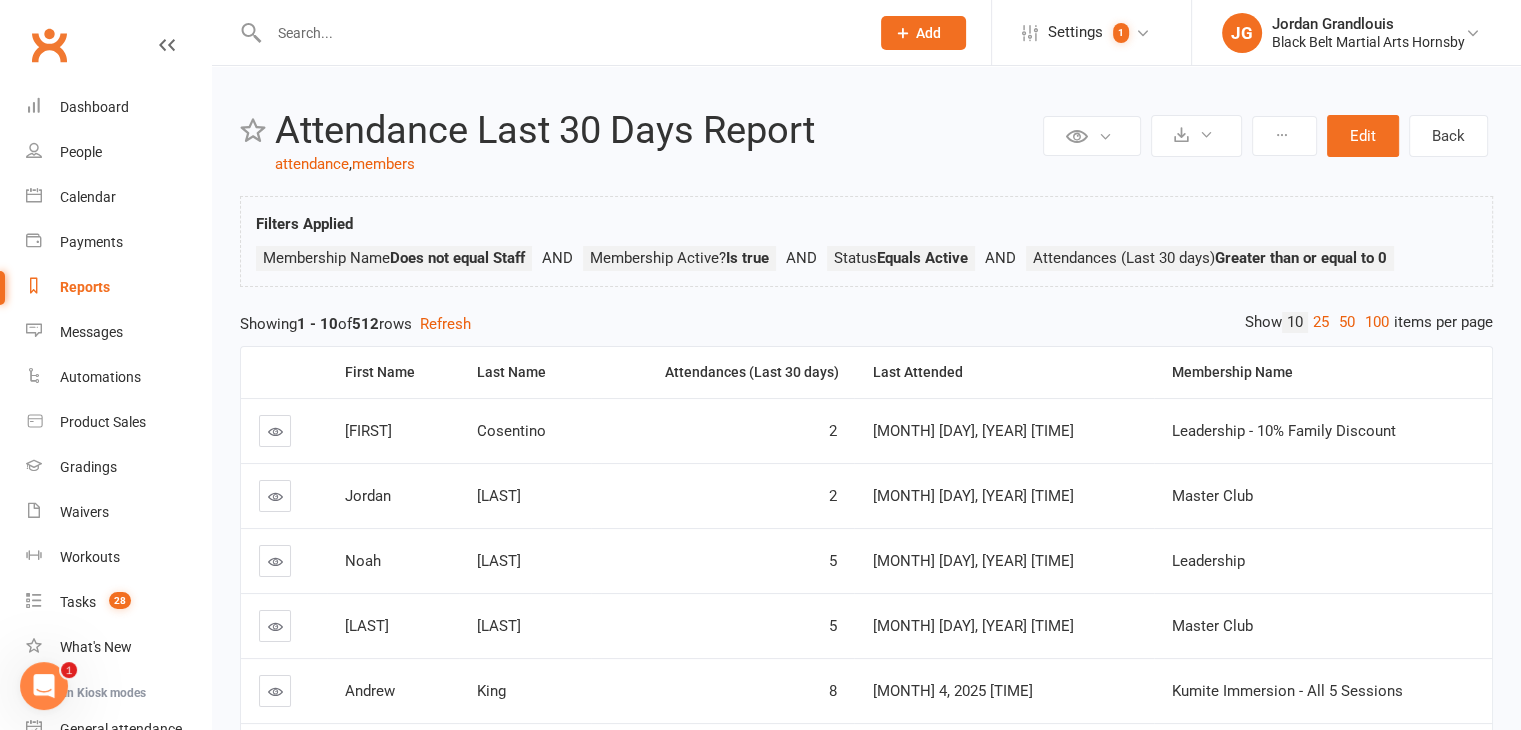 click at bounding box center (559, 33) 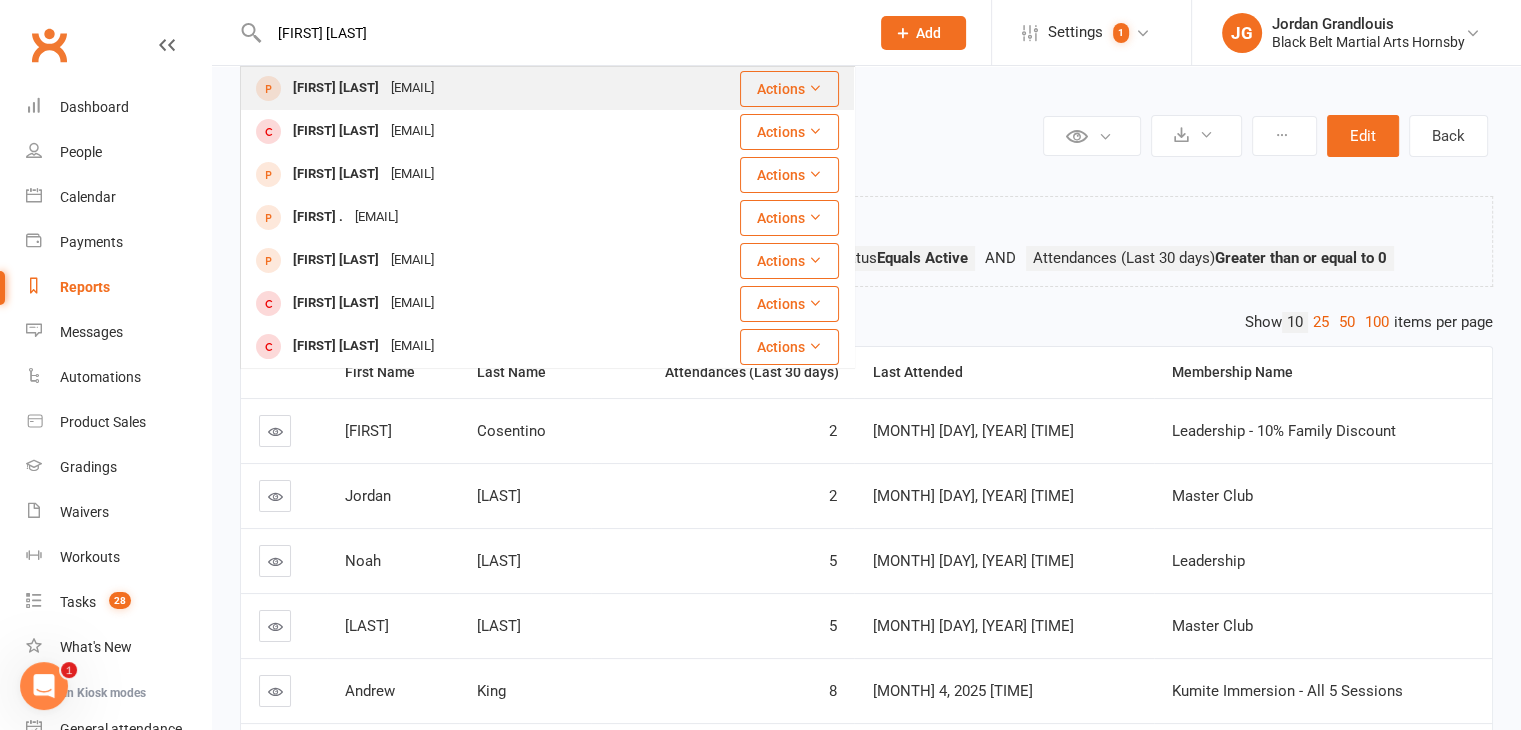 type on "daniel lennox" 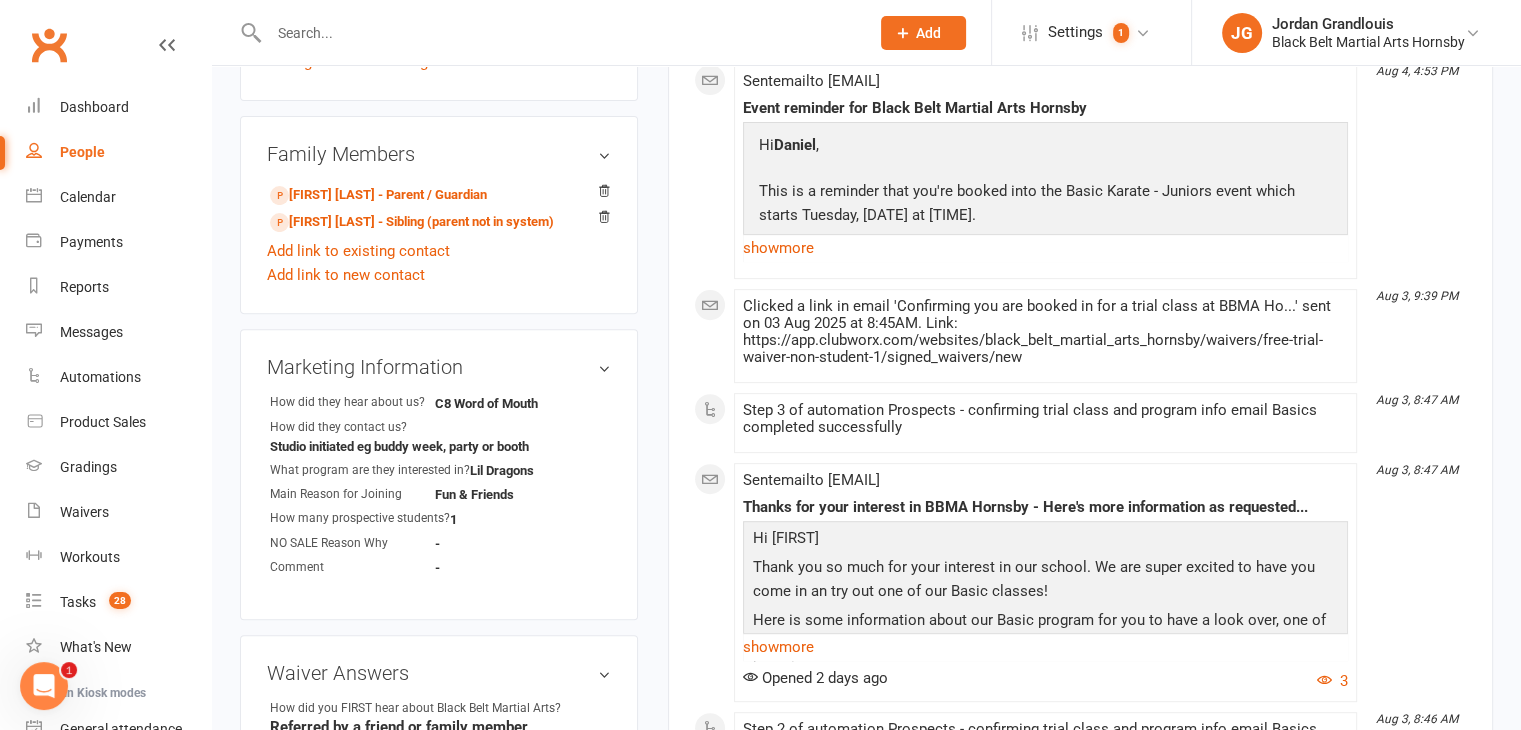 scroll, scrollTop: 639, scrollLeft: 0, axis: vertical 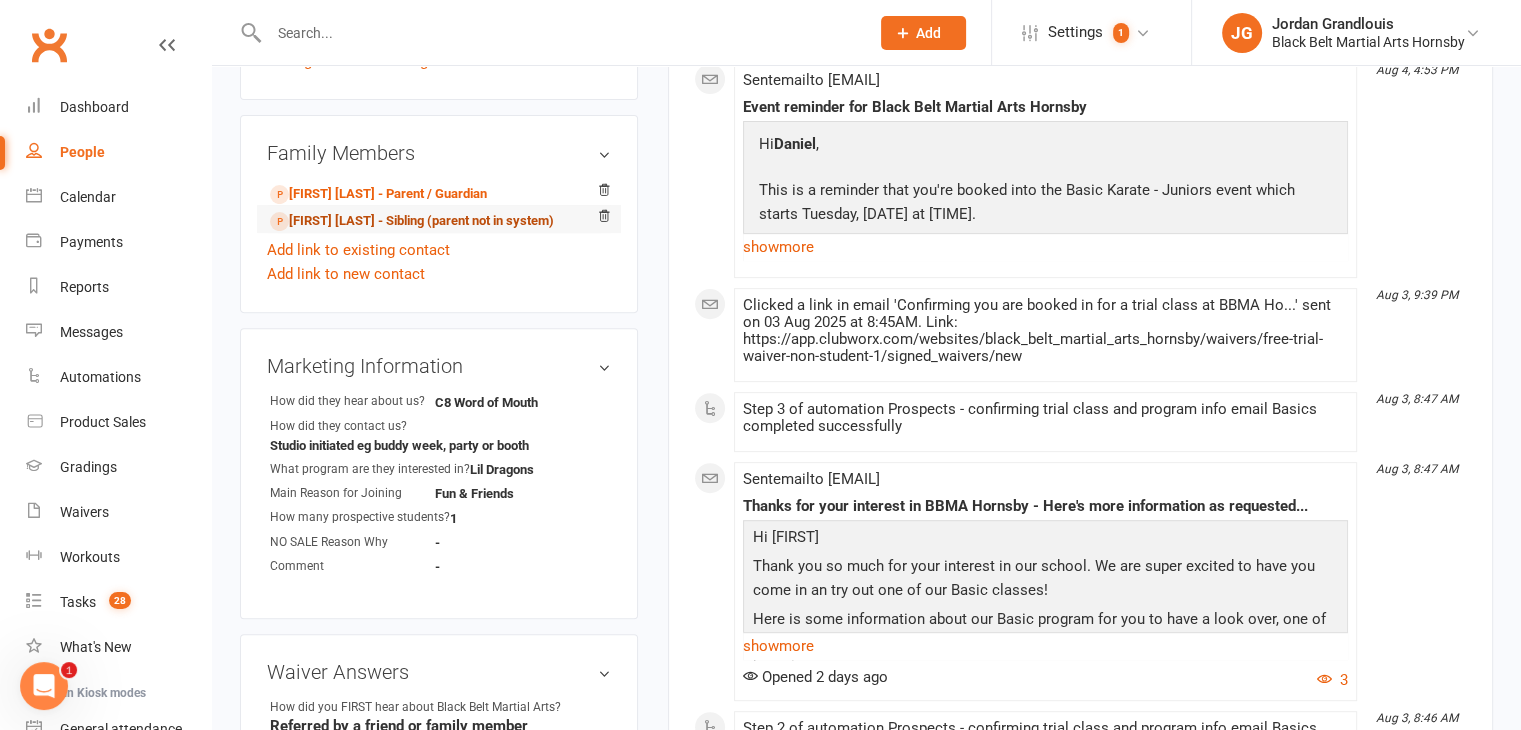 click on "Tom Lennox - Sibling (parent not in system)" at bounding box center (412, 221) 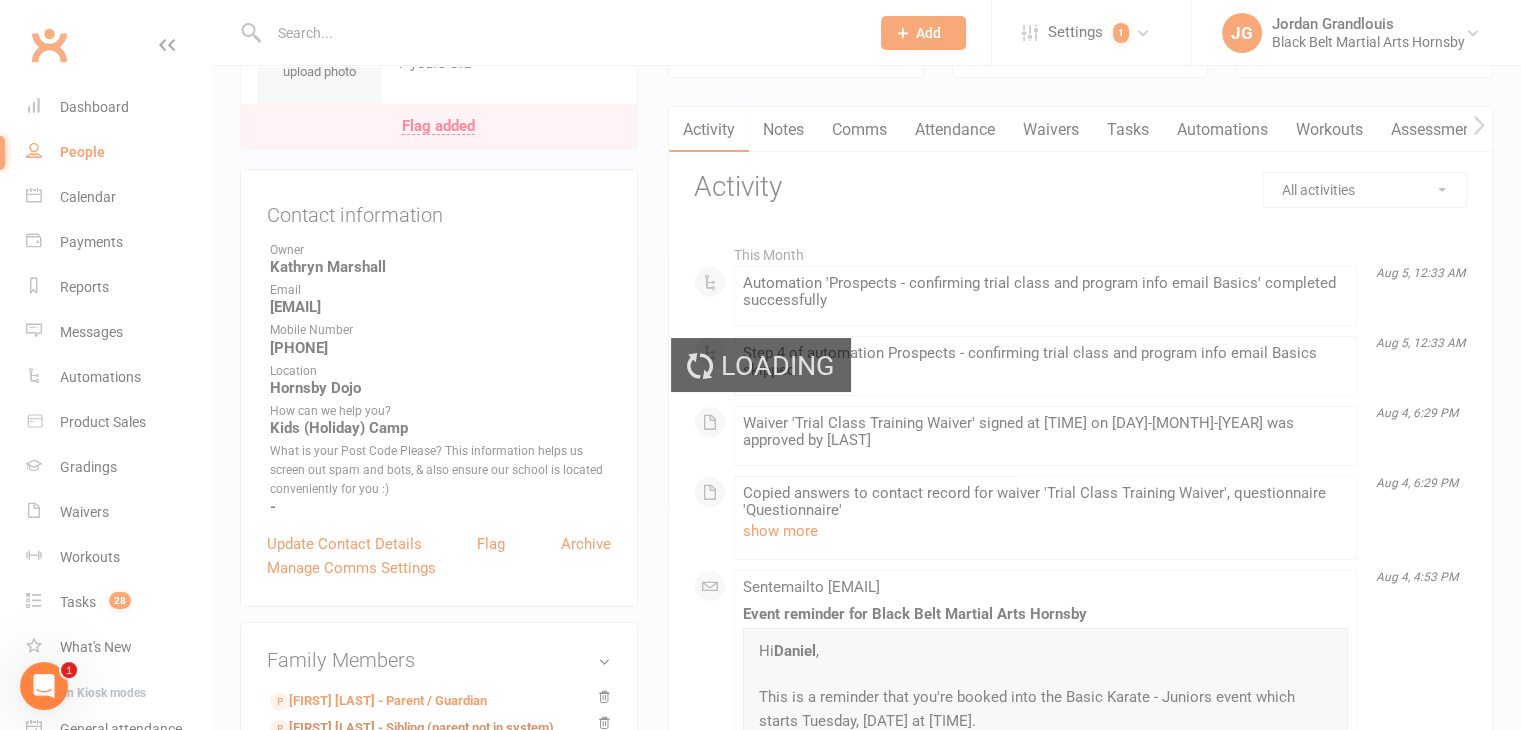 scroll, scrollTop: 0, scrollLeft: 0, axis: both 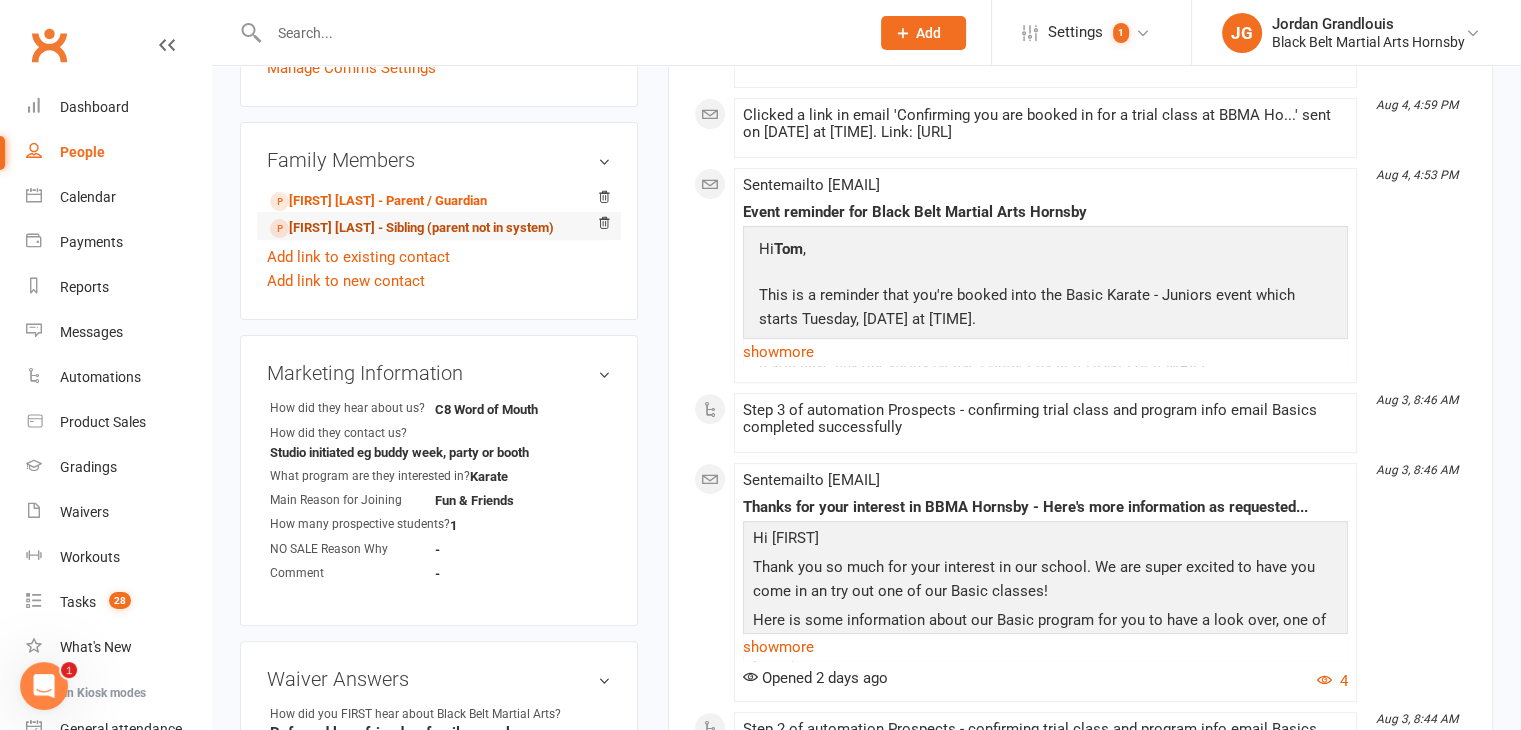 click on "Daniel Lennox - Sibling (parent not in system)" at bounding box center [412, 228] 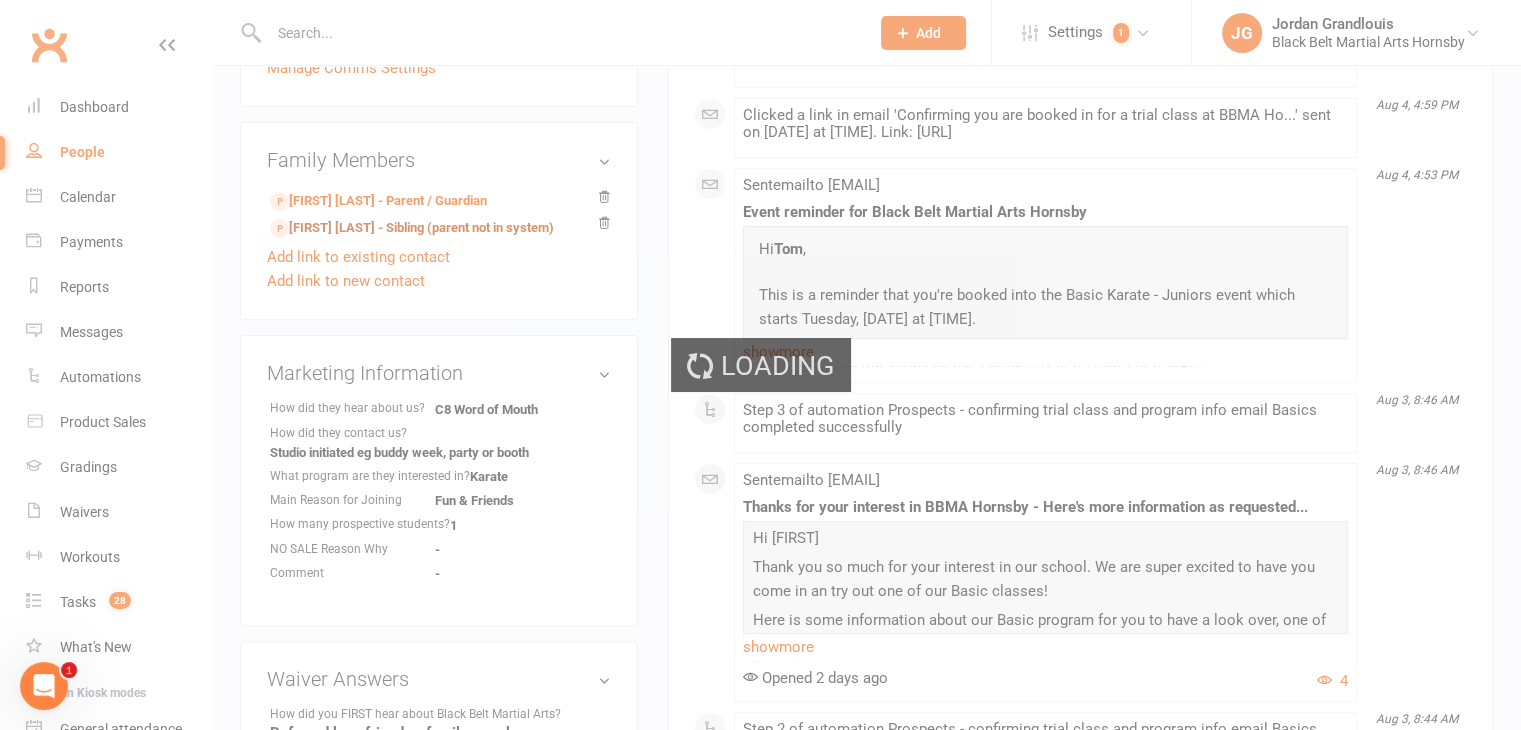 scroll, scrollTop: 246, scrollLeft: 0, axis: vertical 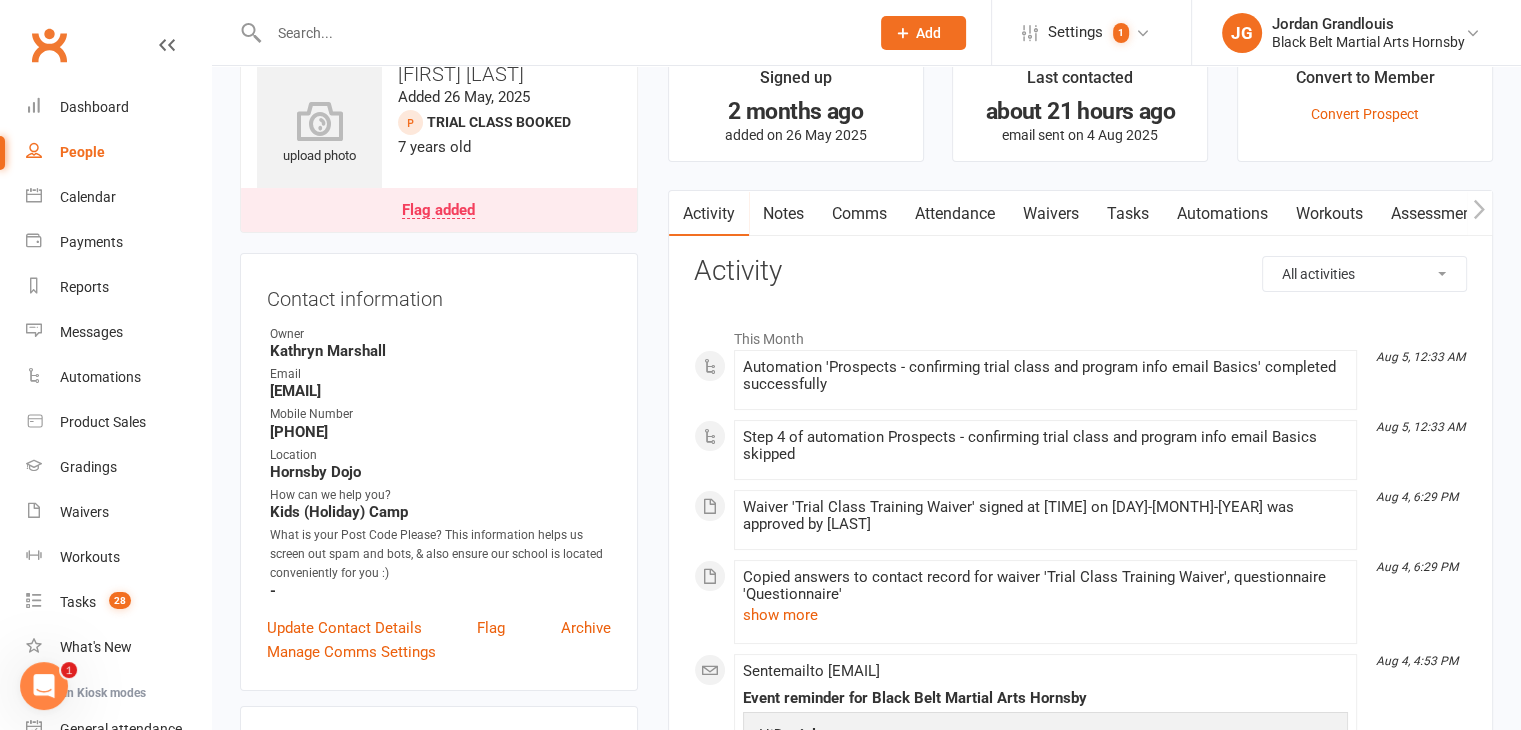 click on "Flag added" at bounding box center (438, 211) 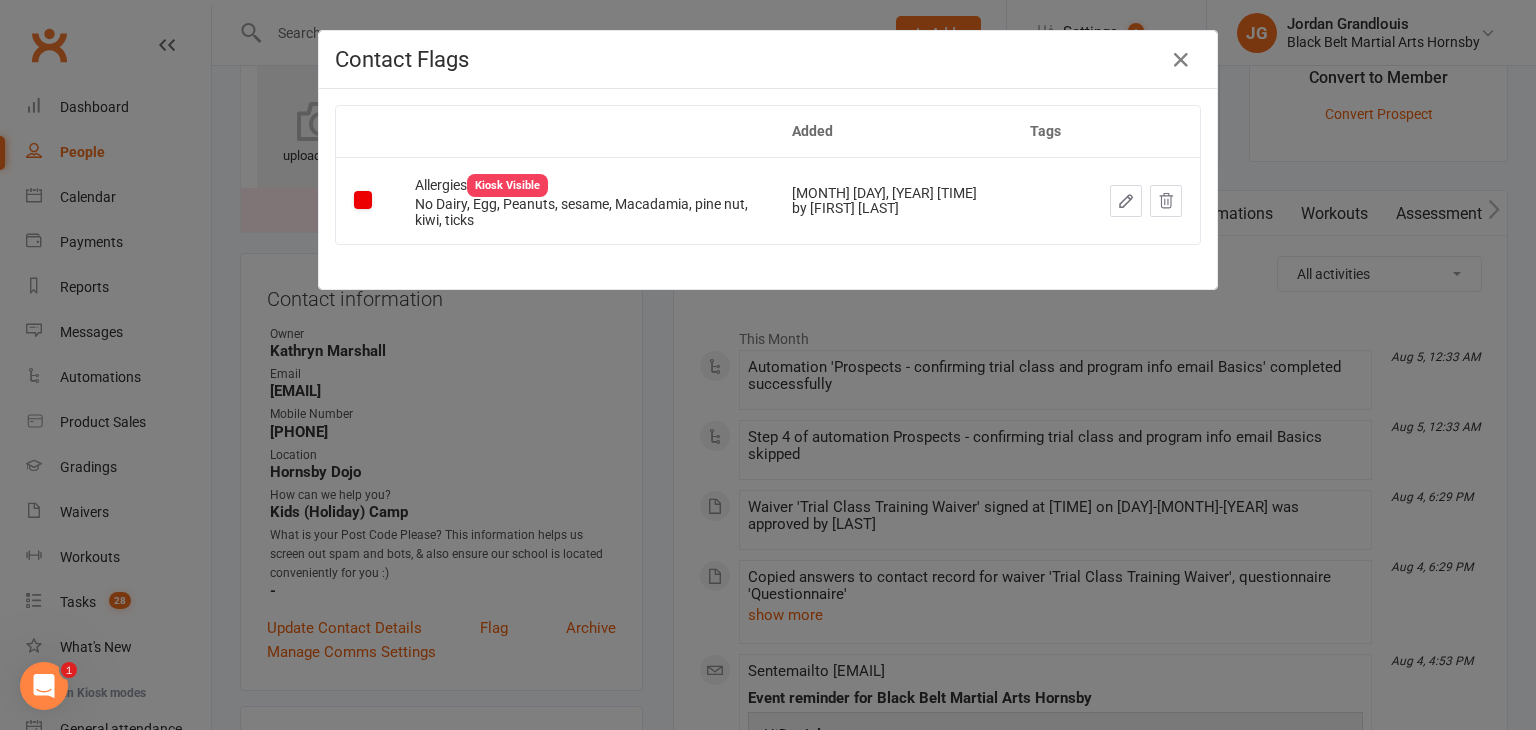 click on "Contact Flags Added Tags Allergies  Kiosk Visible
No Dairy, Egg, Peanuts, sesame, Macadamia, pine nut, kiwi, ticks
Jul 16, 2025 3:39pm by Kathryn Marshall" at bounding box center [768, 365] 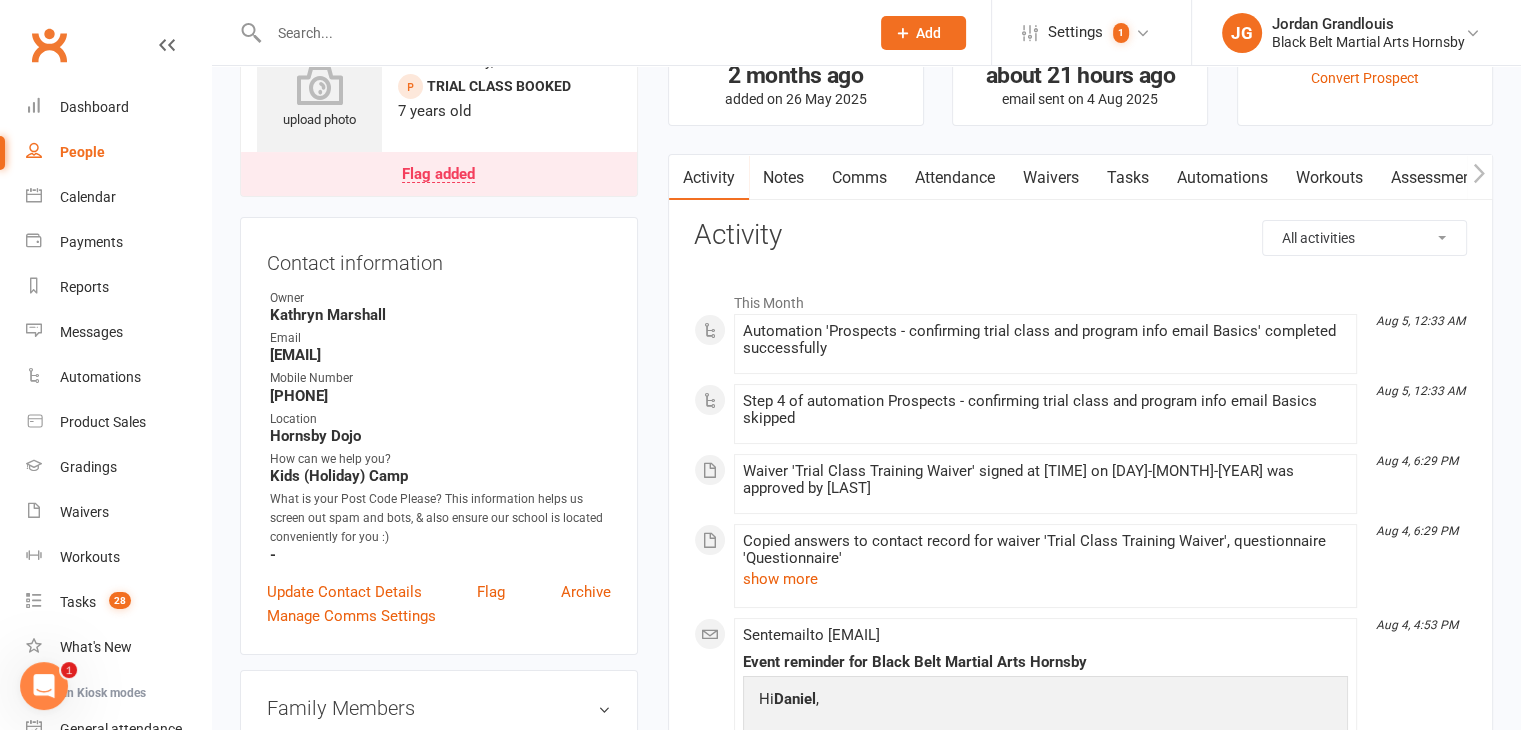 scroll, scrollTop: 0, scrollLeft: 0, axis: both 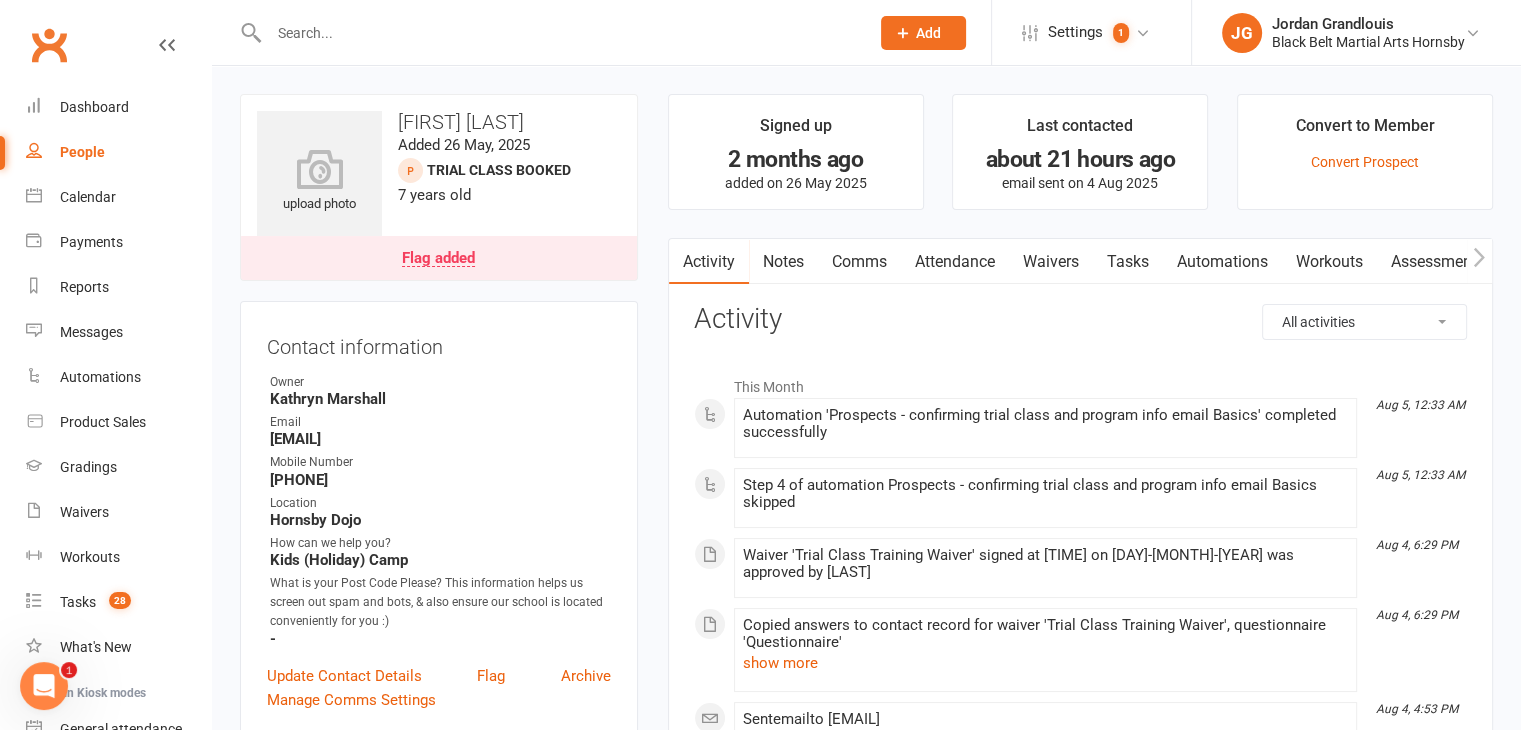 click at bounding box center [559, 33] 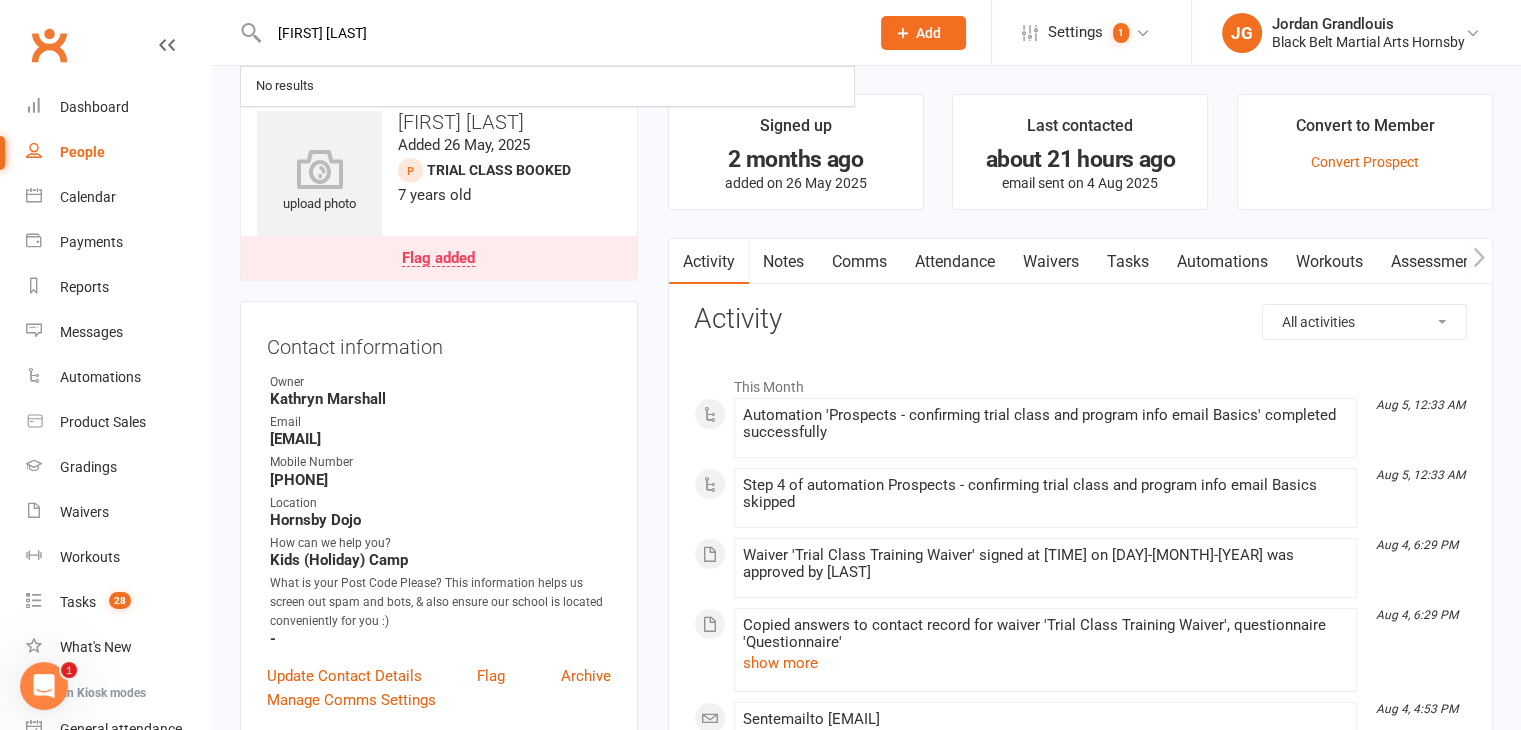 type on "adam khan" 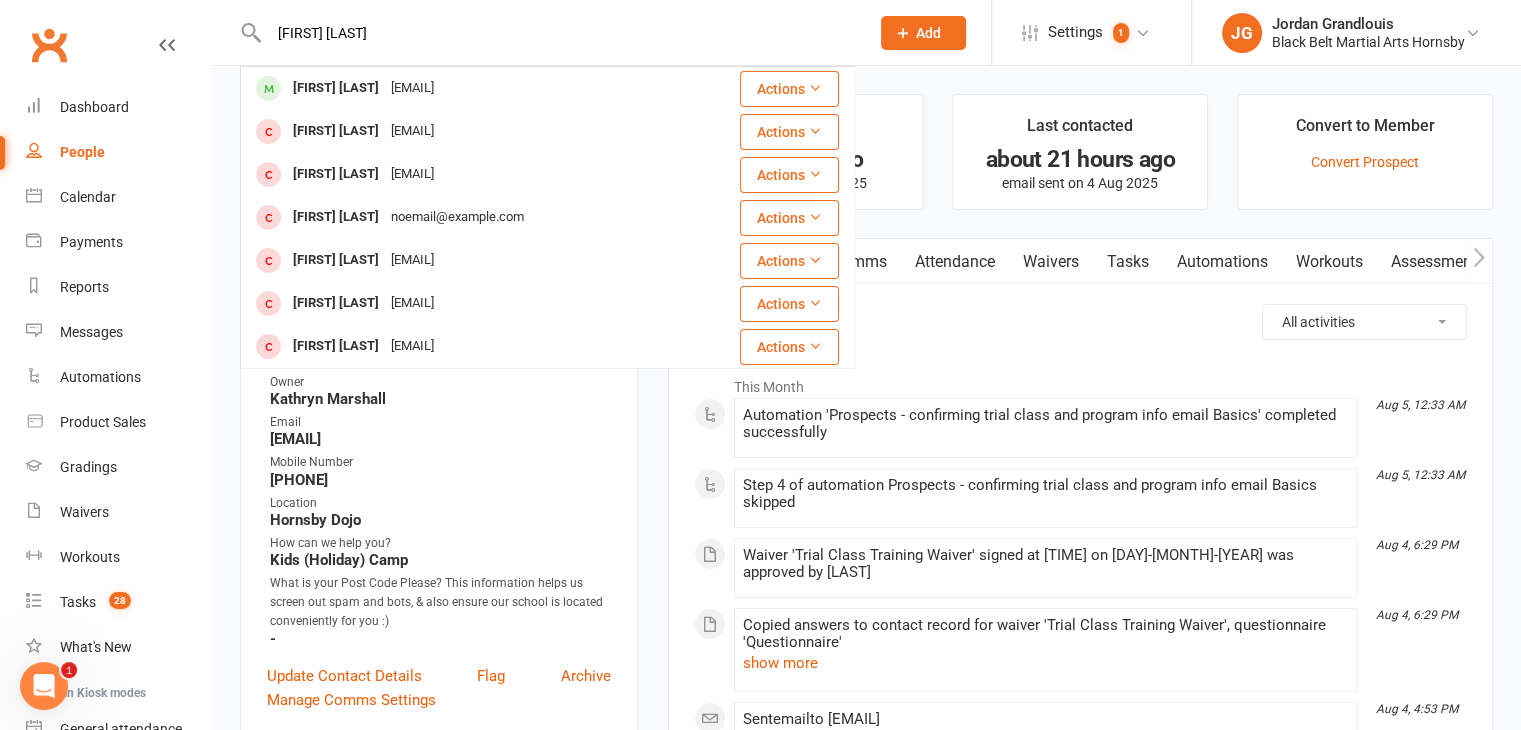 click on "Waivers" at bounding box center (1051, 262) 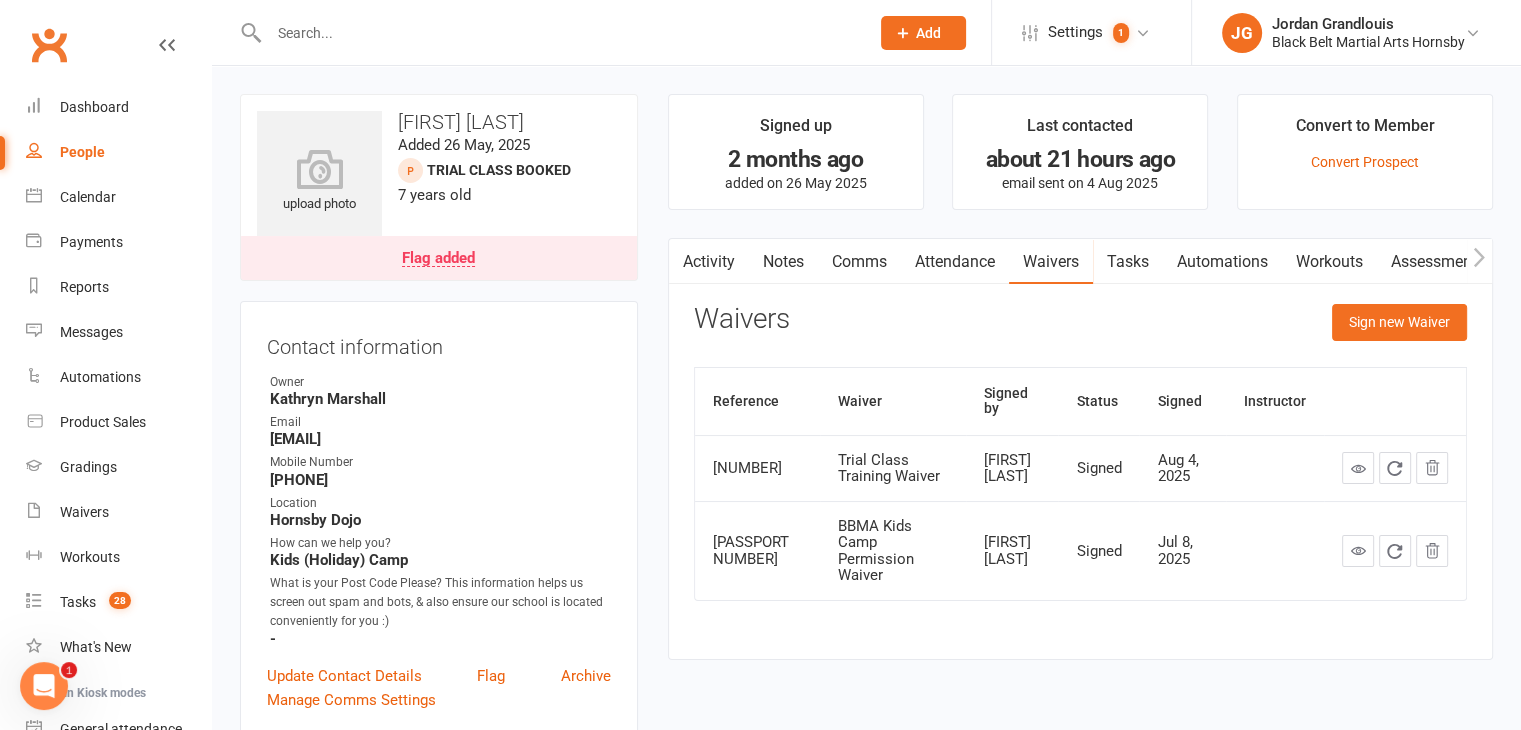 scroll, scrollTop: 140, scrollLeft: 0, axis: vertical 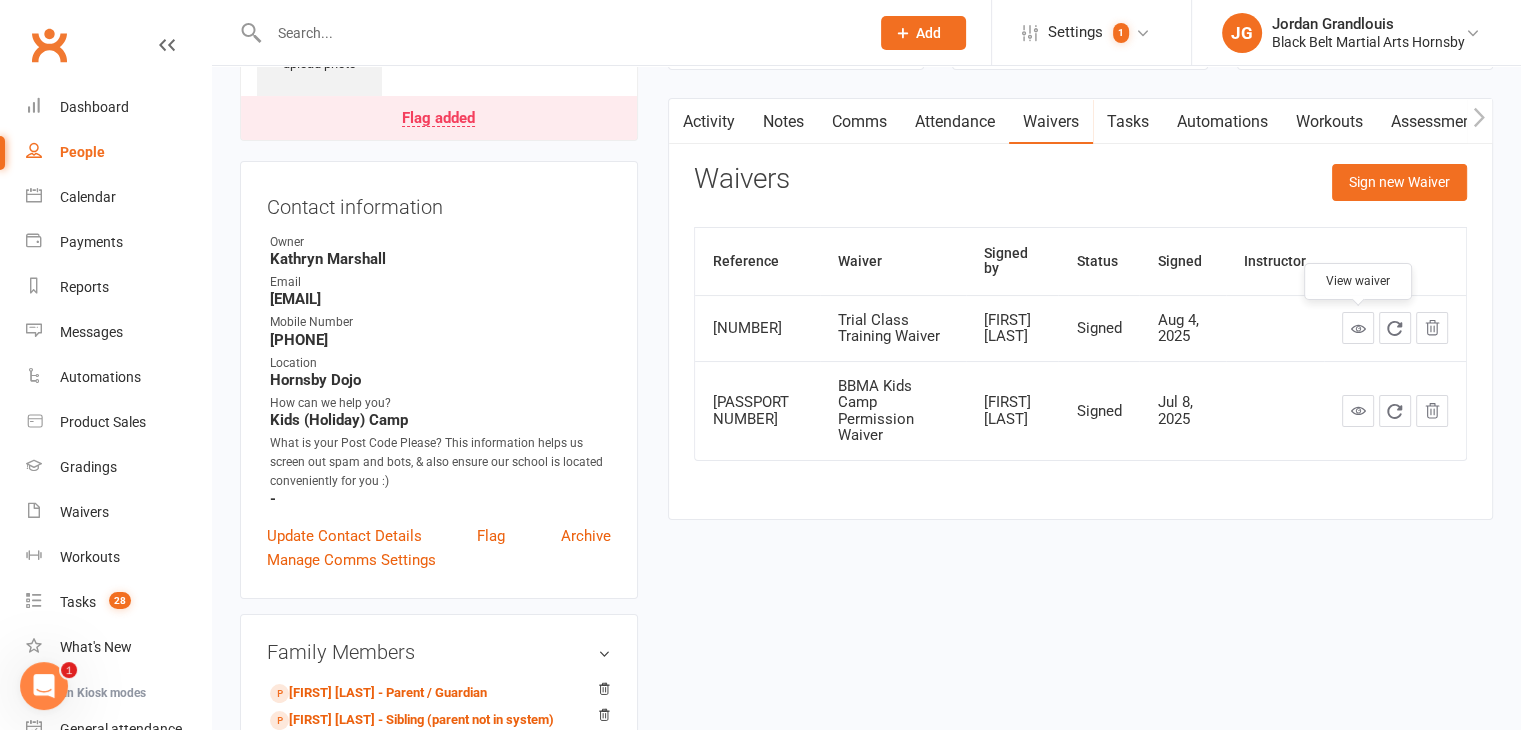 click at bounding box center (1358, 328) 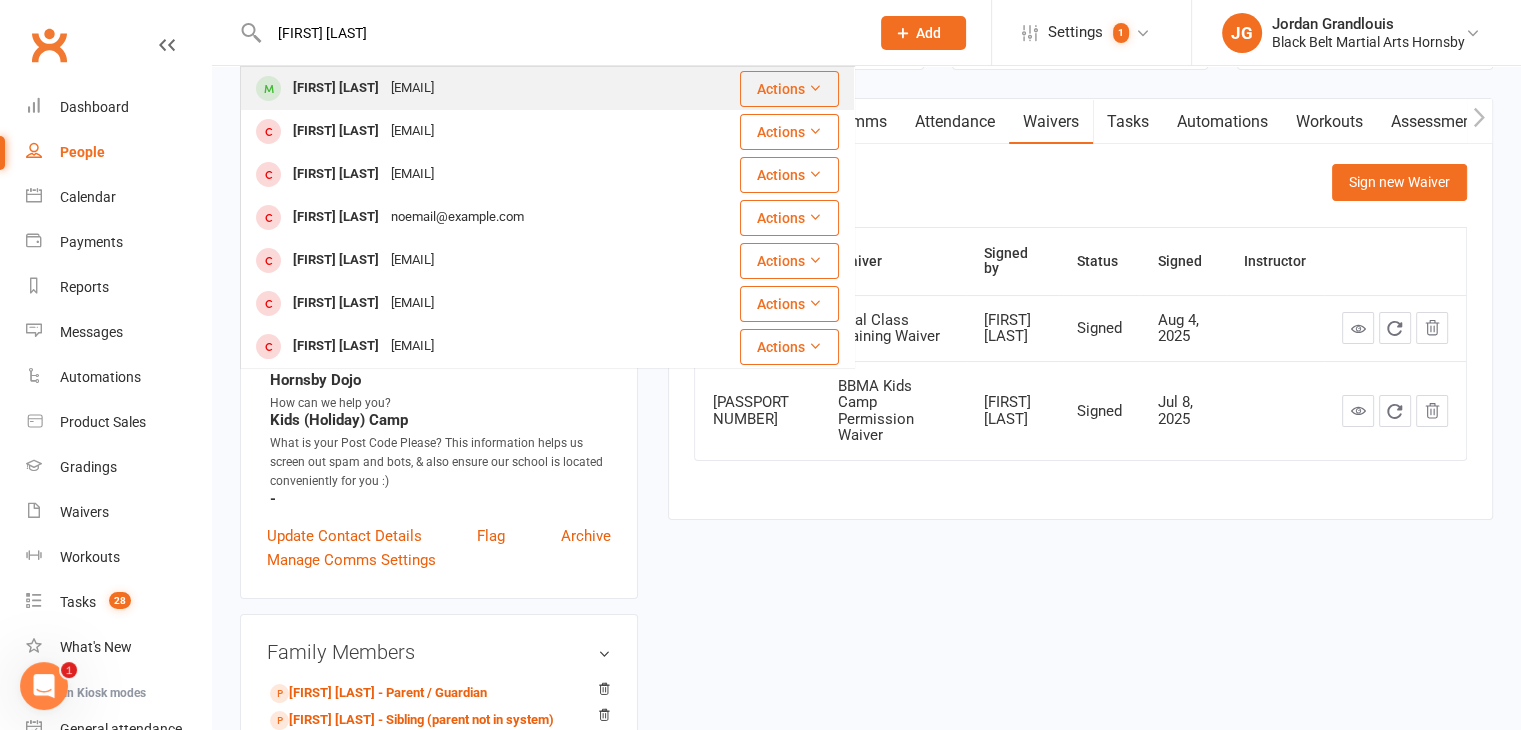 type on "adam khan" 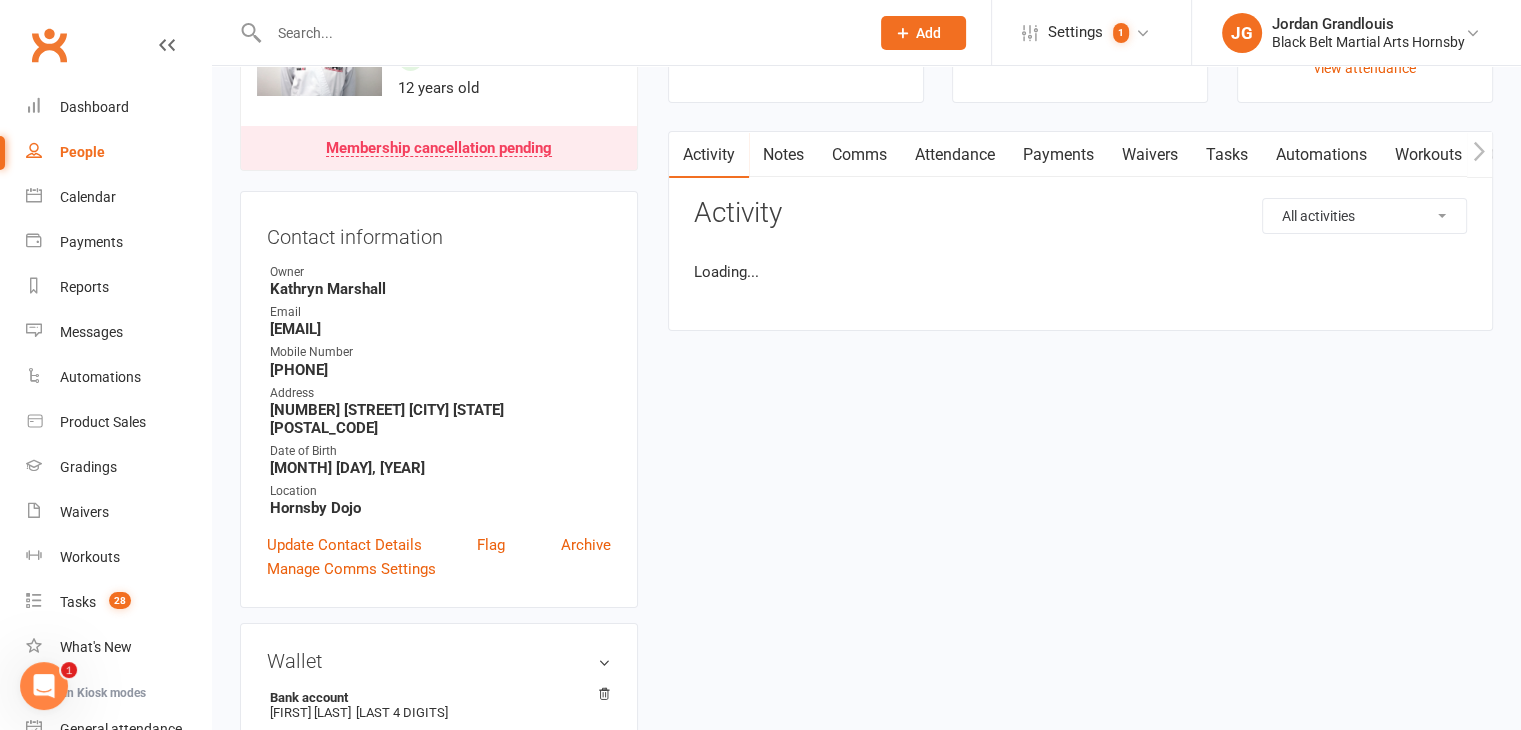 scroll, scrollTop: 0, scrollLeft: 0, axis: both 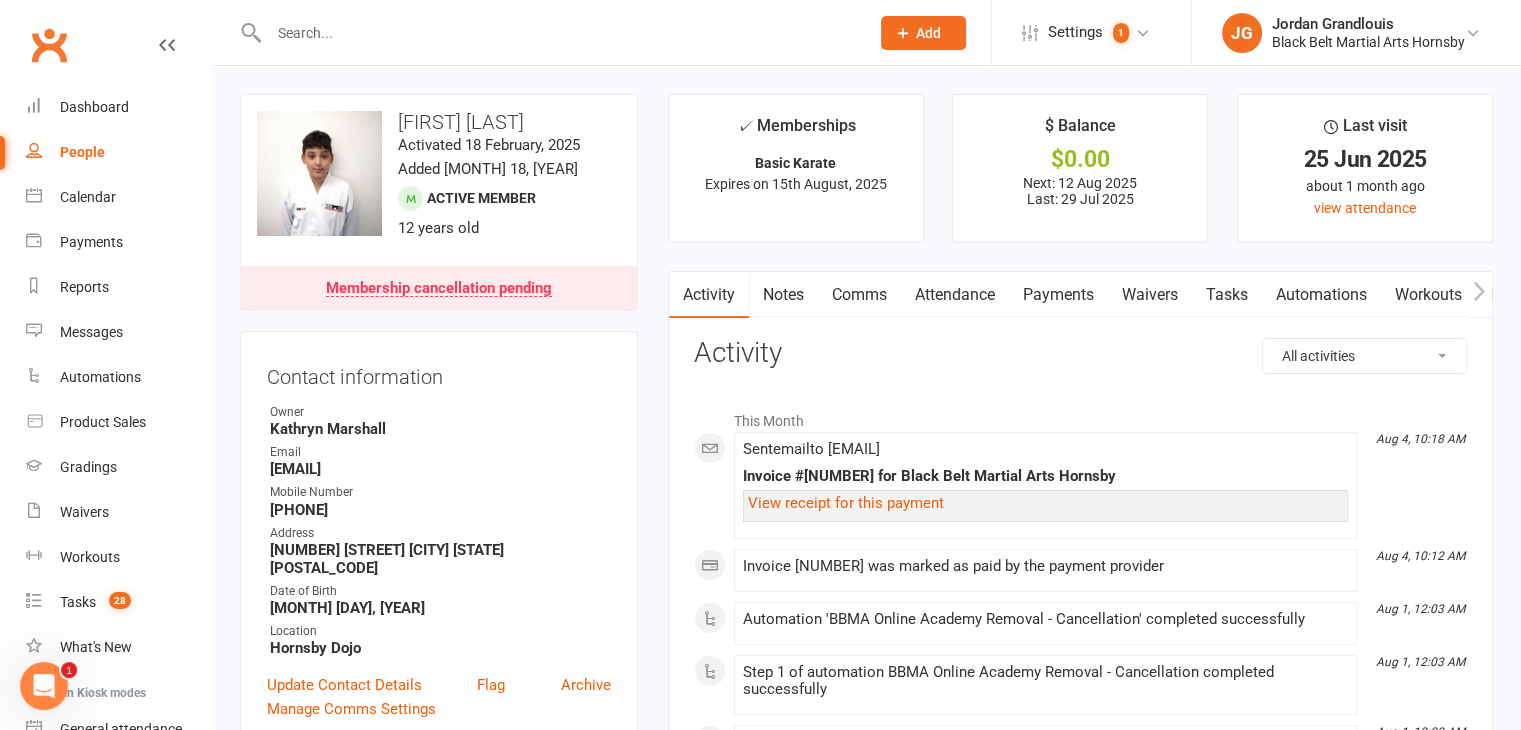 click on "Membership cancellation pending" at bounding box center (439, 289) 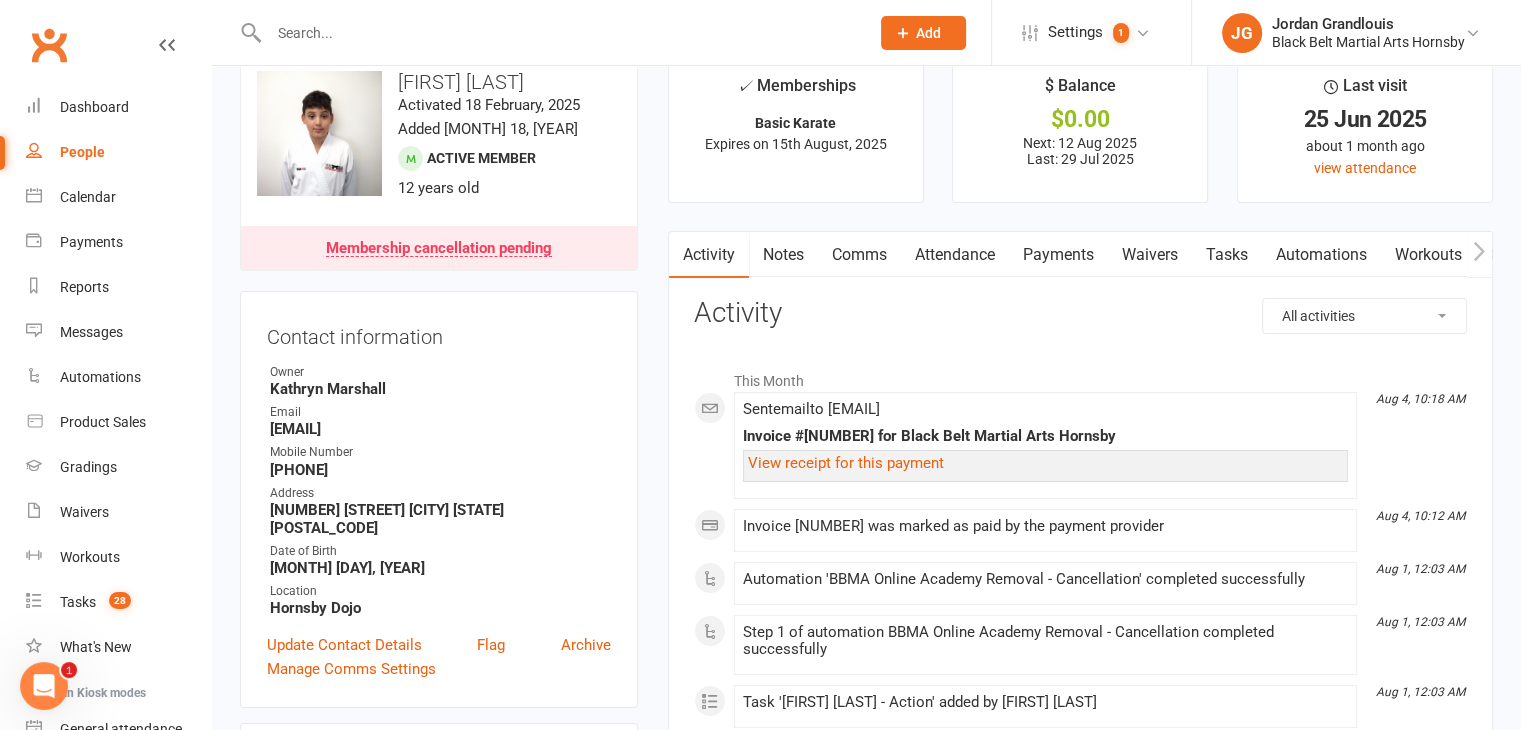 scroll, scrollTop: 0, scrollLeft: 0, axis: both 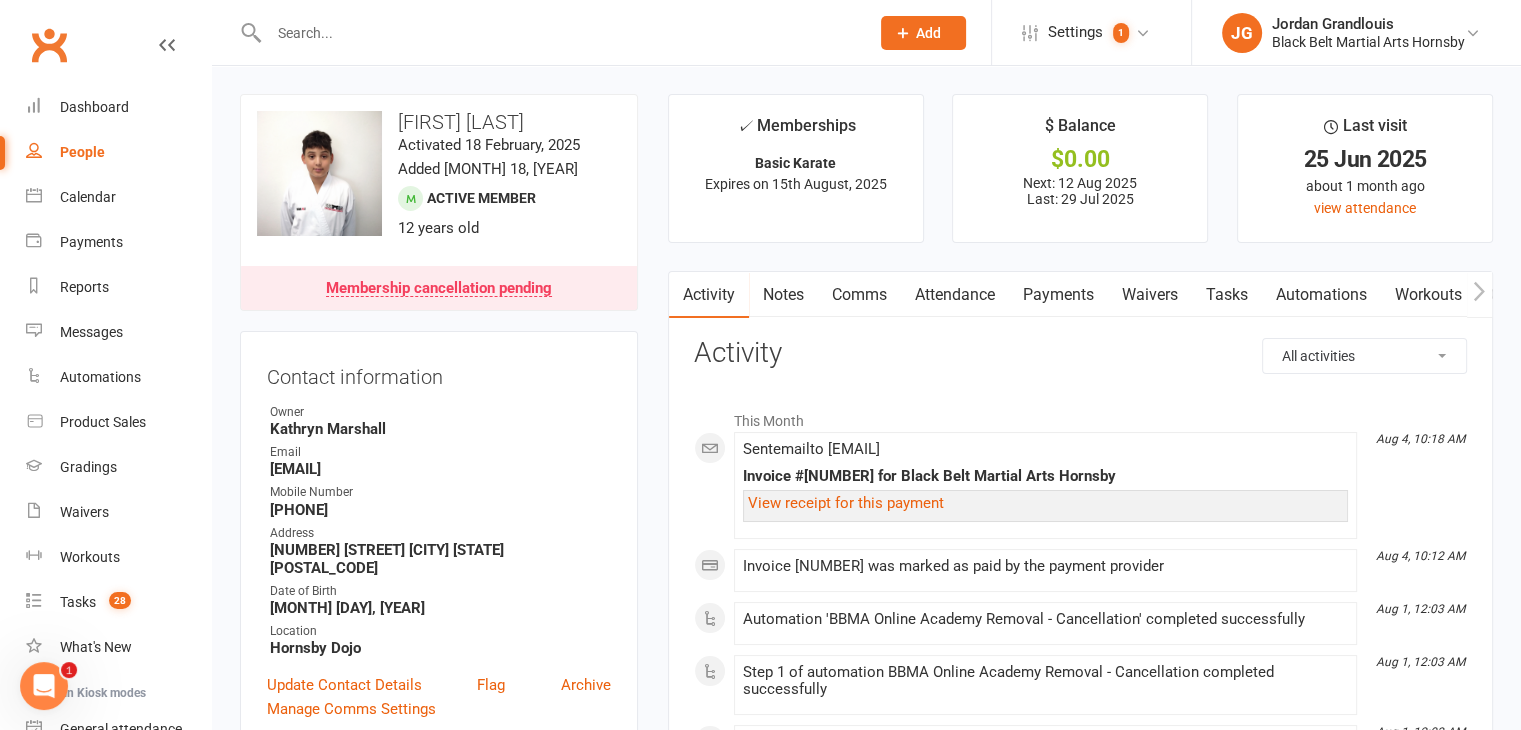 click at bounding box center (559, 33) 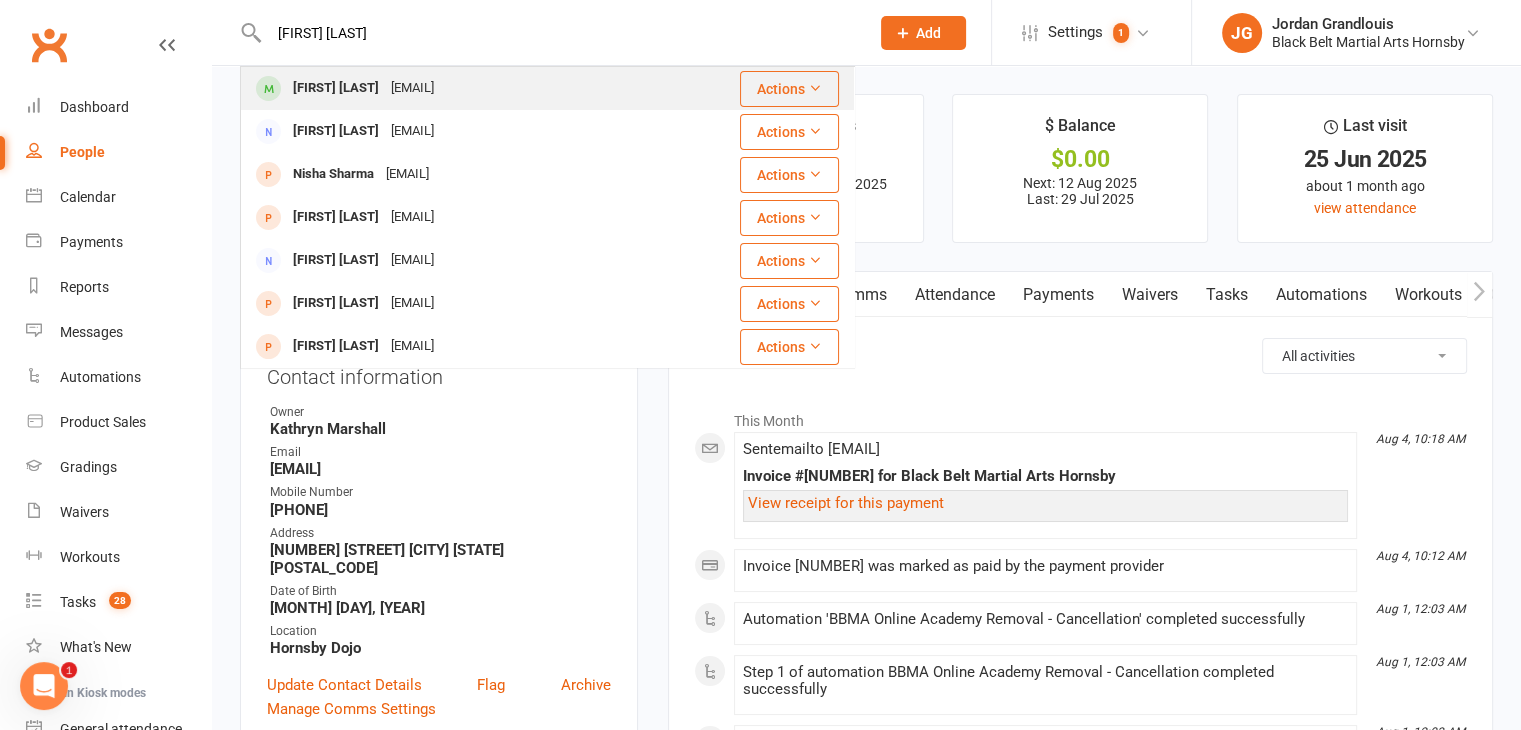 type on "diya sharma" 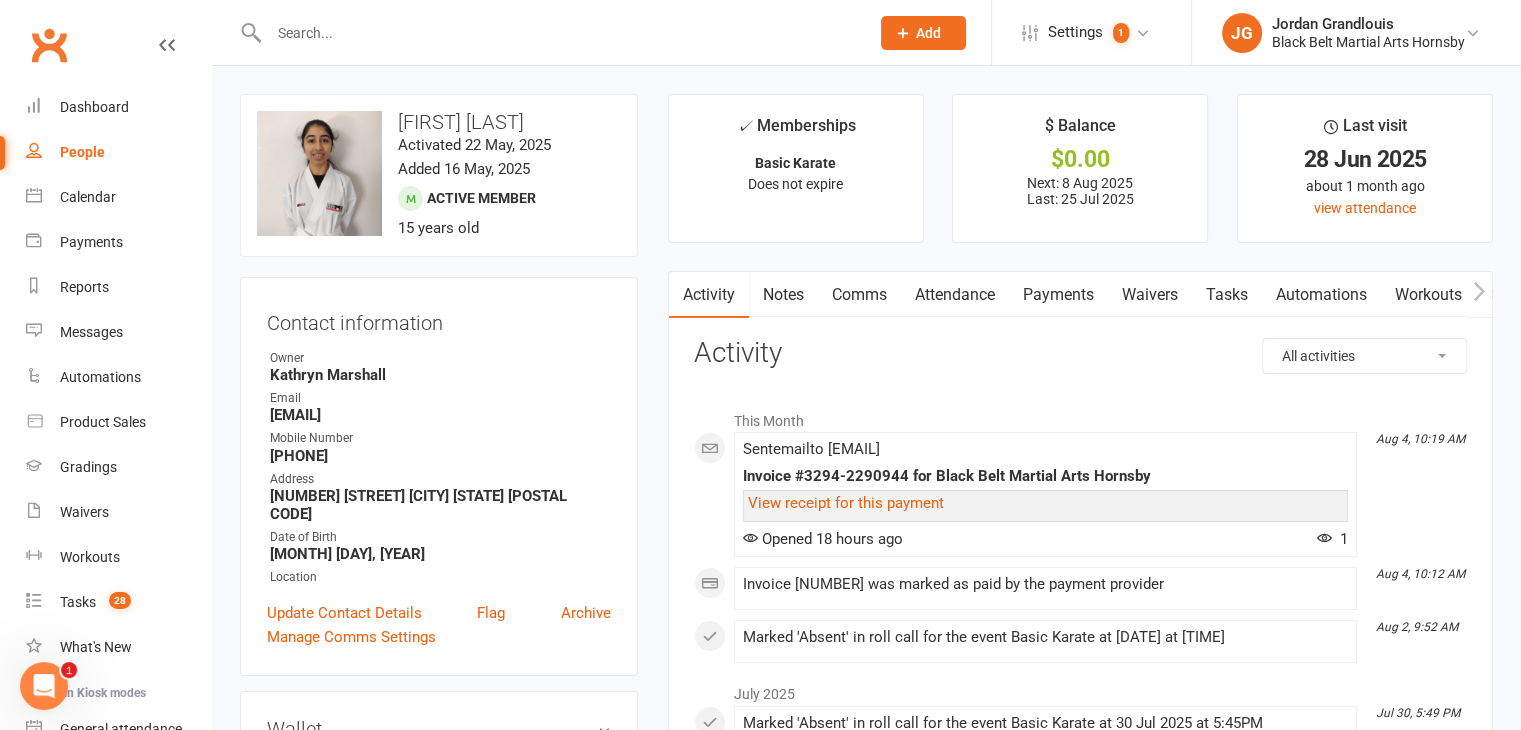 click on "Notes" at bounding box center (783, 295) 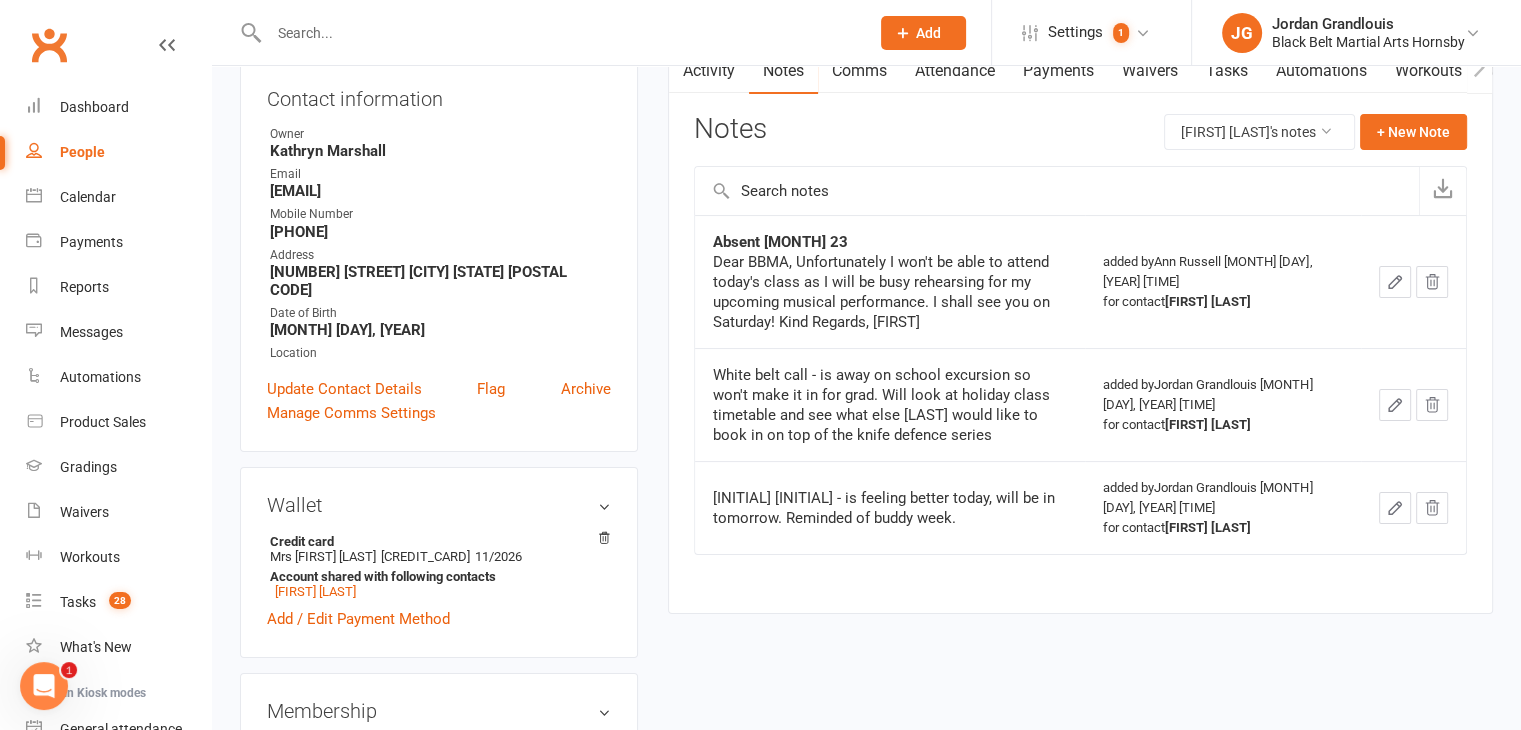 scroll, scrollTop: 0, scrollLeft: 0, axis: both 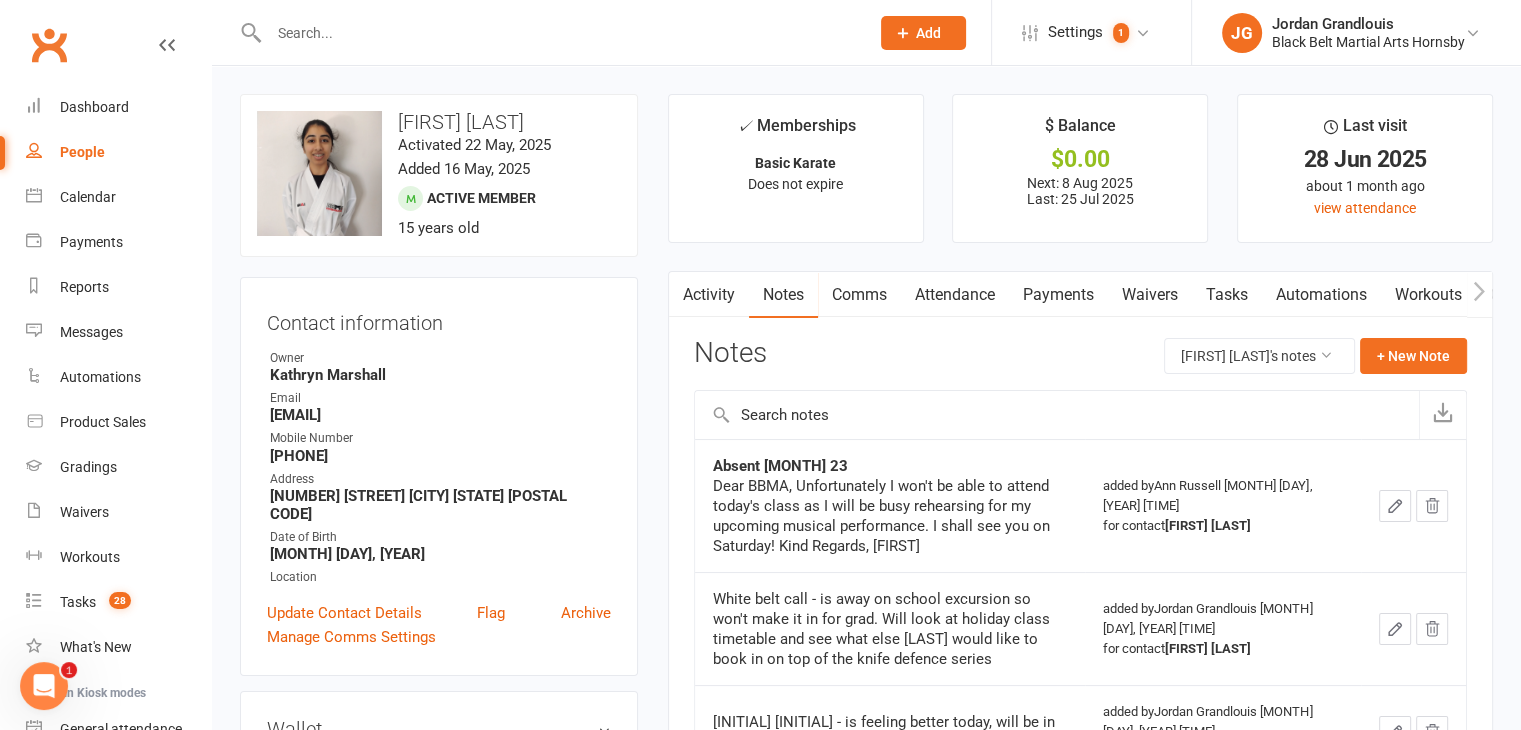 click on "Activity" at bounding box center (709, 295) 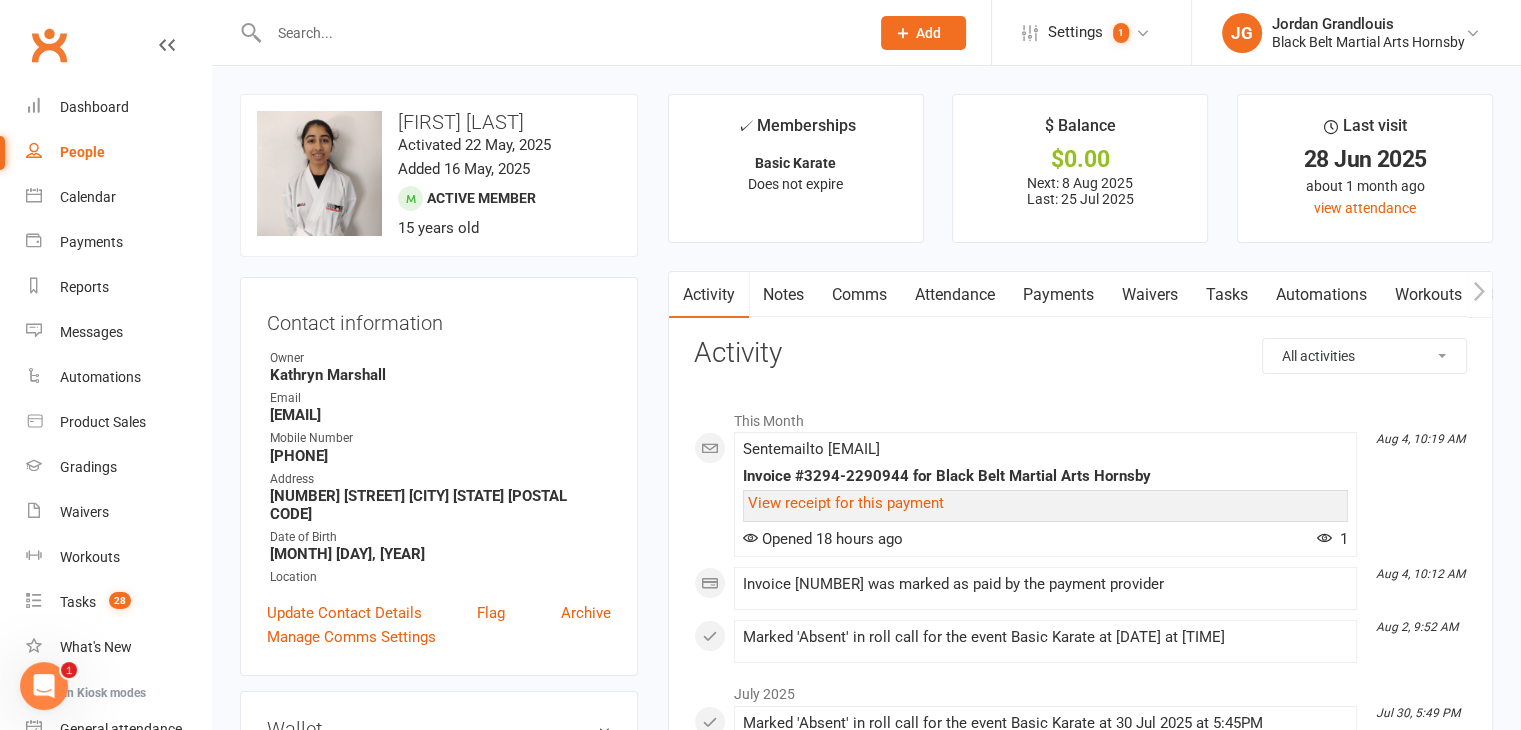 click at bounding box center (559, 33) 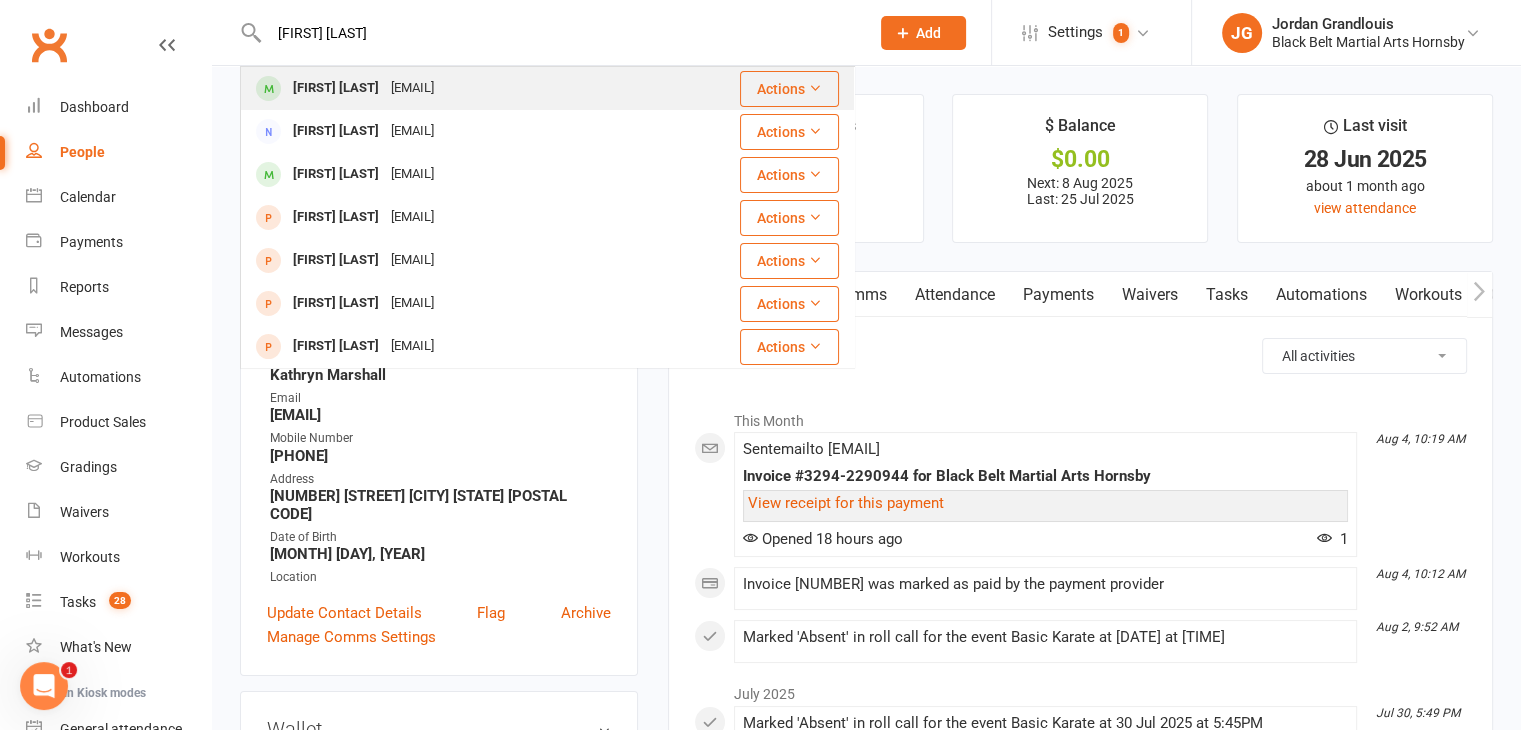 type on "nevena vujadinovic" 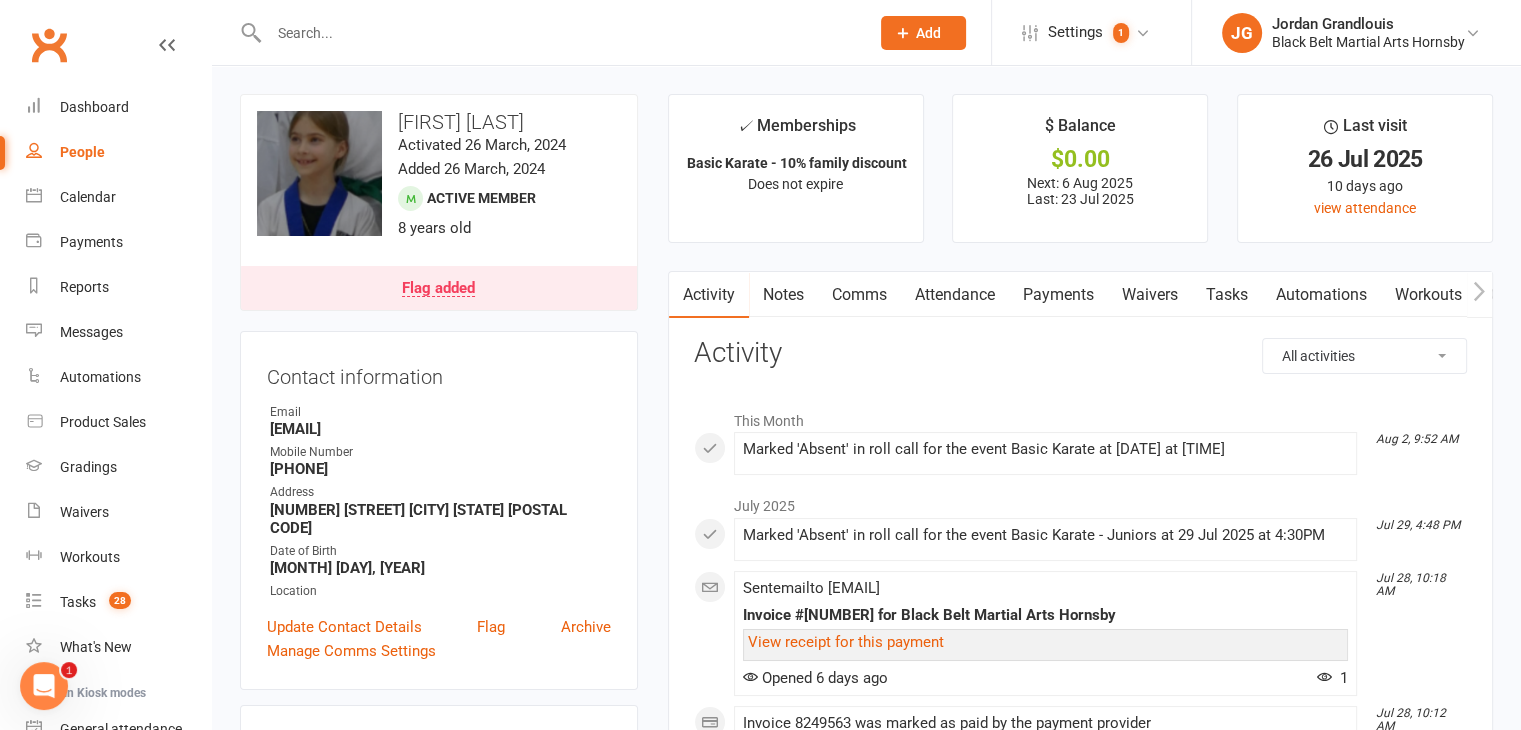 click on "Attendance" at bounding box center [955, 295] 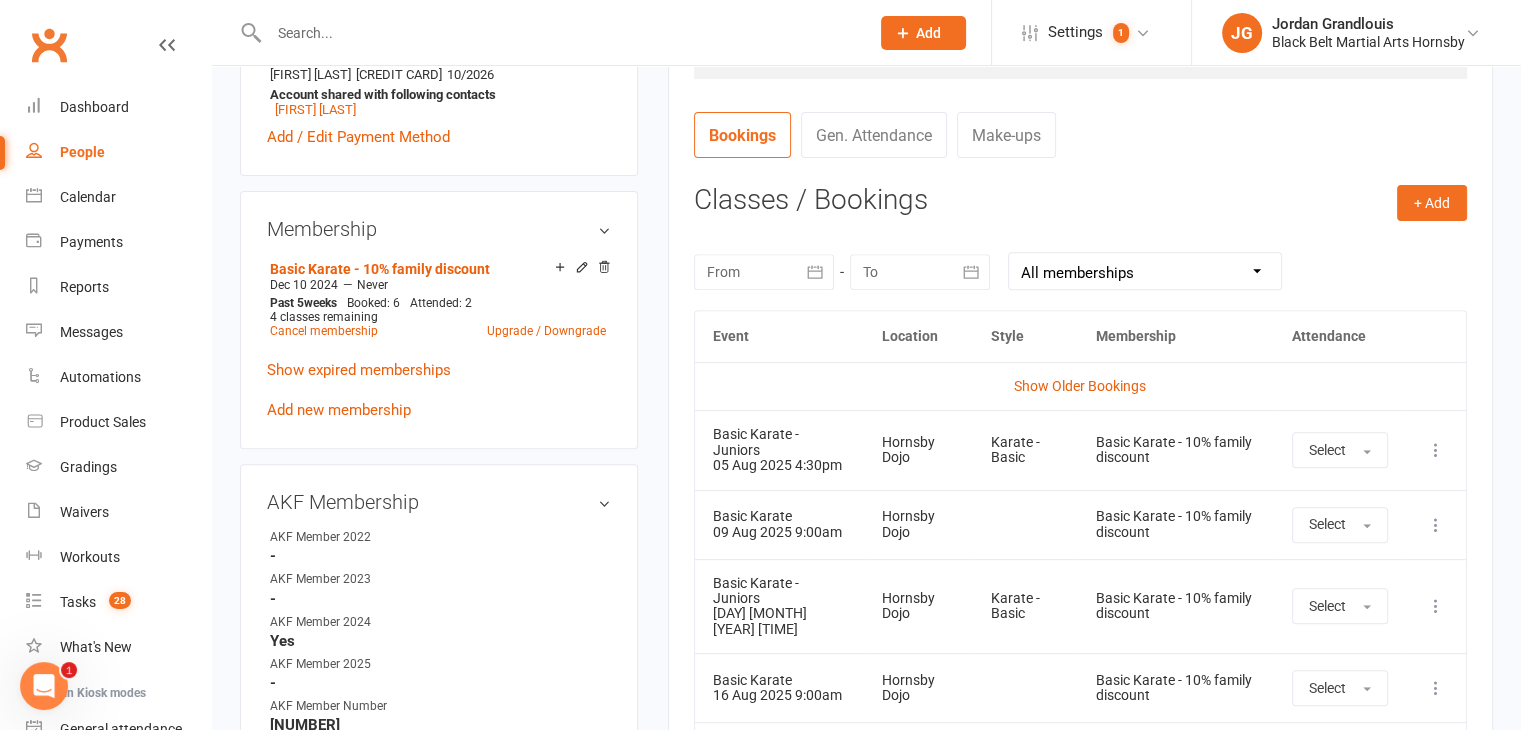 scroll, scrollTop: 744, scrollLeft: 0, axis: vertical 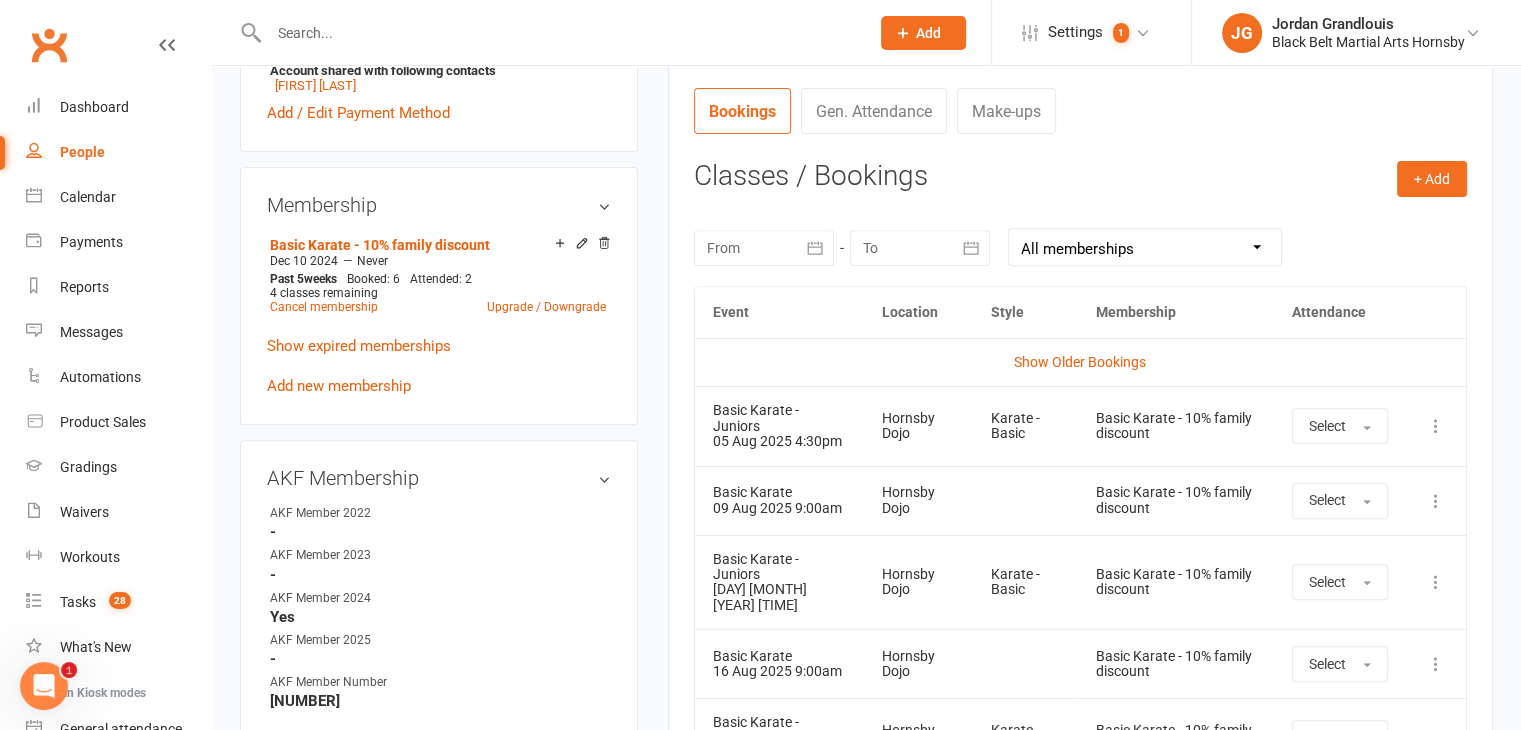 click at bounding box center [764, 248] 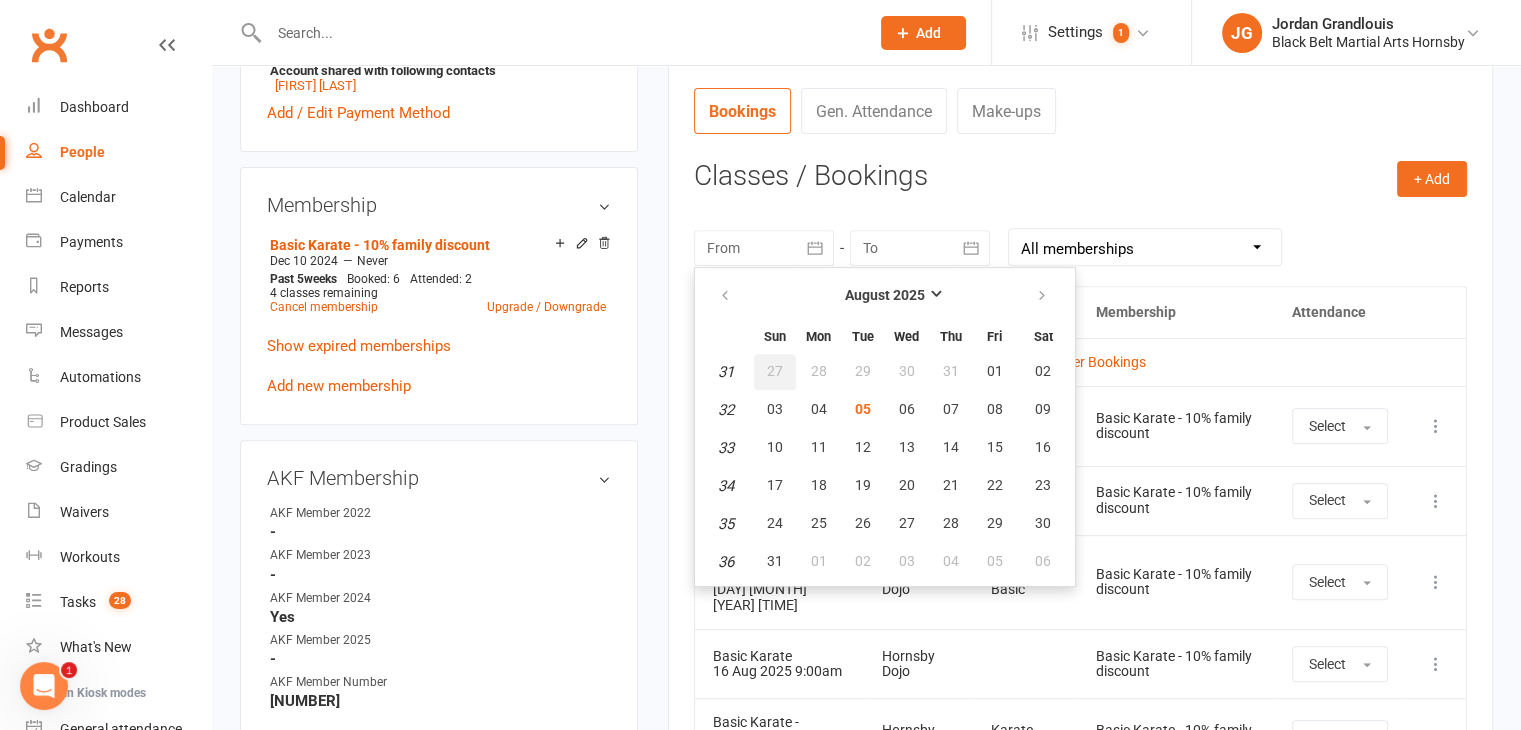 click on "27" at bounding box center [775, 372] 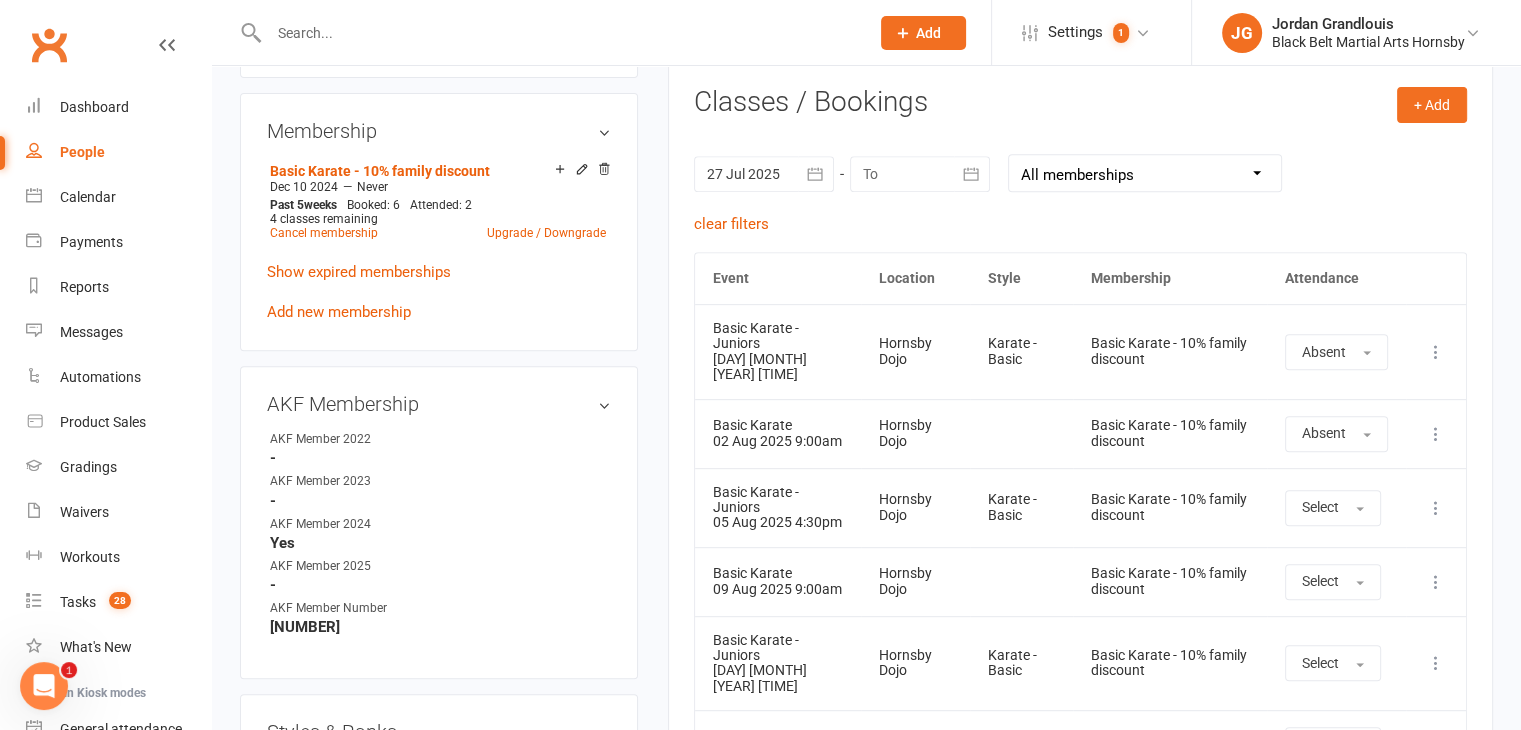 scroll, scrollTop: 819, scrollLeft: 0, axis: vertical 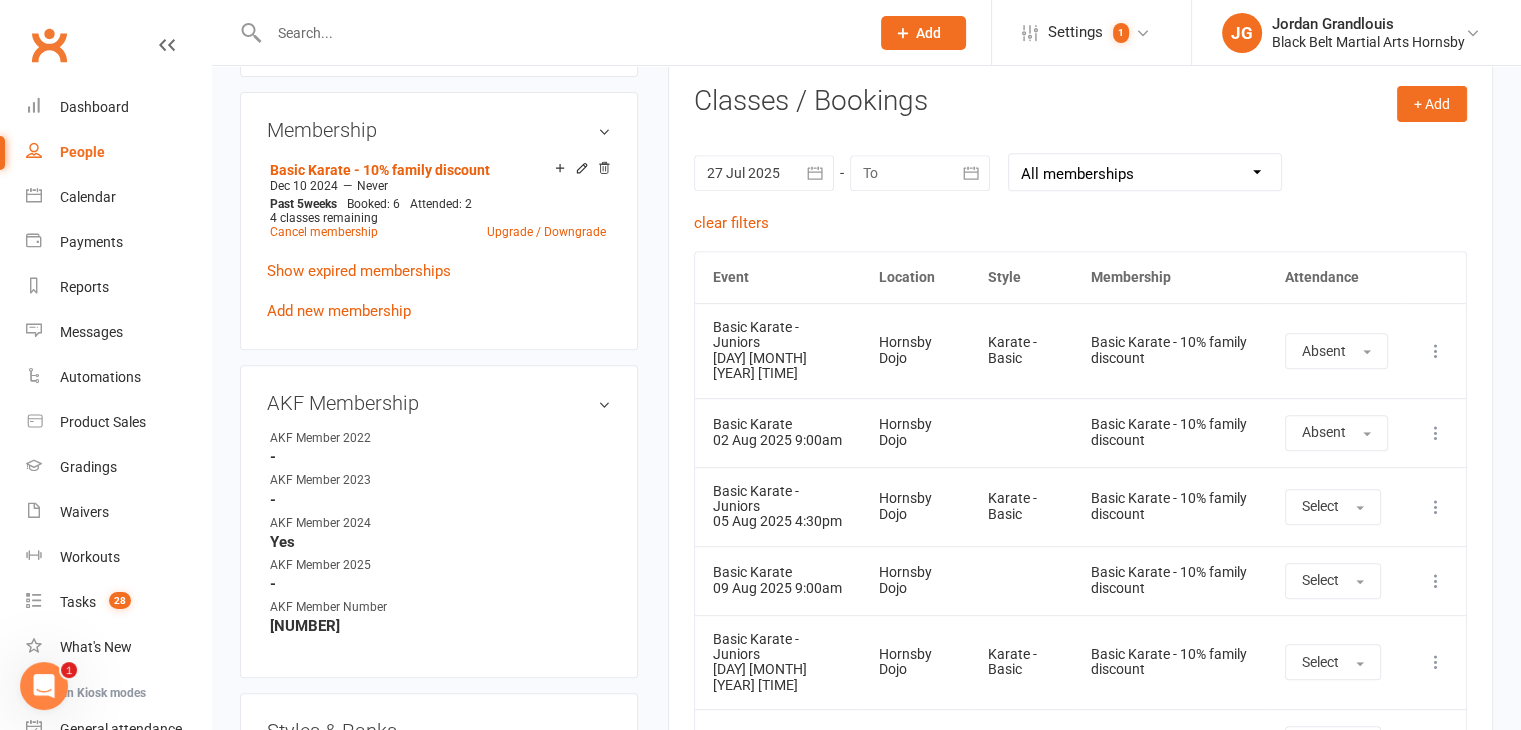 click on "Hornsby Dojo" at bounding box center [915, 506] 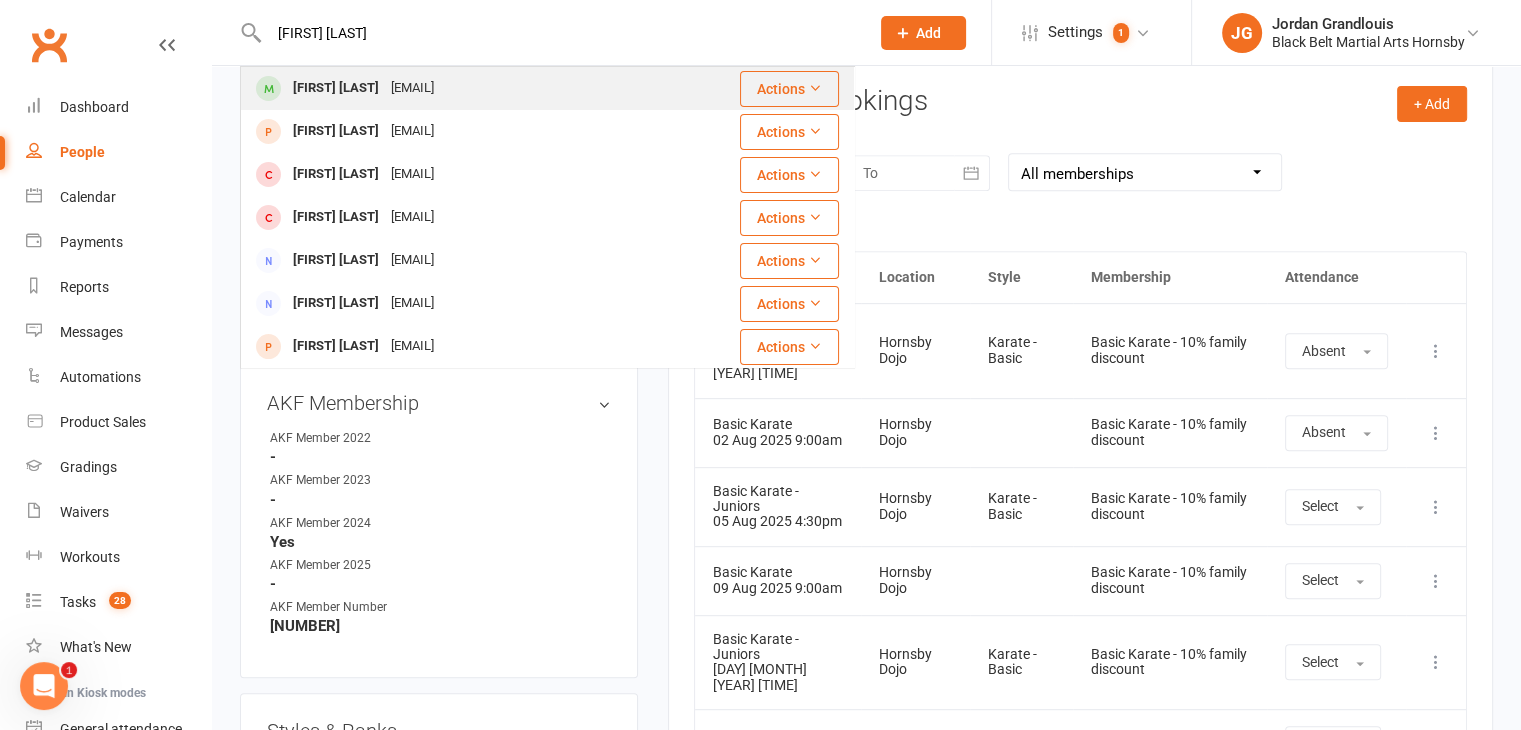 type on "jenny zhao" 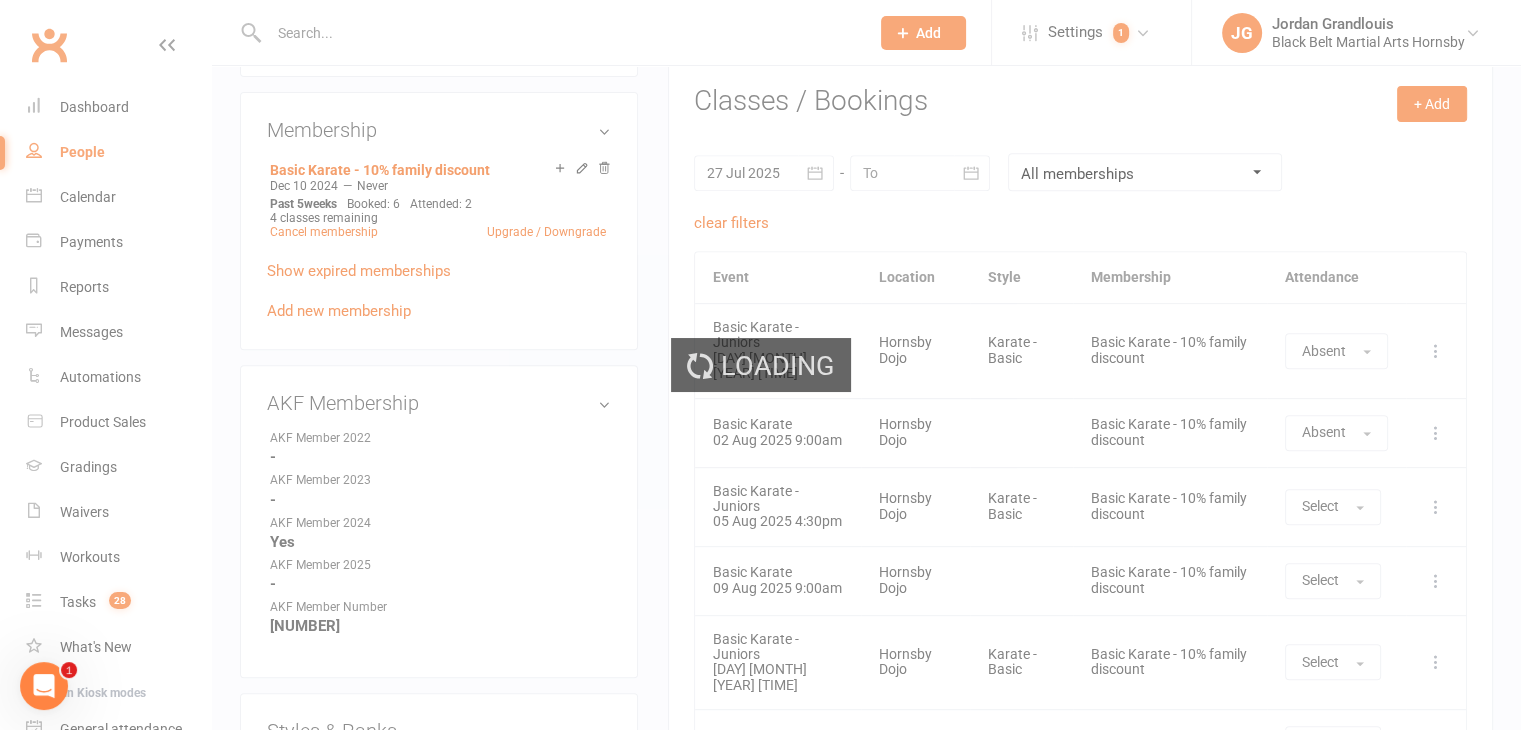scroll, scrollTop: 0, scrollLeft: 0, axis: both 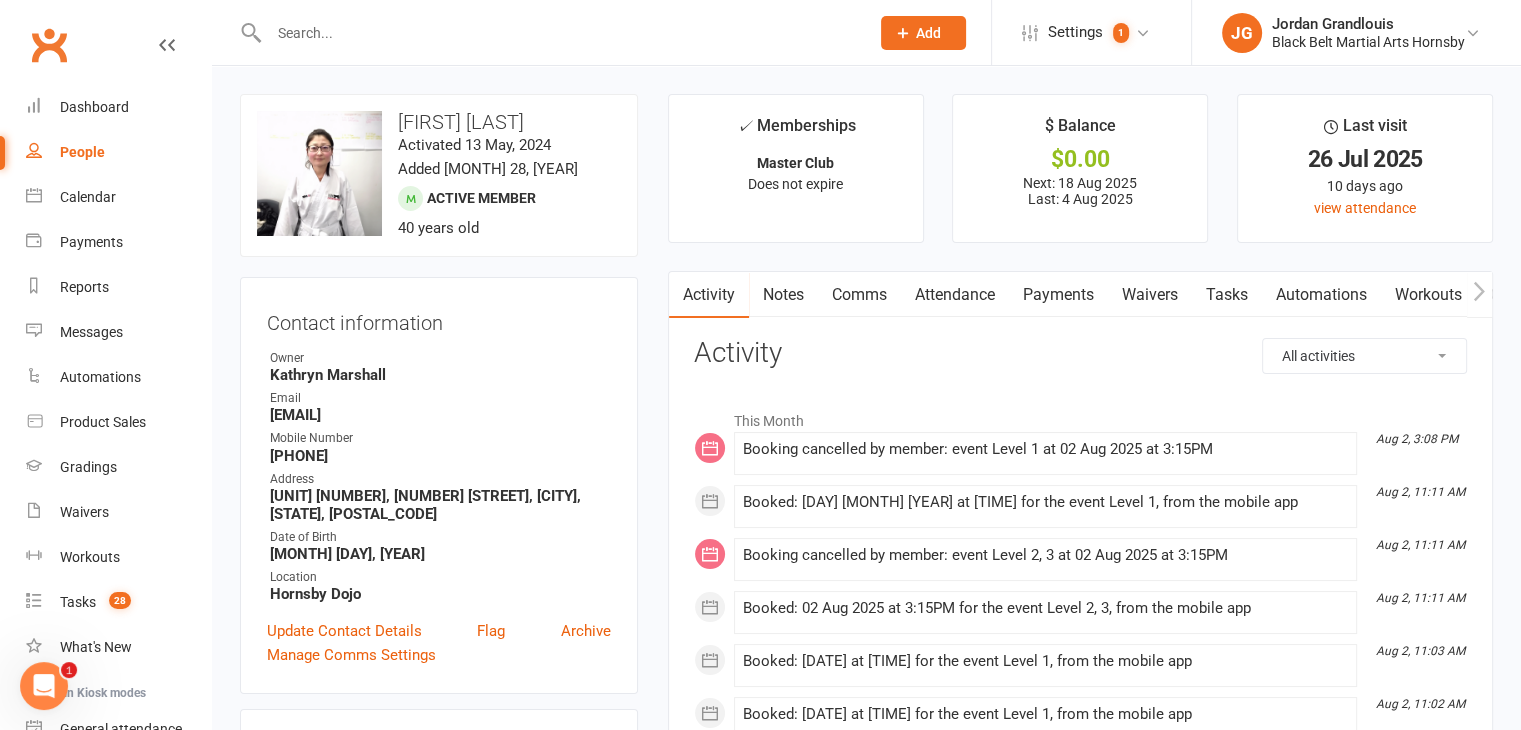 click on "Attendance" at bounding box center (955, 295) 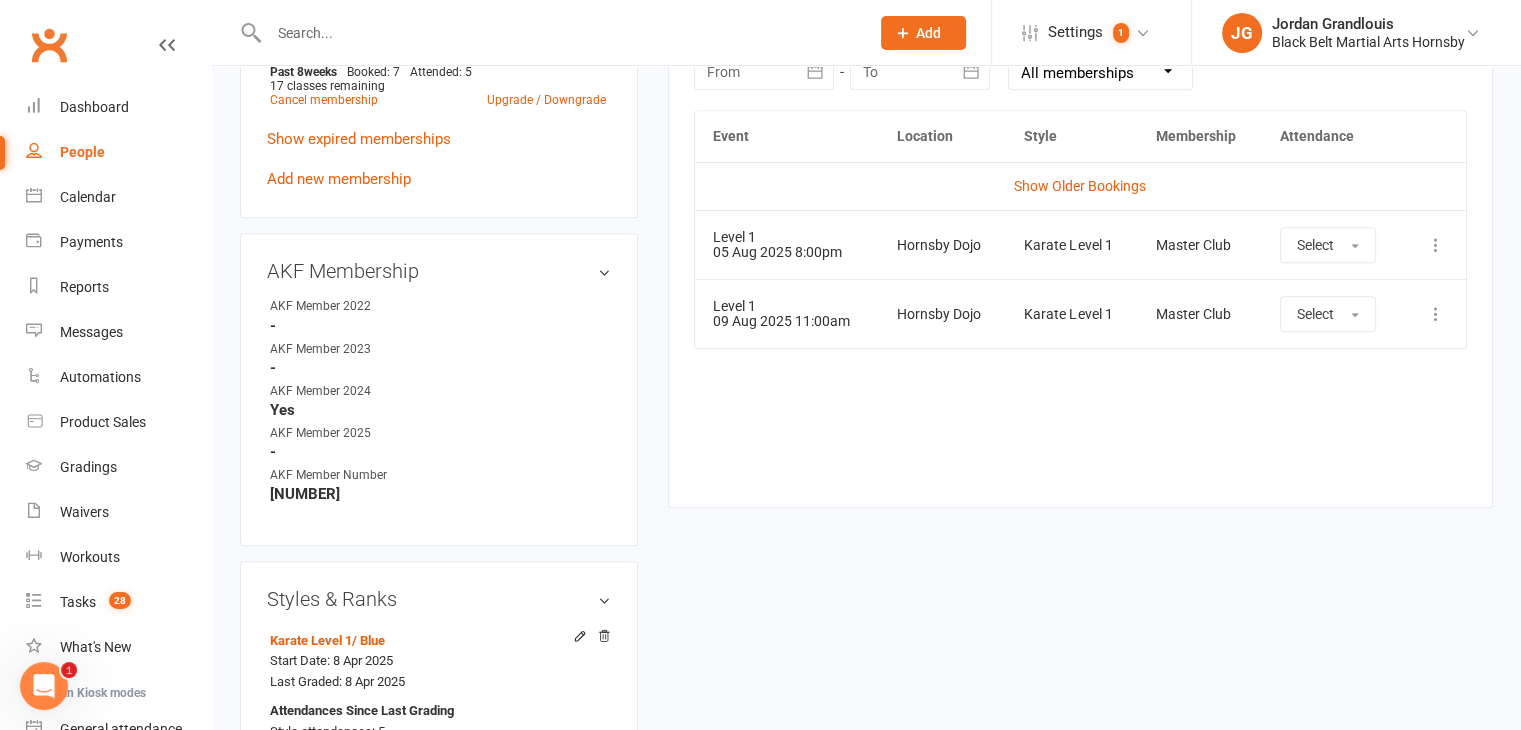 scroll, scrollTop: 750, scrollLeft: 0, axis: vertical 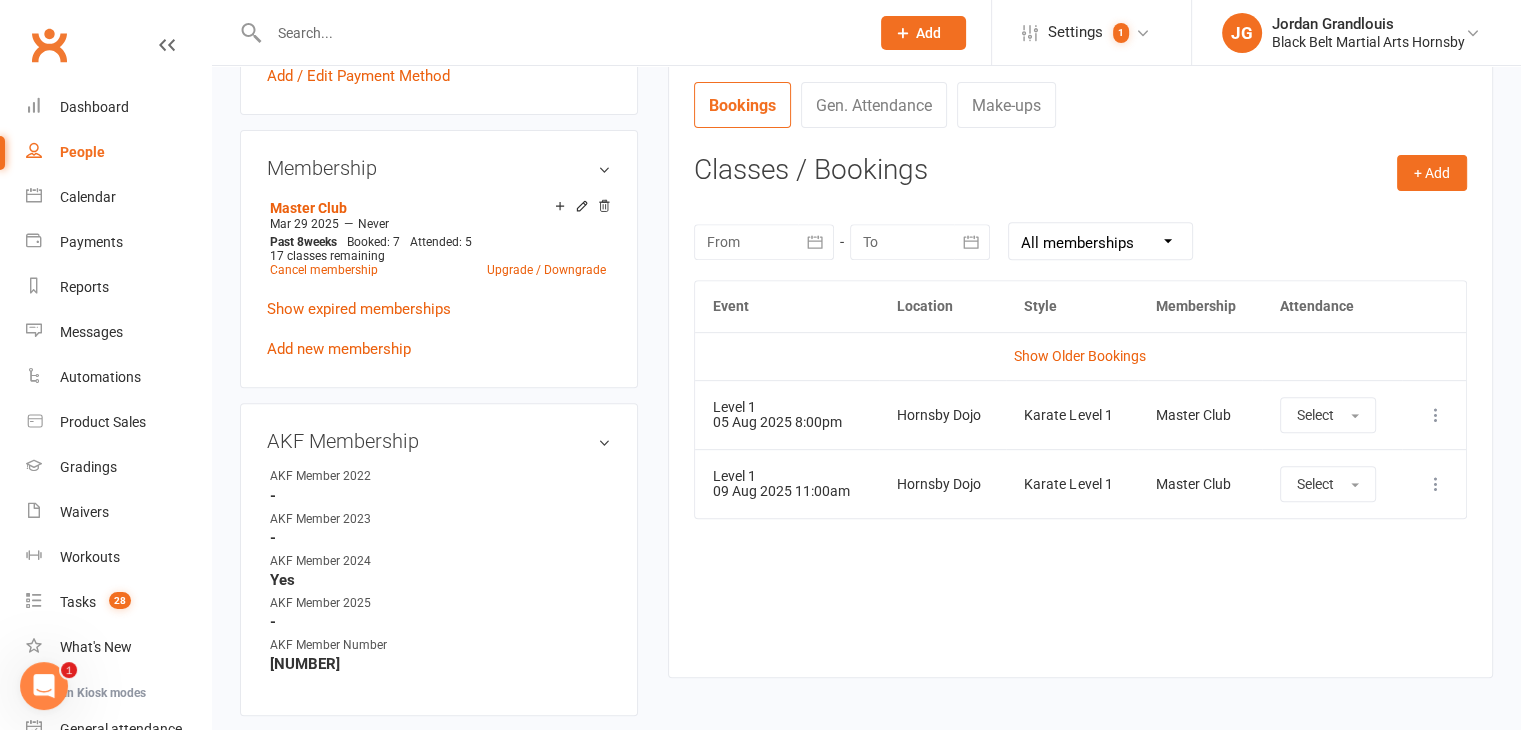 click at bounding box center [764, 242] 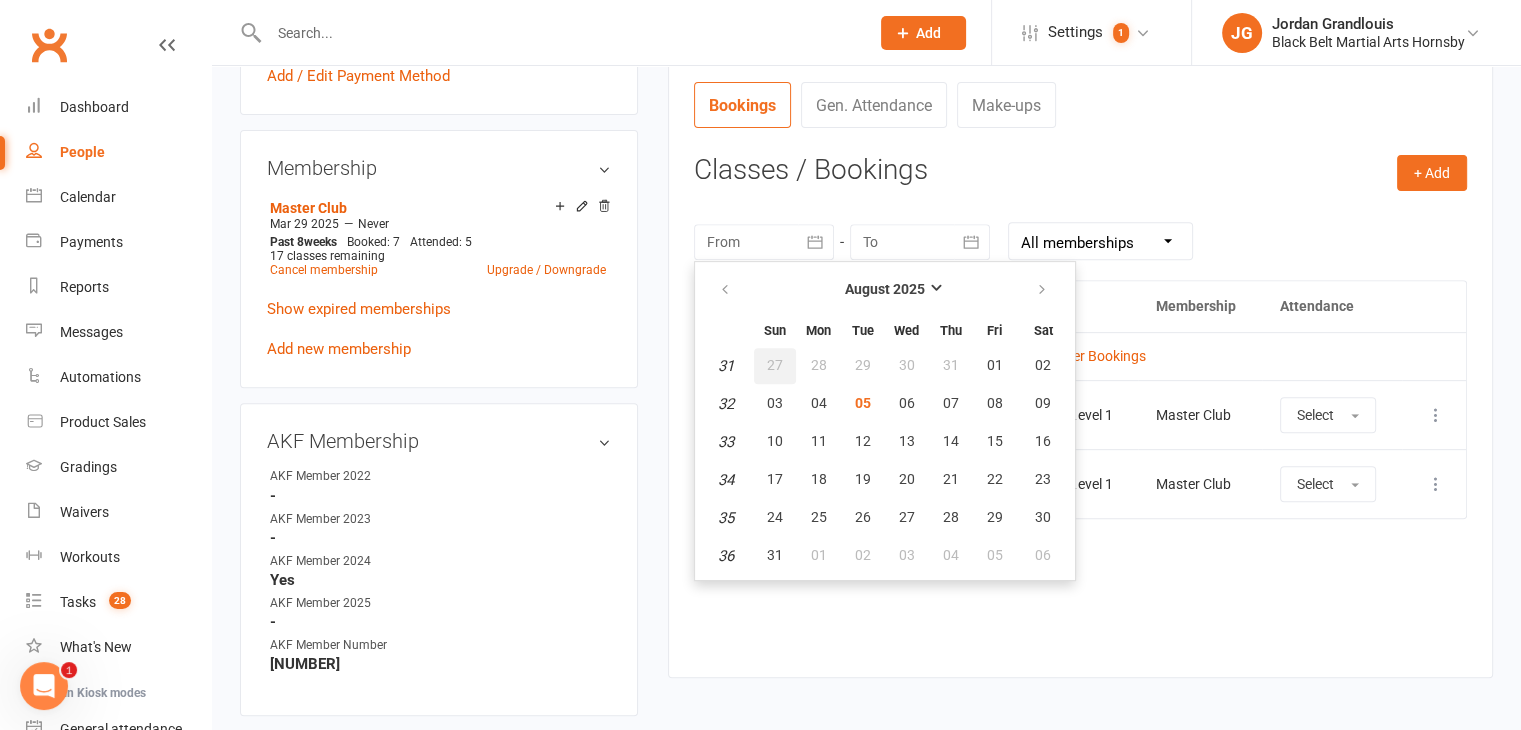 click on "27" at bounding box center [775, 365] 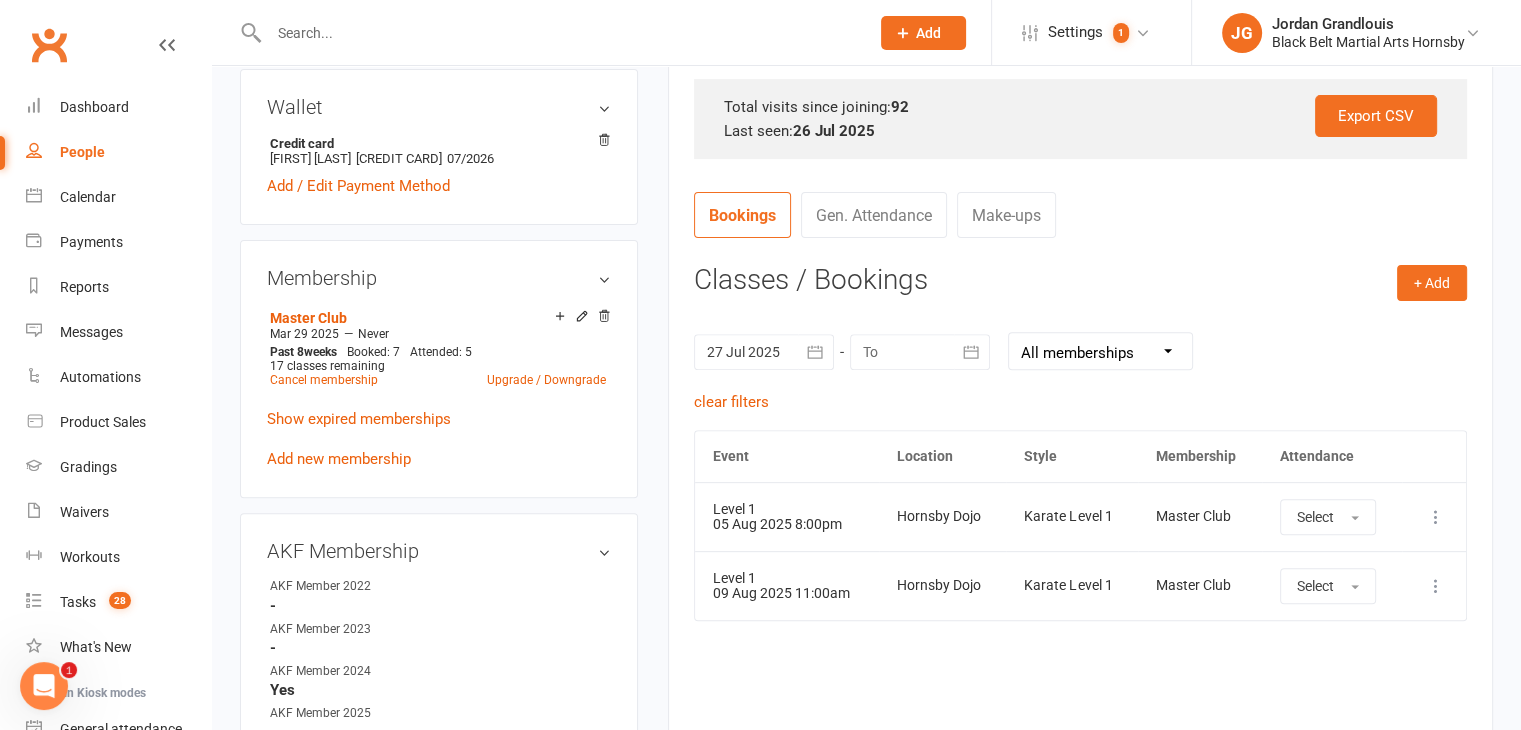 scroll, scrollTop: 639, scrollLeft: 0, axis: vertical 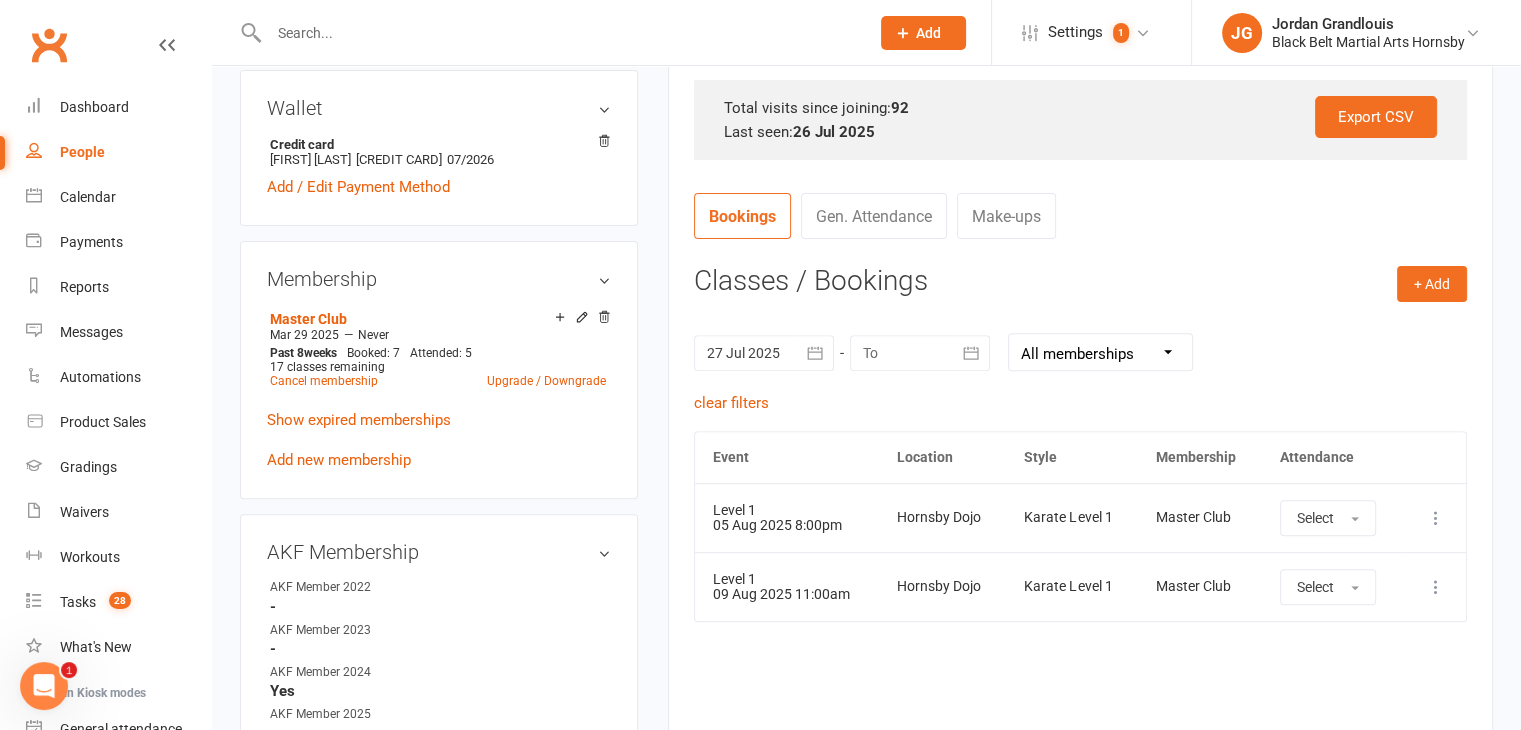 click at bounding box center [764, 353] 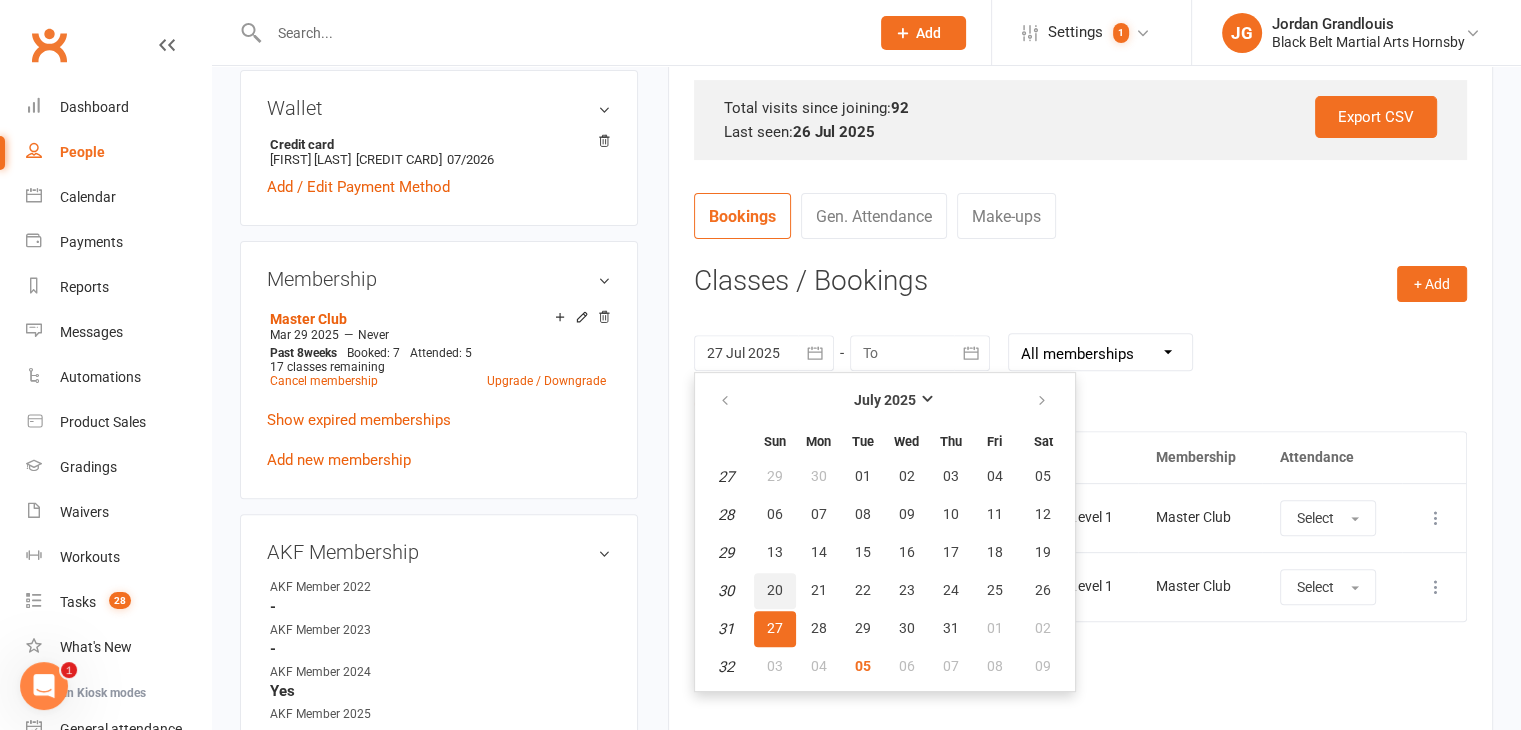click on "20" at bounding box center [775, 590] 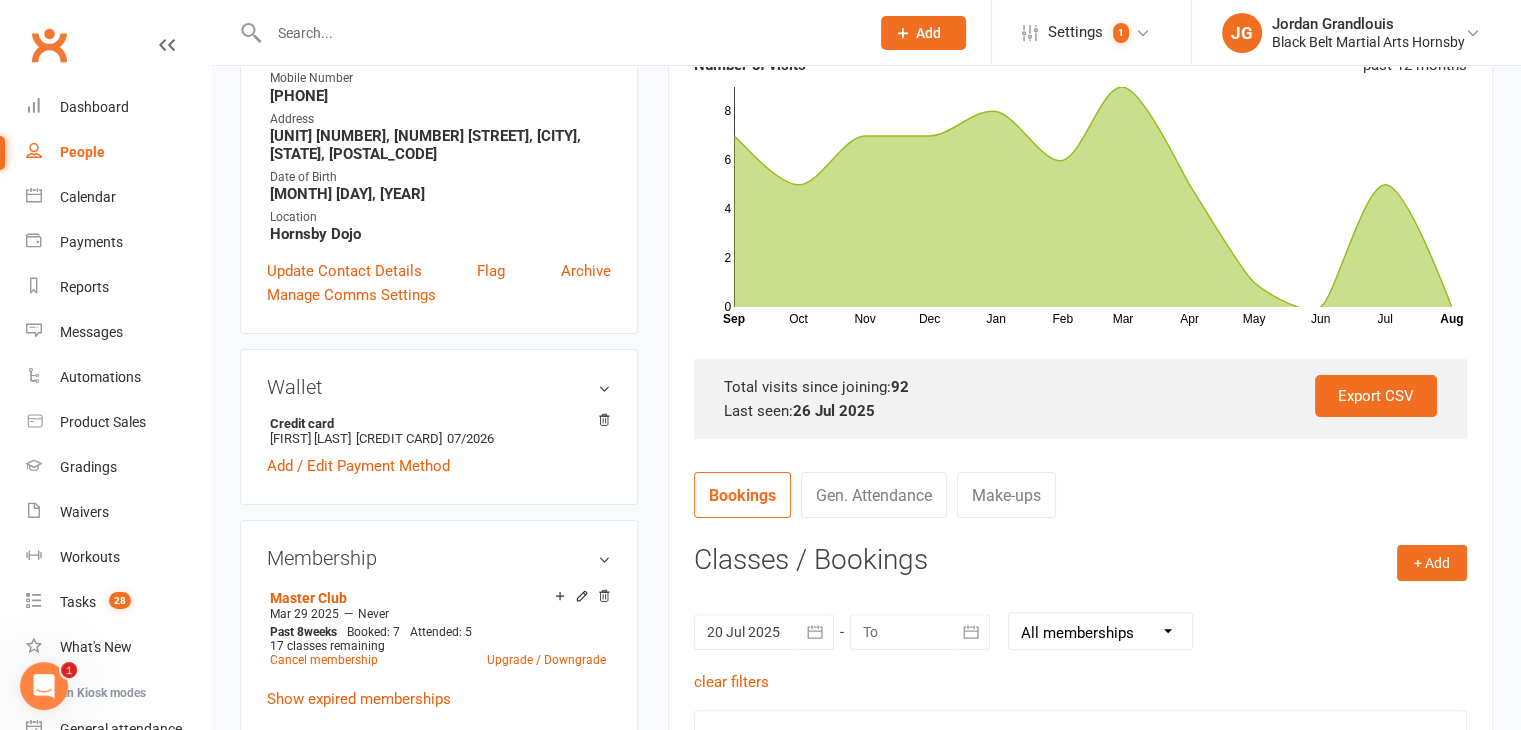 scroll, scrollTop: 0, scrollLeft: 0, axis: both 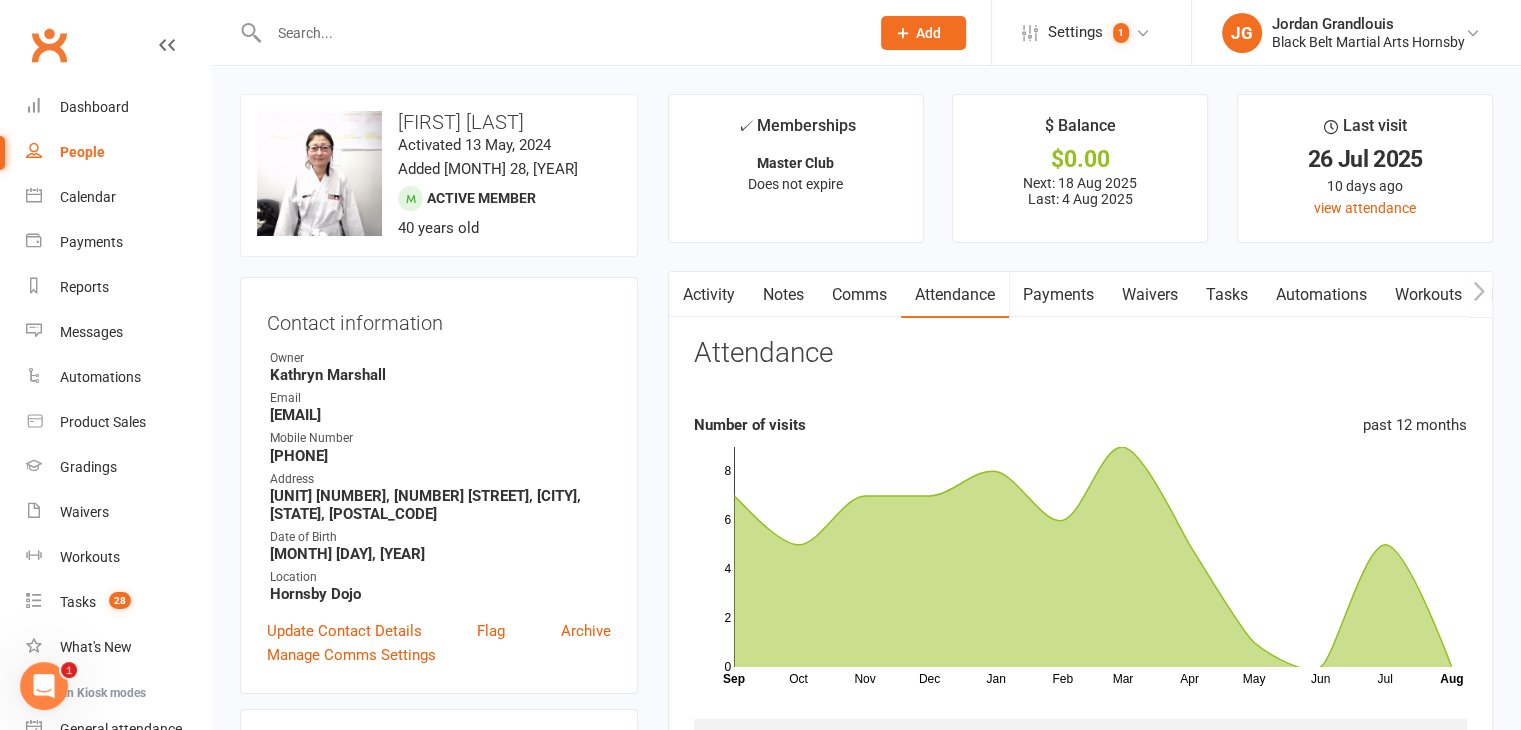 click on "Activity" at bounding box center (709, 295) 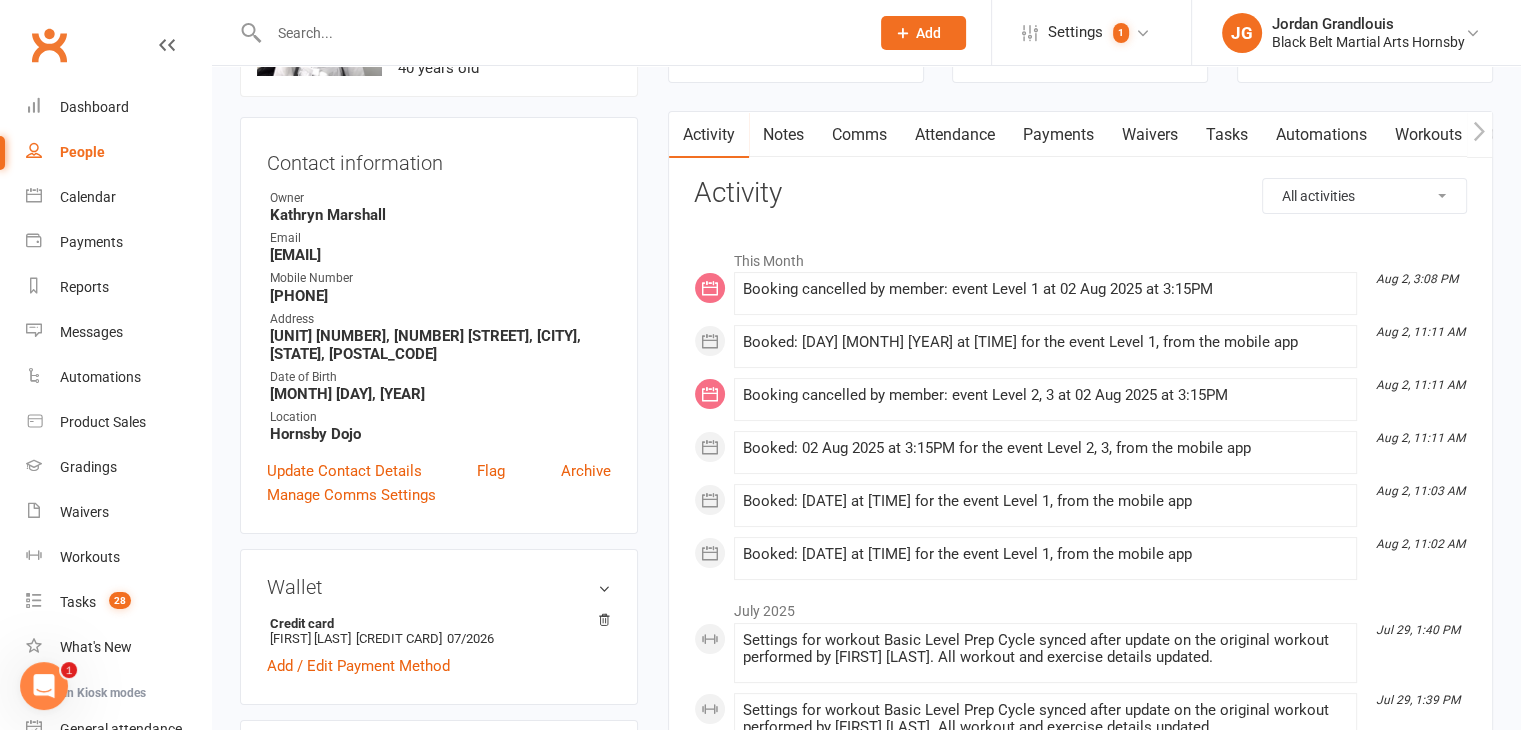 scroll, scrollTop: 159, scrollLeft: 0, axis: vertical 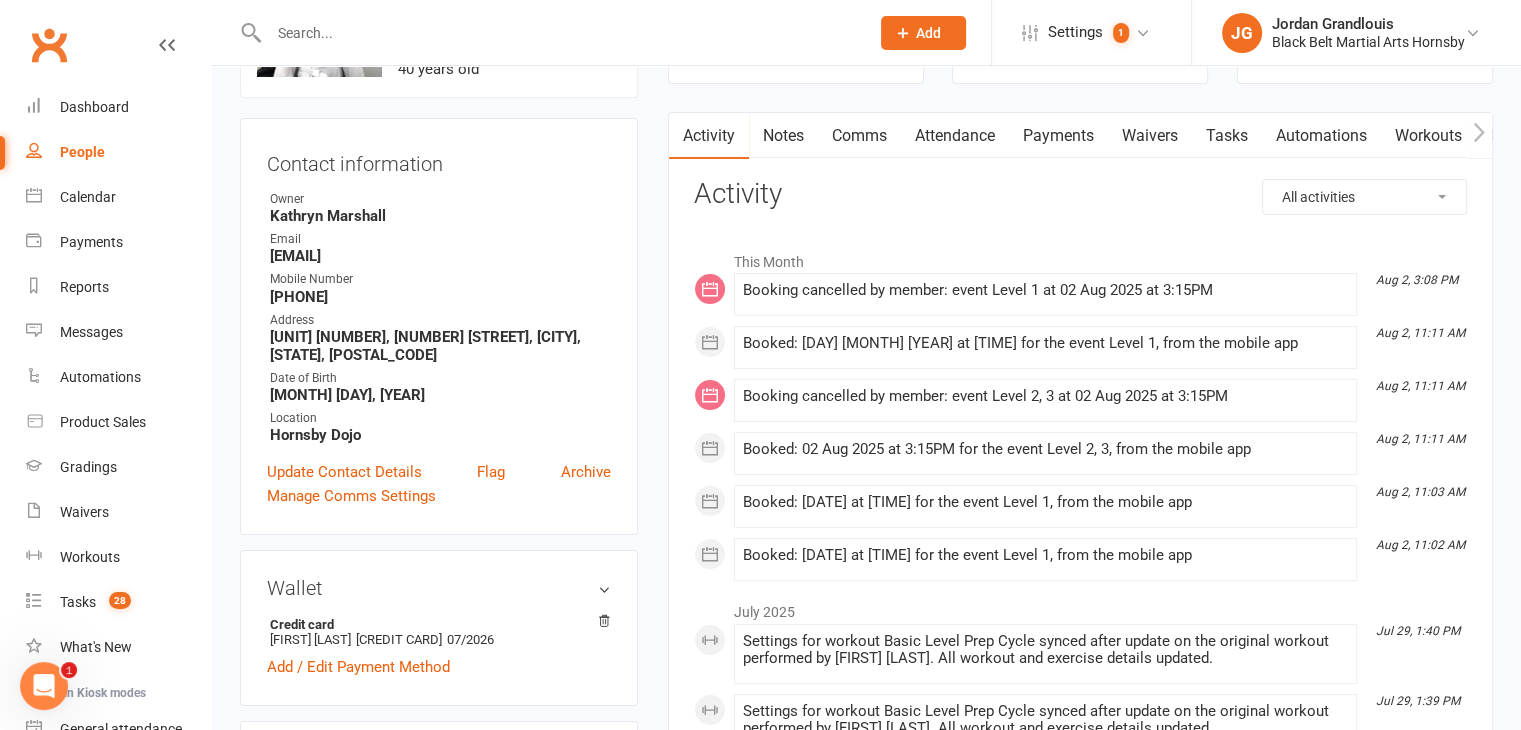 click on "Booked: 09 Aug 2025 at 11:00AM for the event Level 1, from the mobile app" at bounding box center [1045, 506] 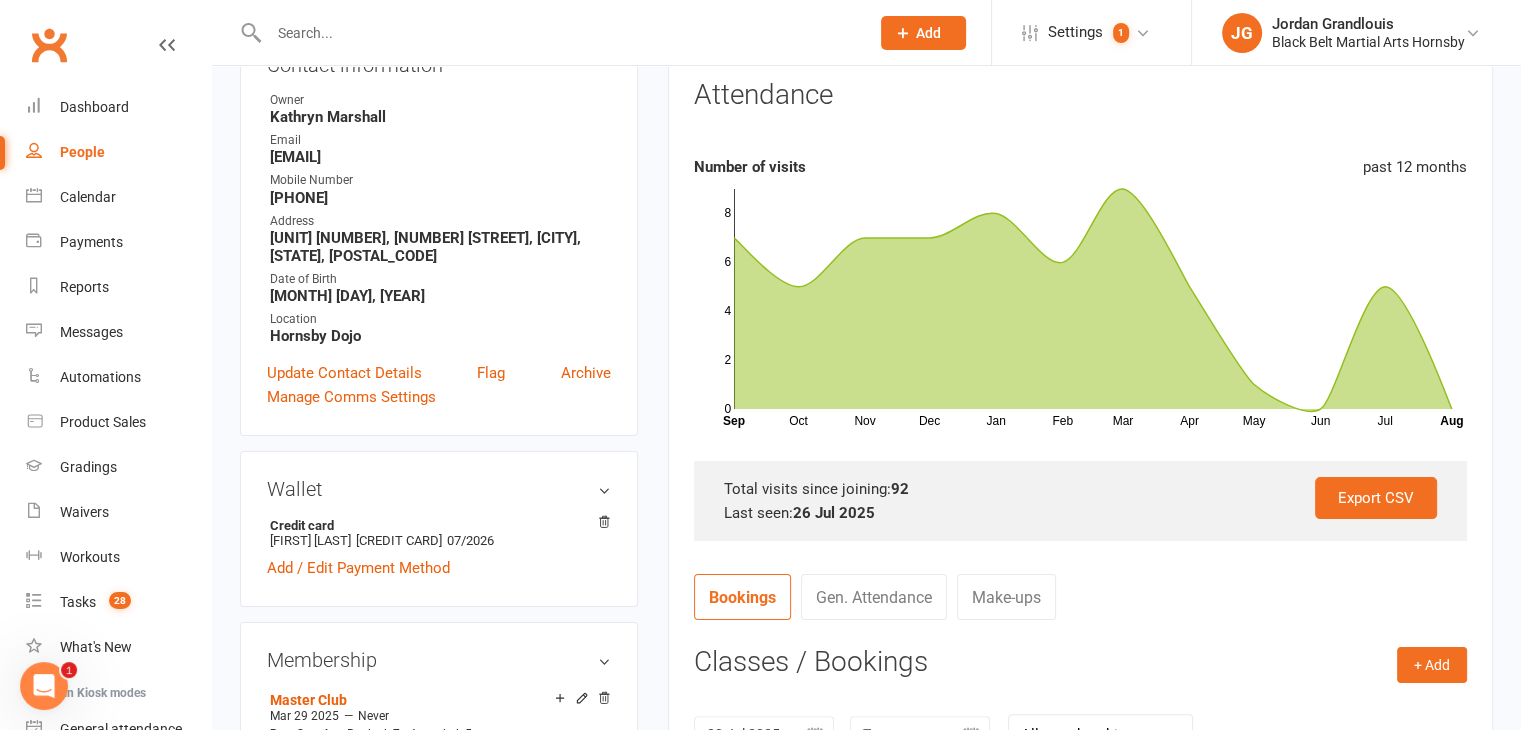 scroll, scrollTop: 0, scrollLeft: 0, axis: both 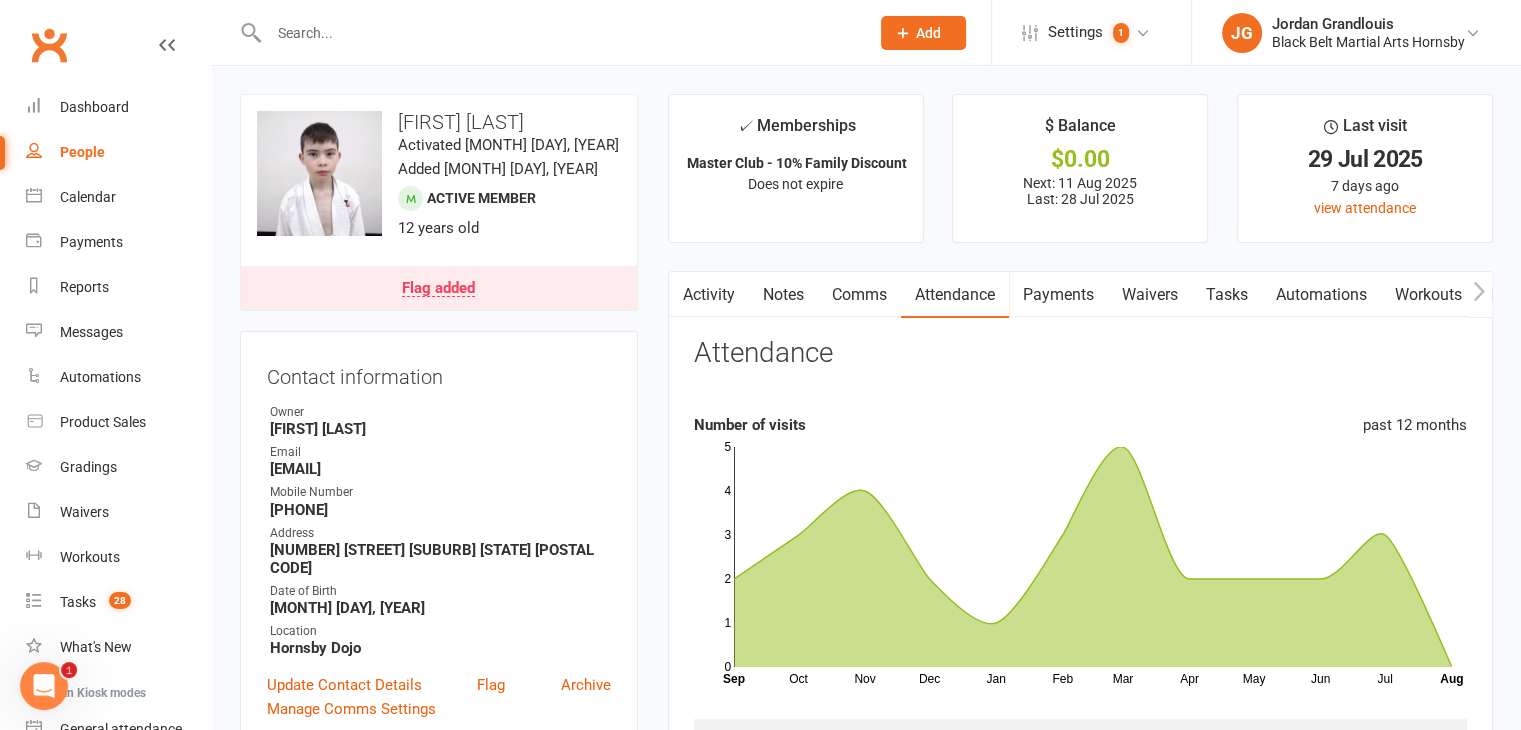 click at bounding box center [559, 33] 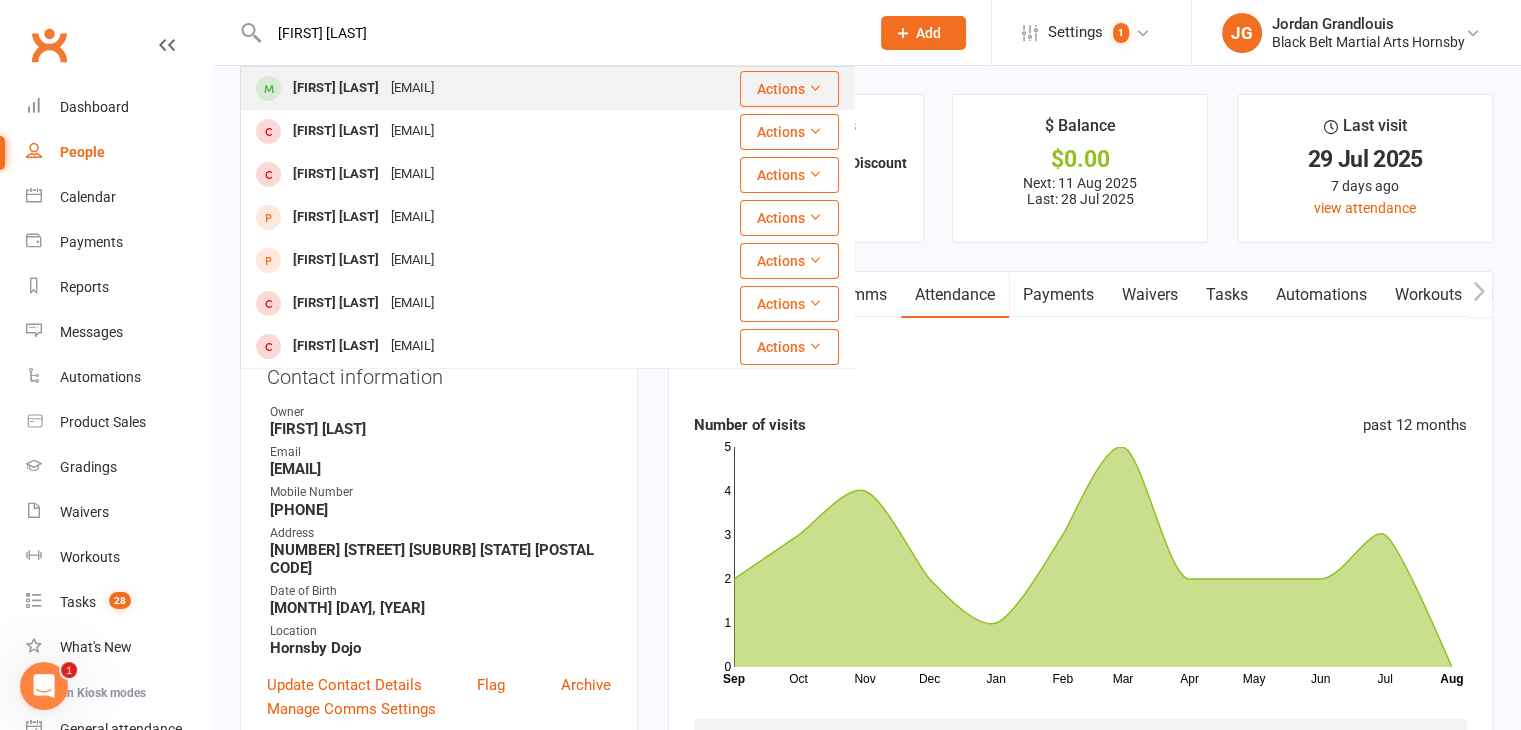 type on "lucas hardy" 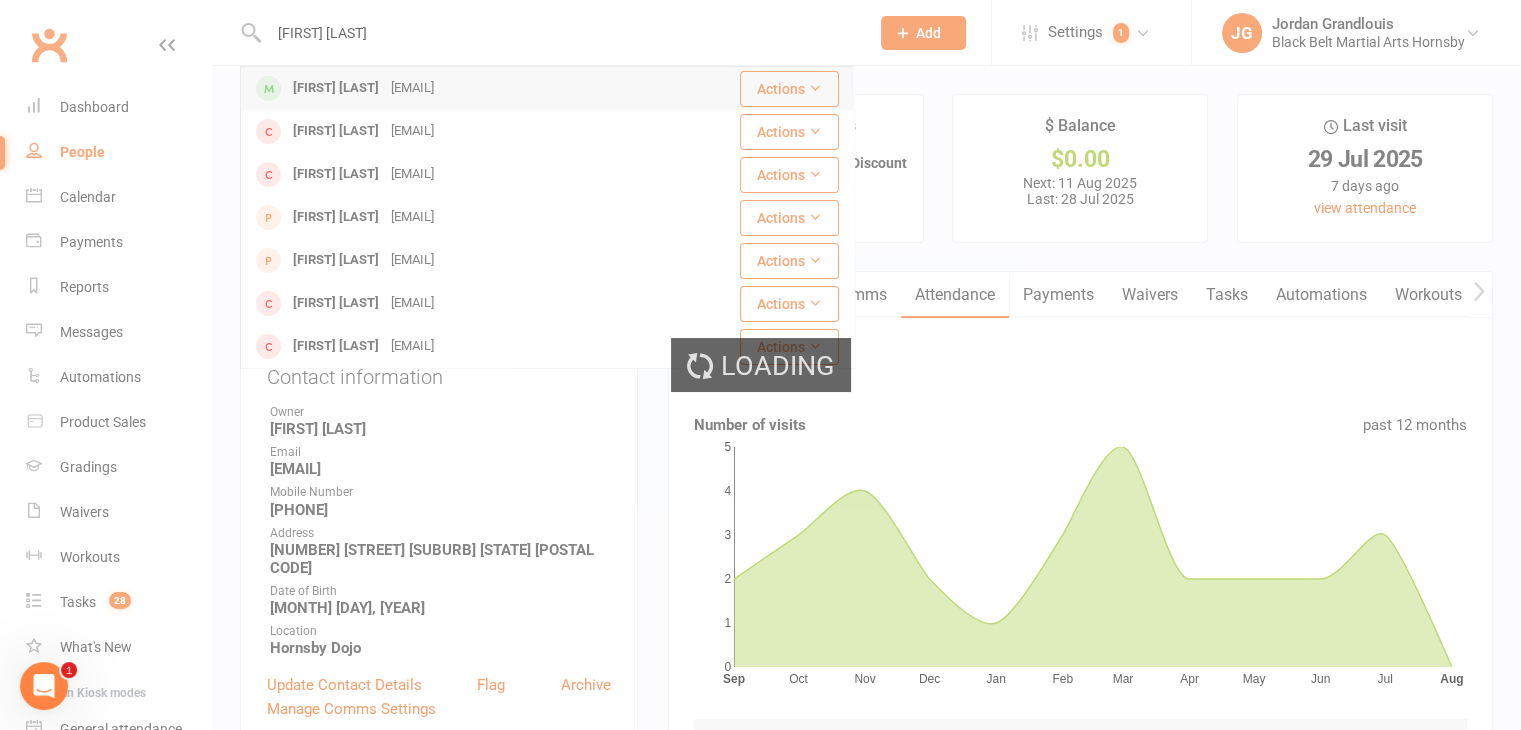 type 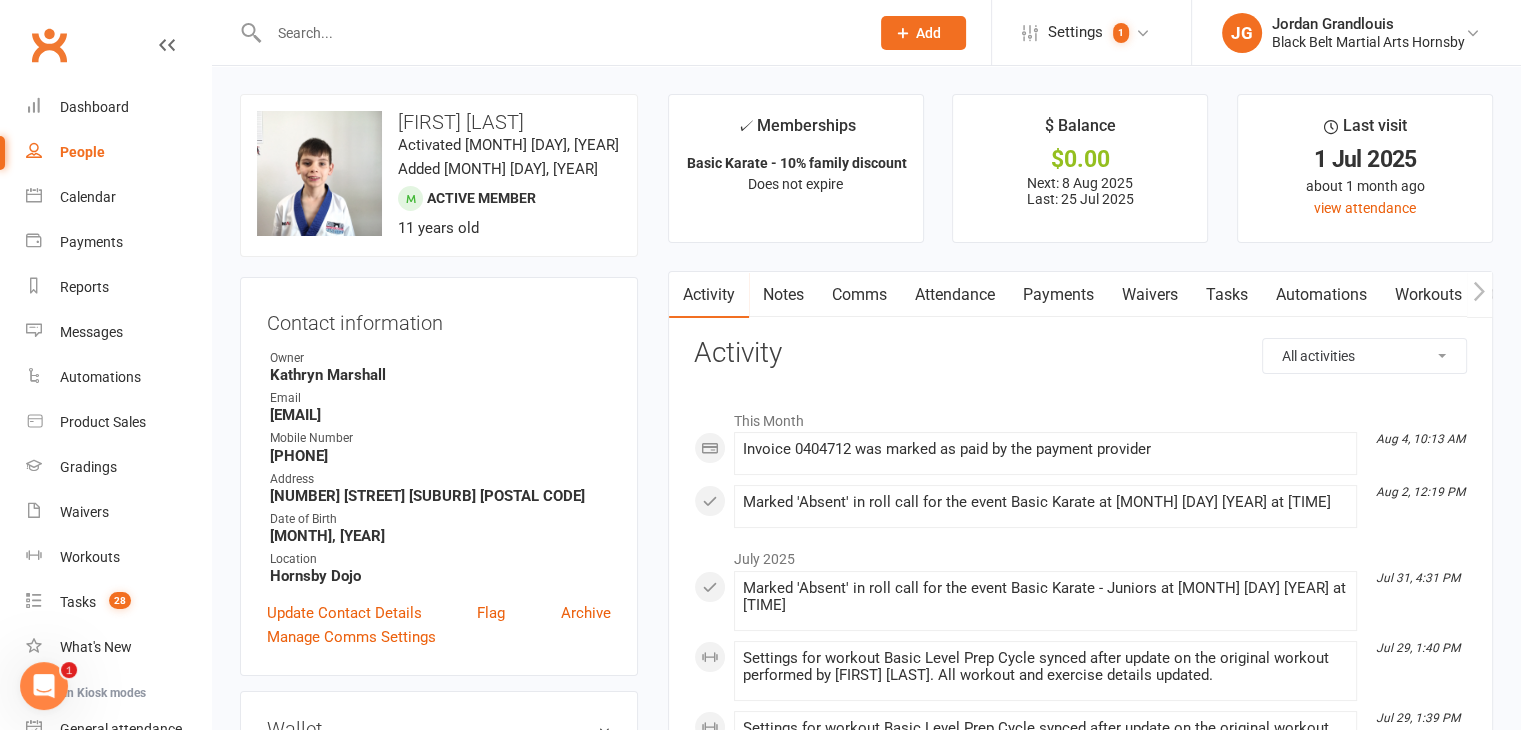 click on "Attendance" at bounding box center [955, 295] 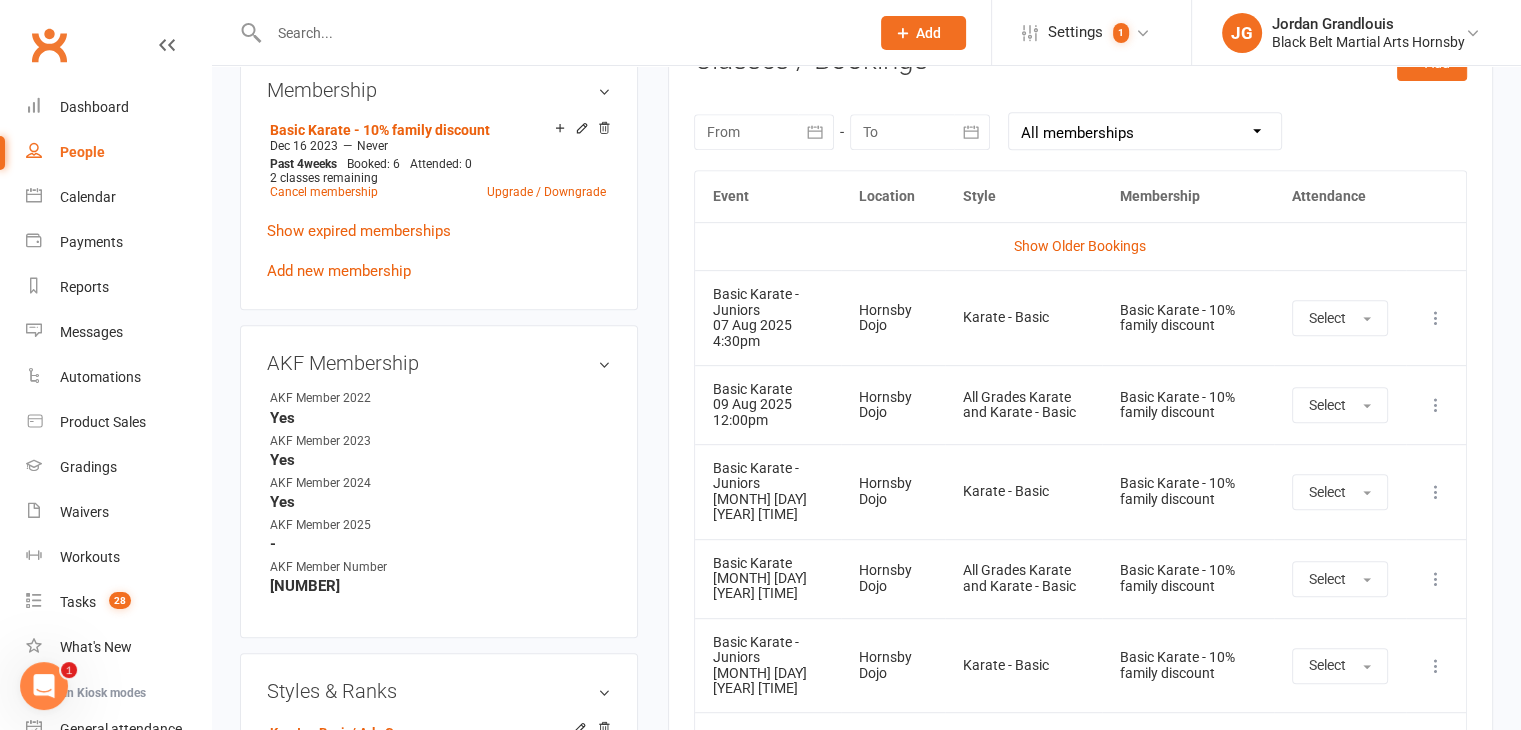 scroll, scrollTop: 859, scrollLeft: 0, axis: vertical 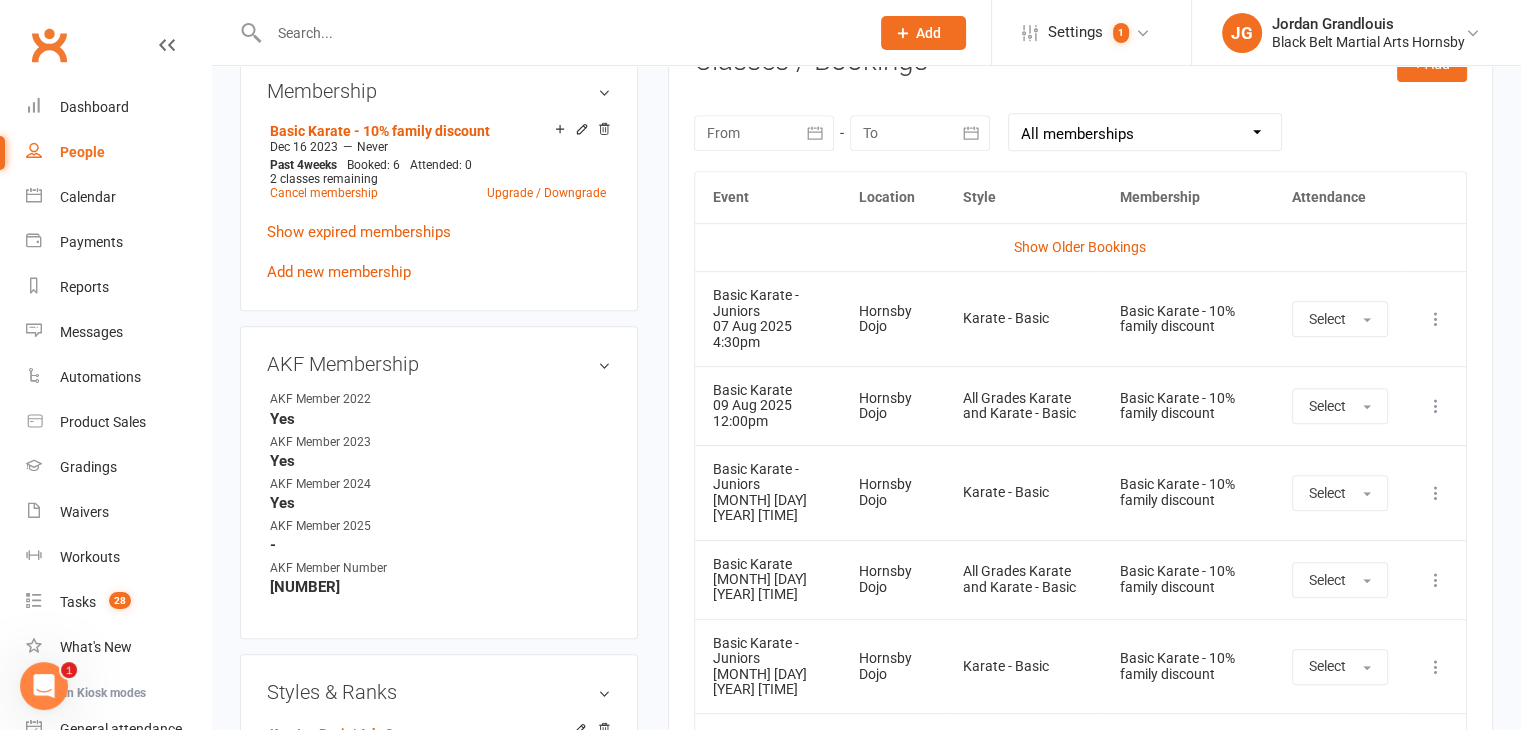 click at bounding box center (1436, 406) 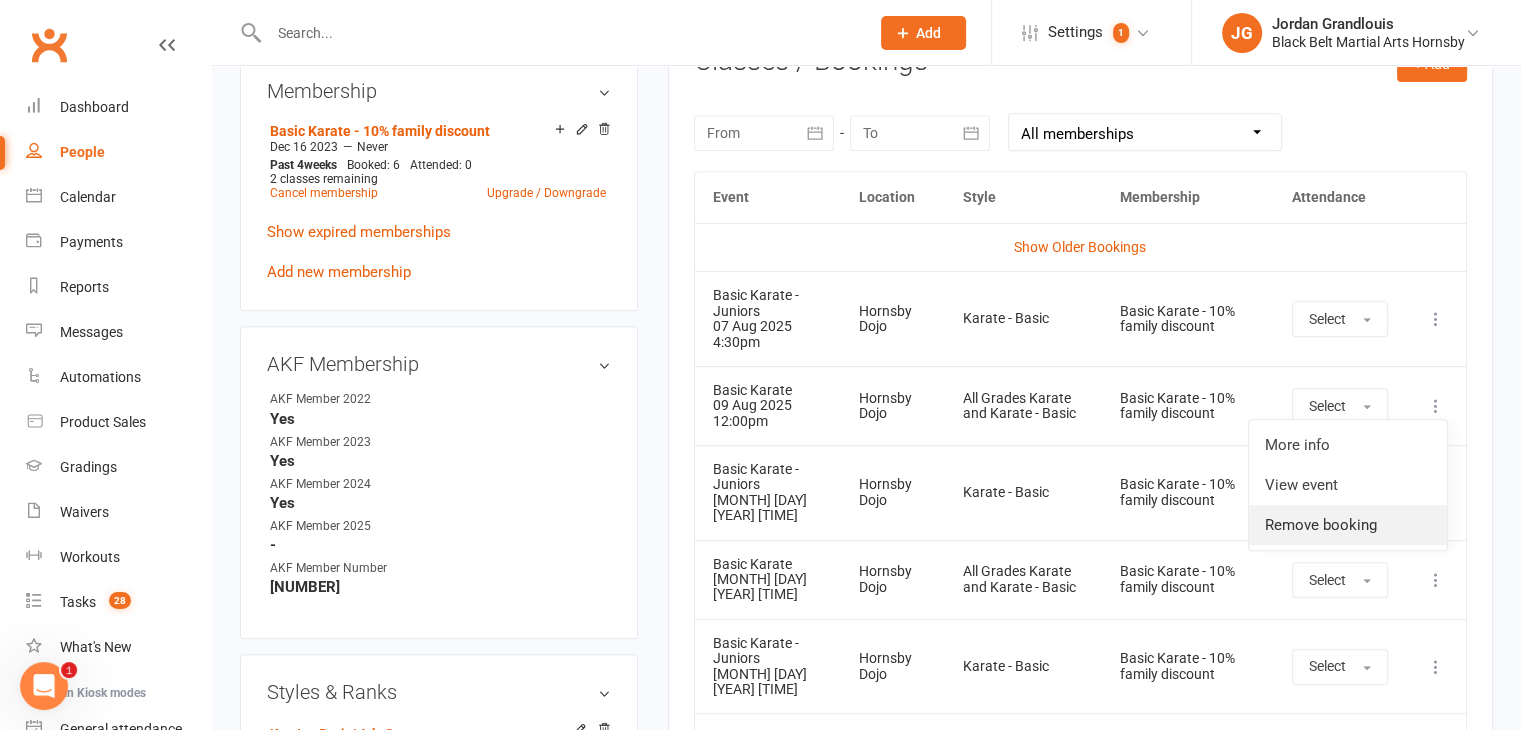 click on "Remove booking" at bounding box center [1348, 525] 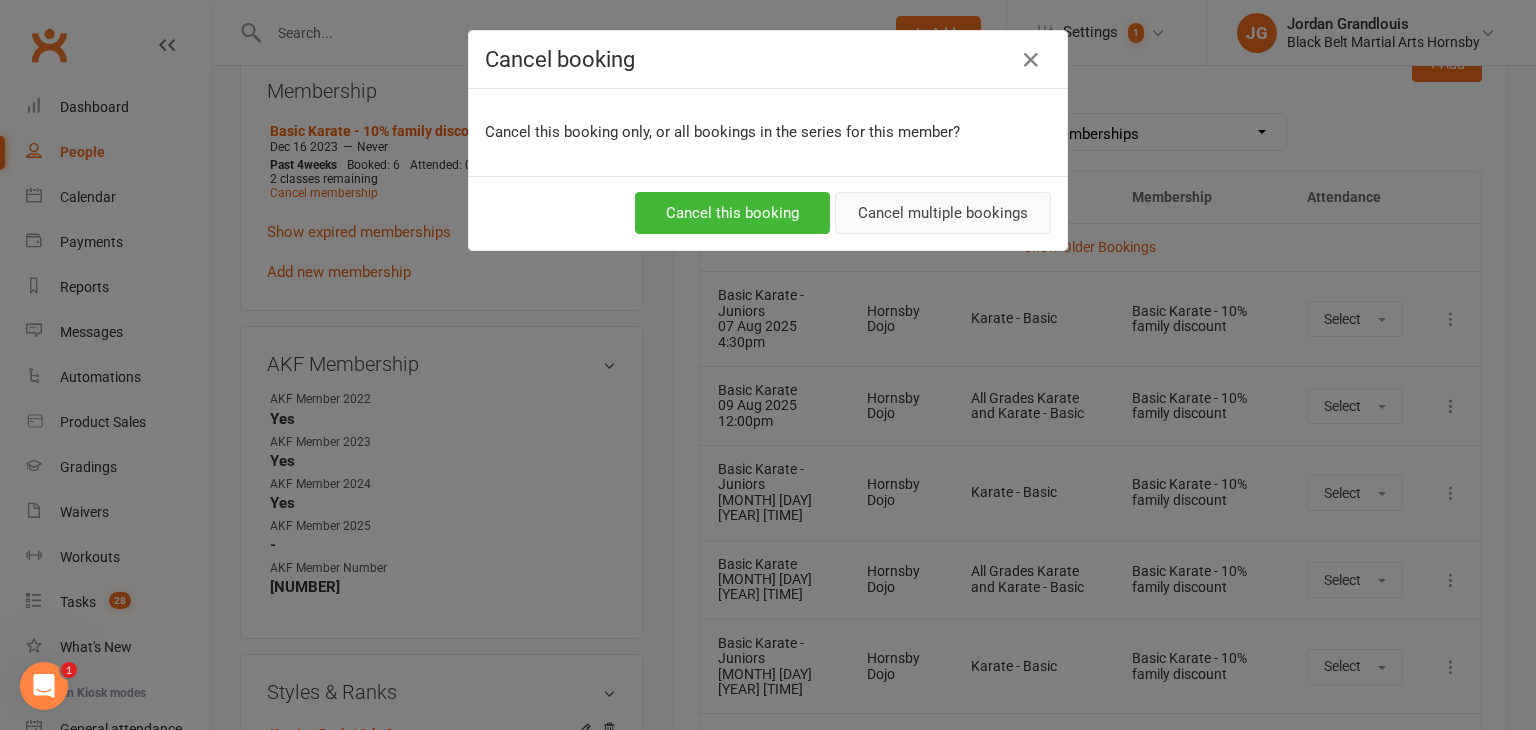 click on "Cancel multiple bookings" at bounding box center (943, 213) 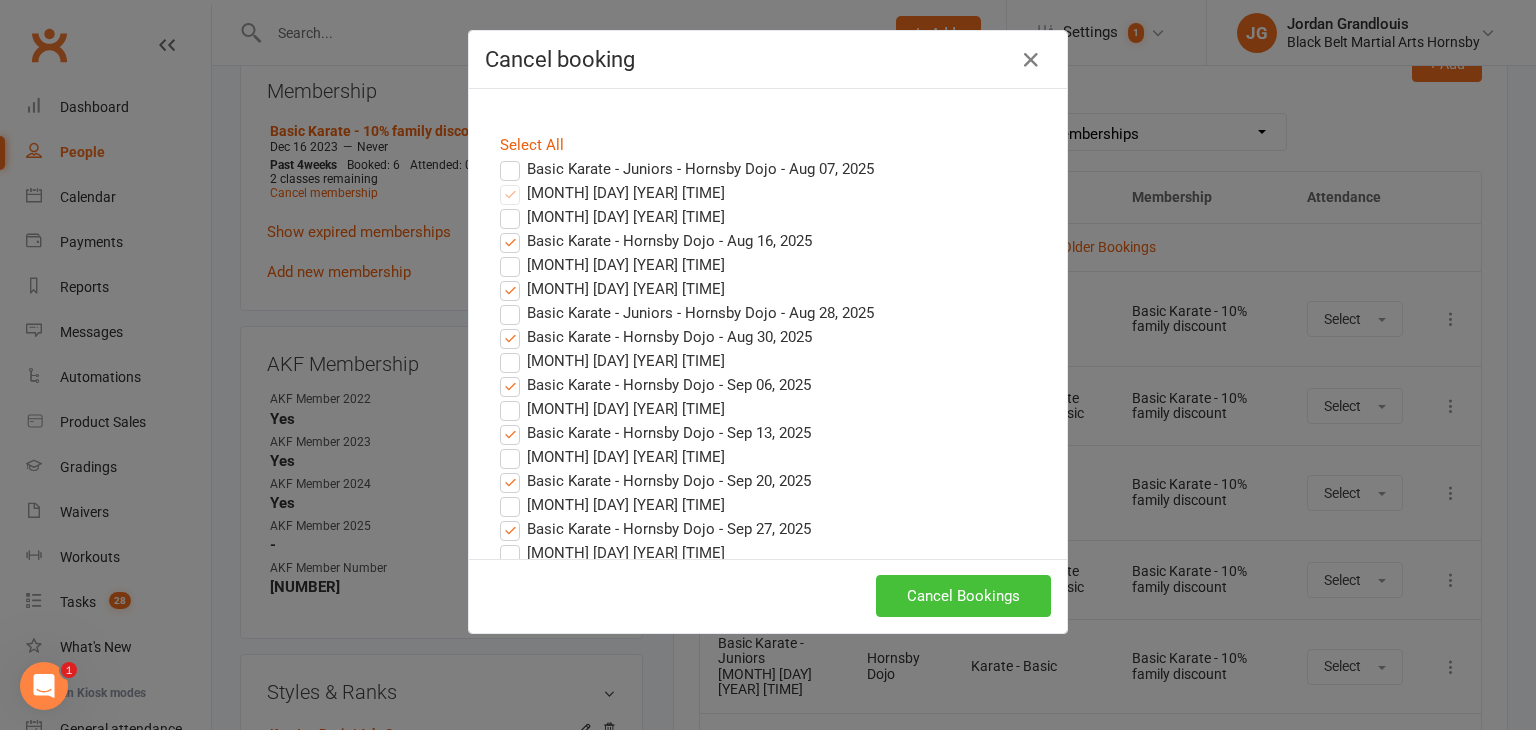 click on "Cancel Bookings" at bounding box center [963, 596] 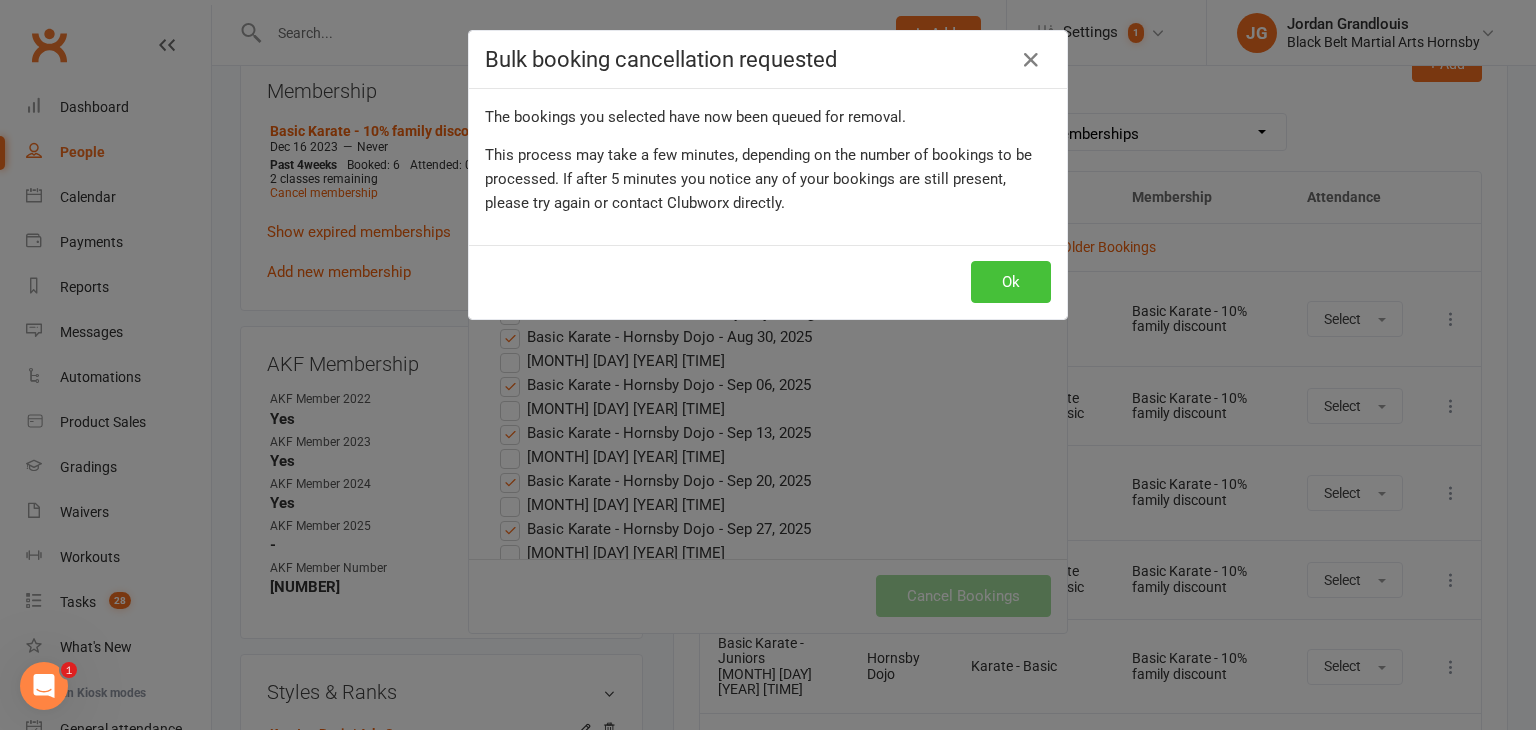 click on "Ok" at bounding box center (1011, 282) 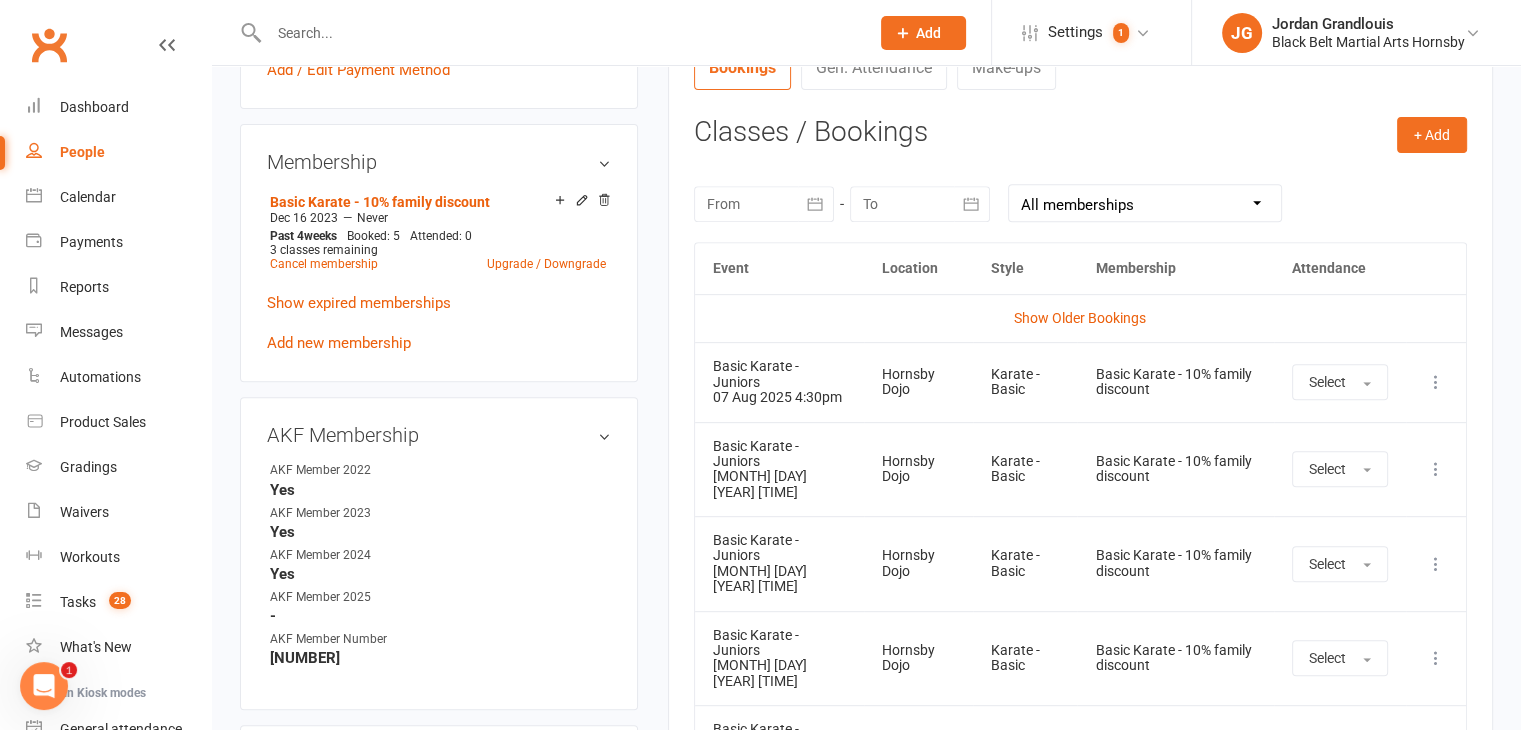 scroll, scrollTop: 788, scrollLeft: 0, axis: vertical 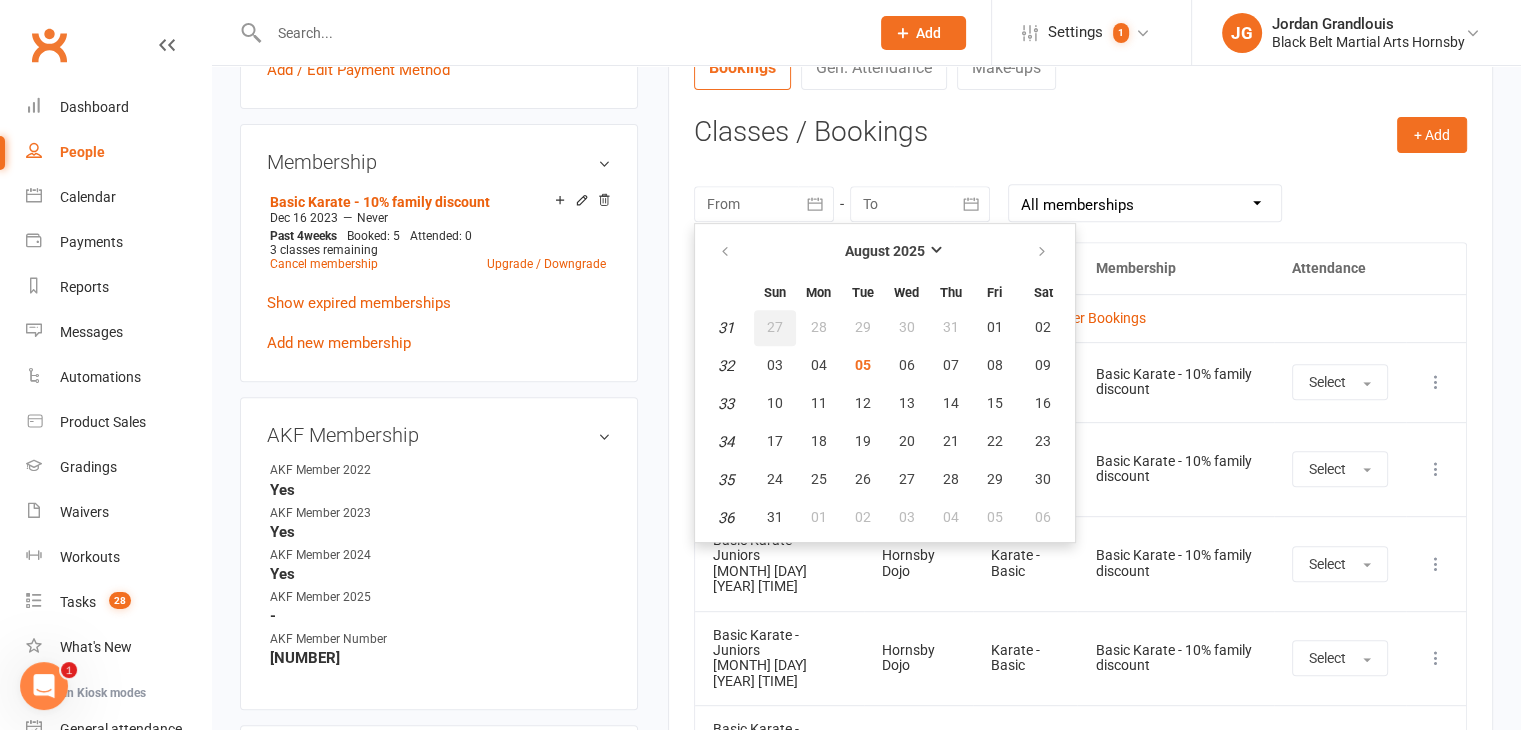 click on "27" at bounding box center [775, 328] 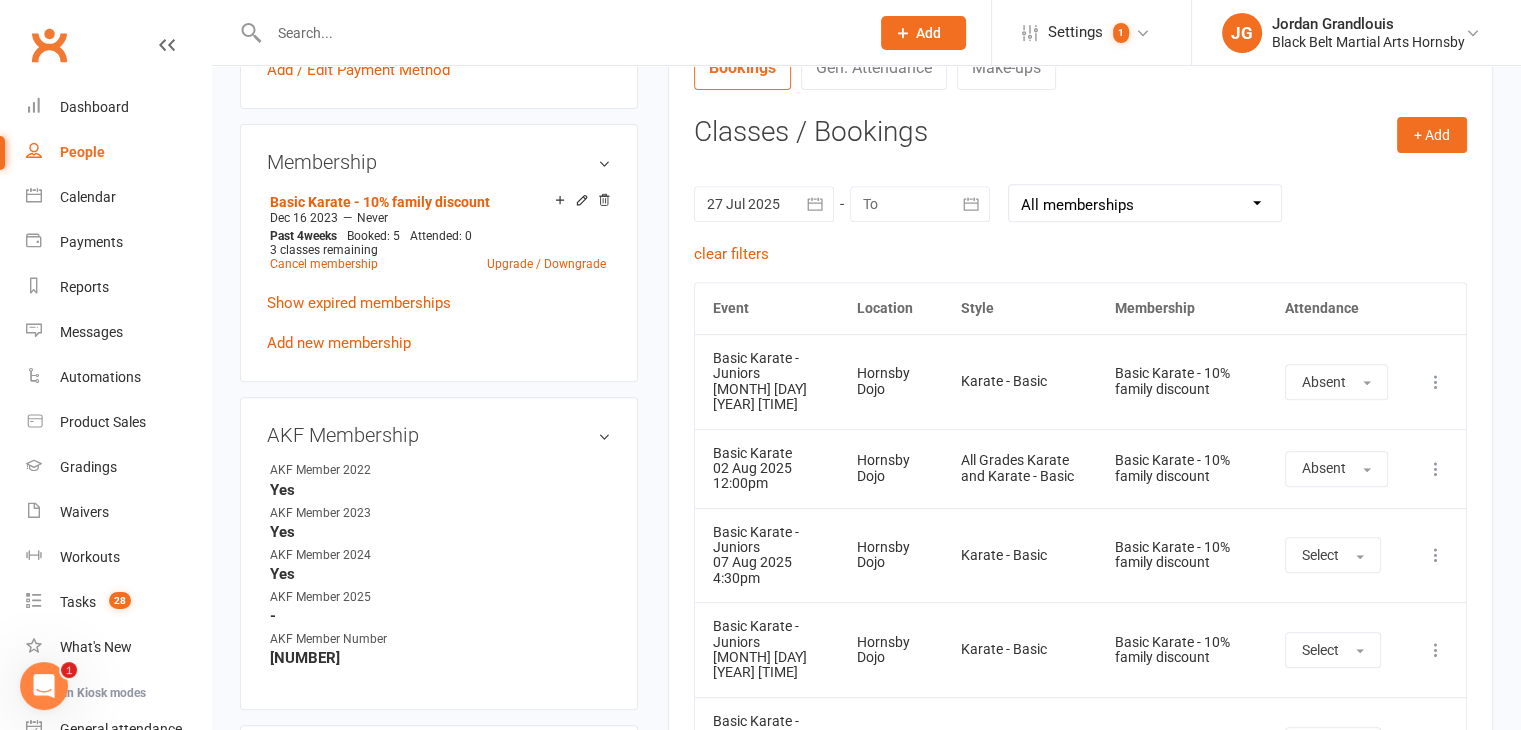click at bounding box center (1436, 469) 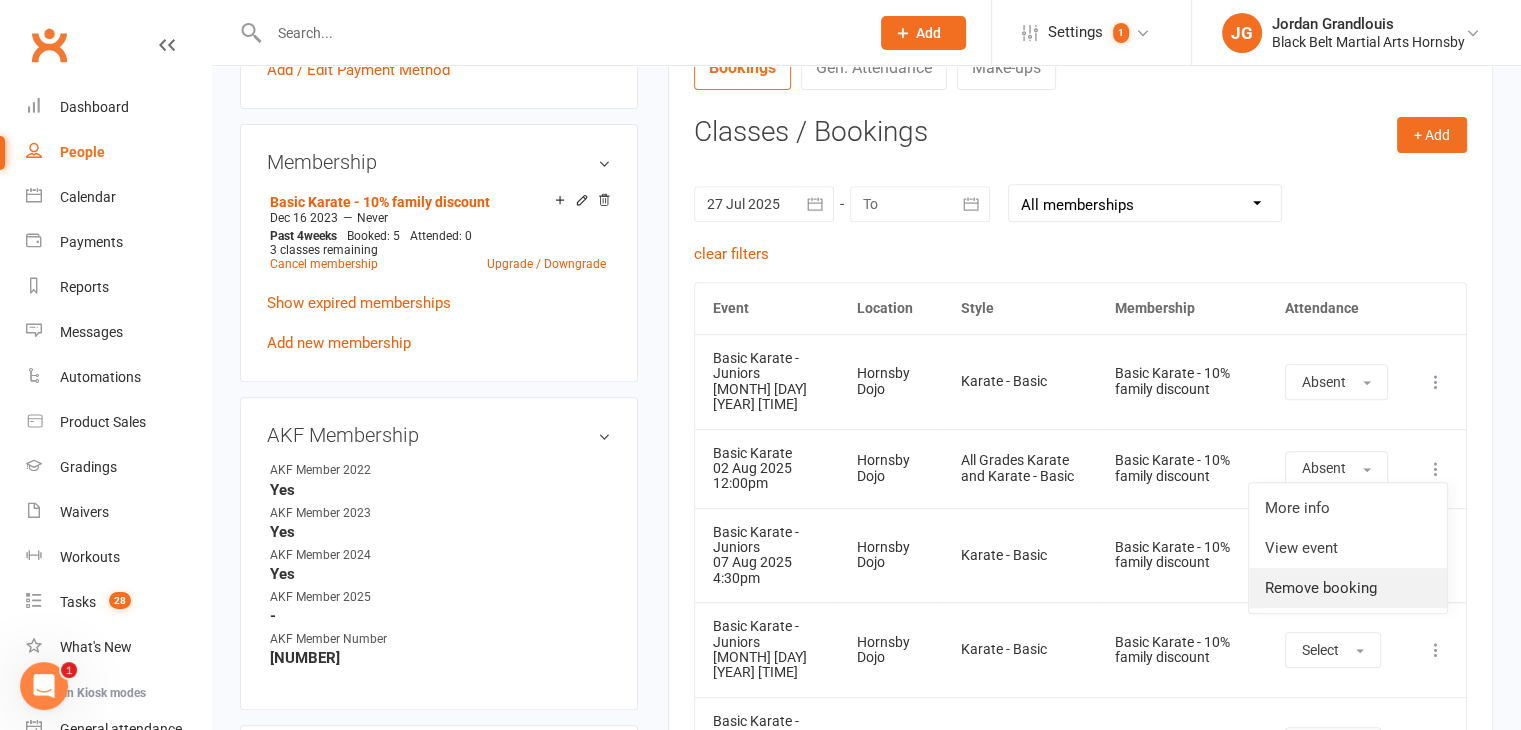 click on "Remove booking" at bounding box center [1348, 588] 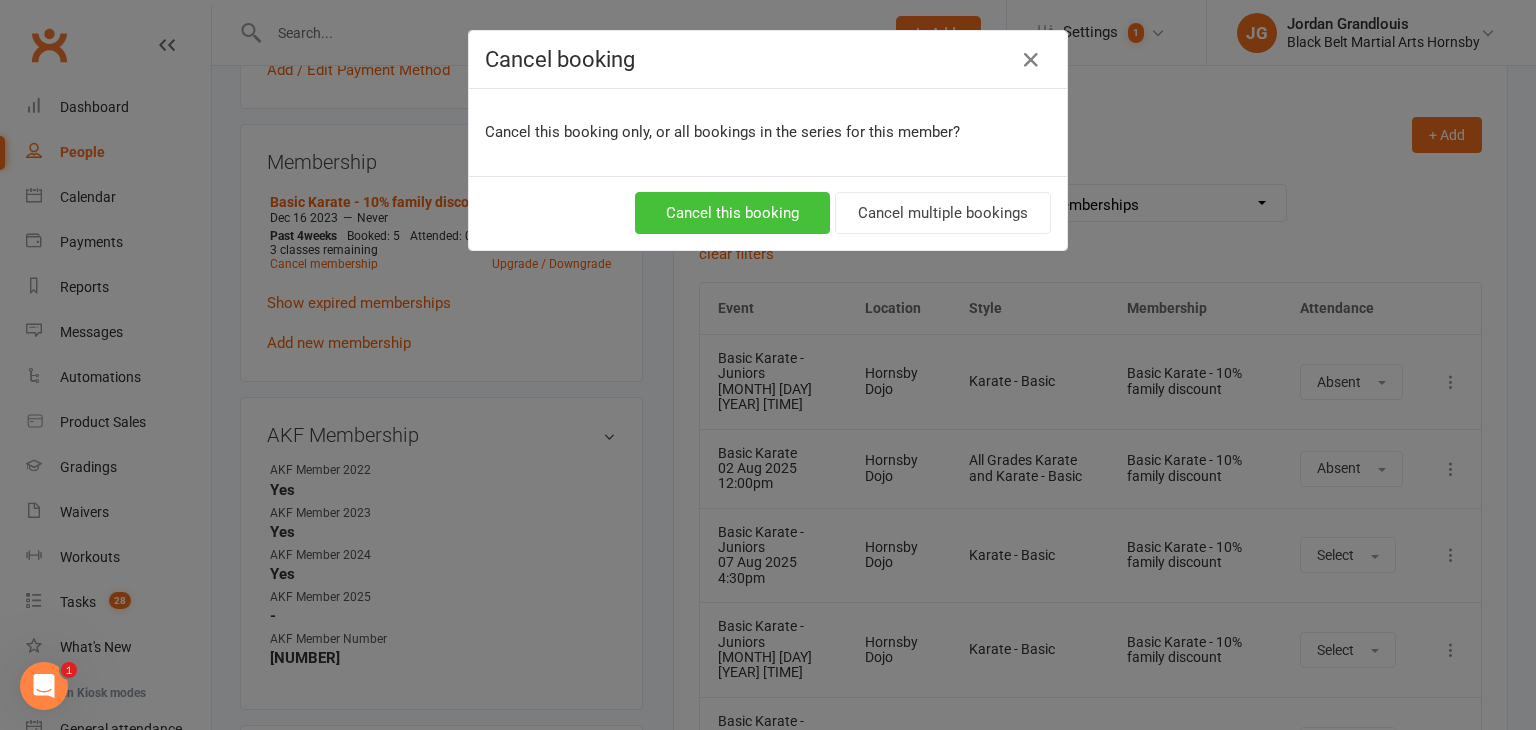 click on "Cancel this booking" at bounding box center (732, 213) 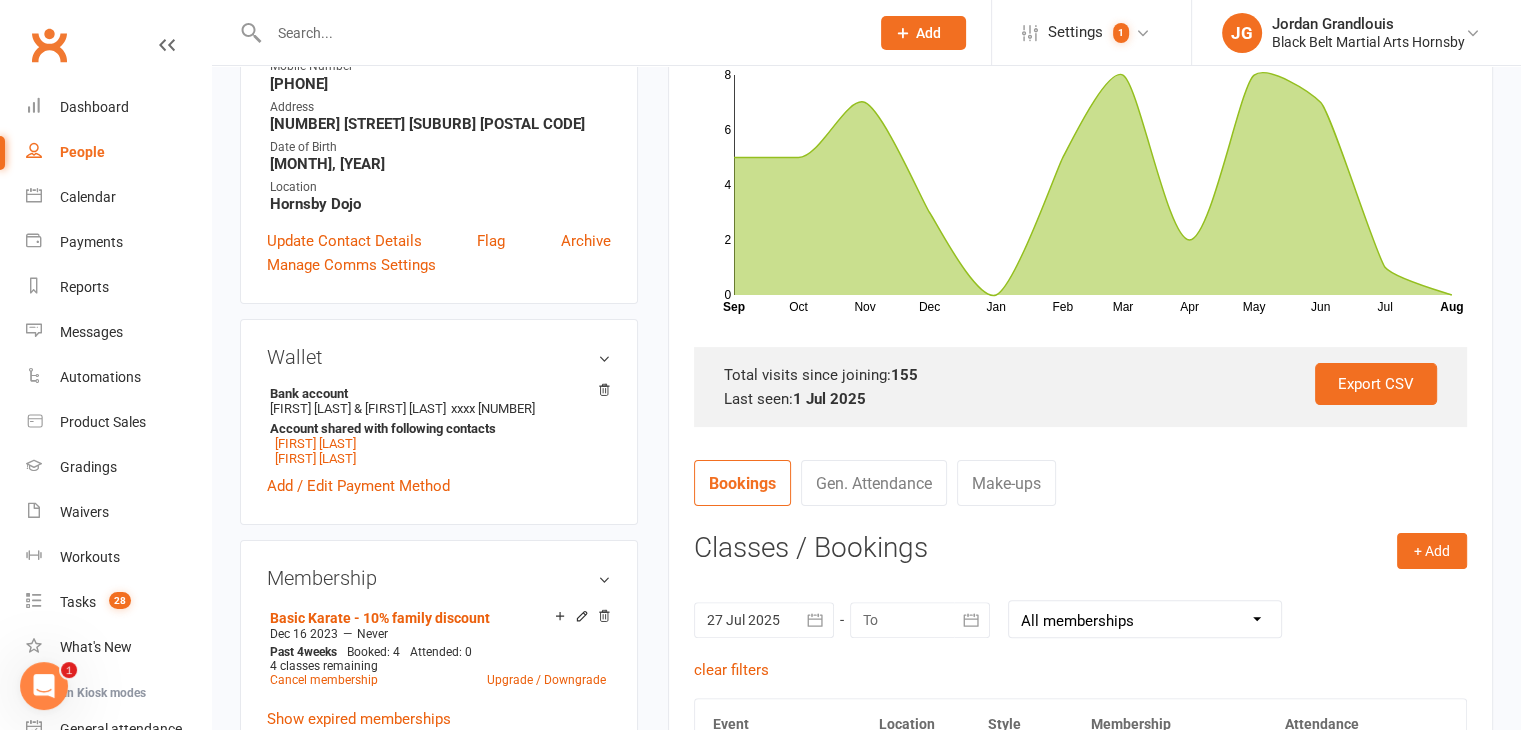 scroll, scrollTop: 371, scrollLeft: 0, axis: vertical 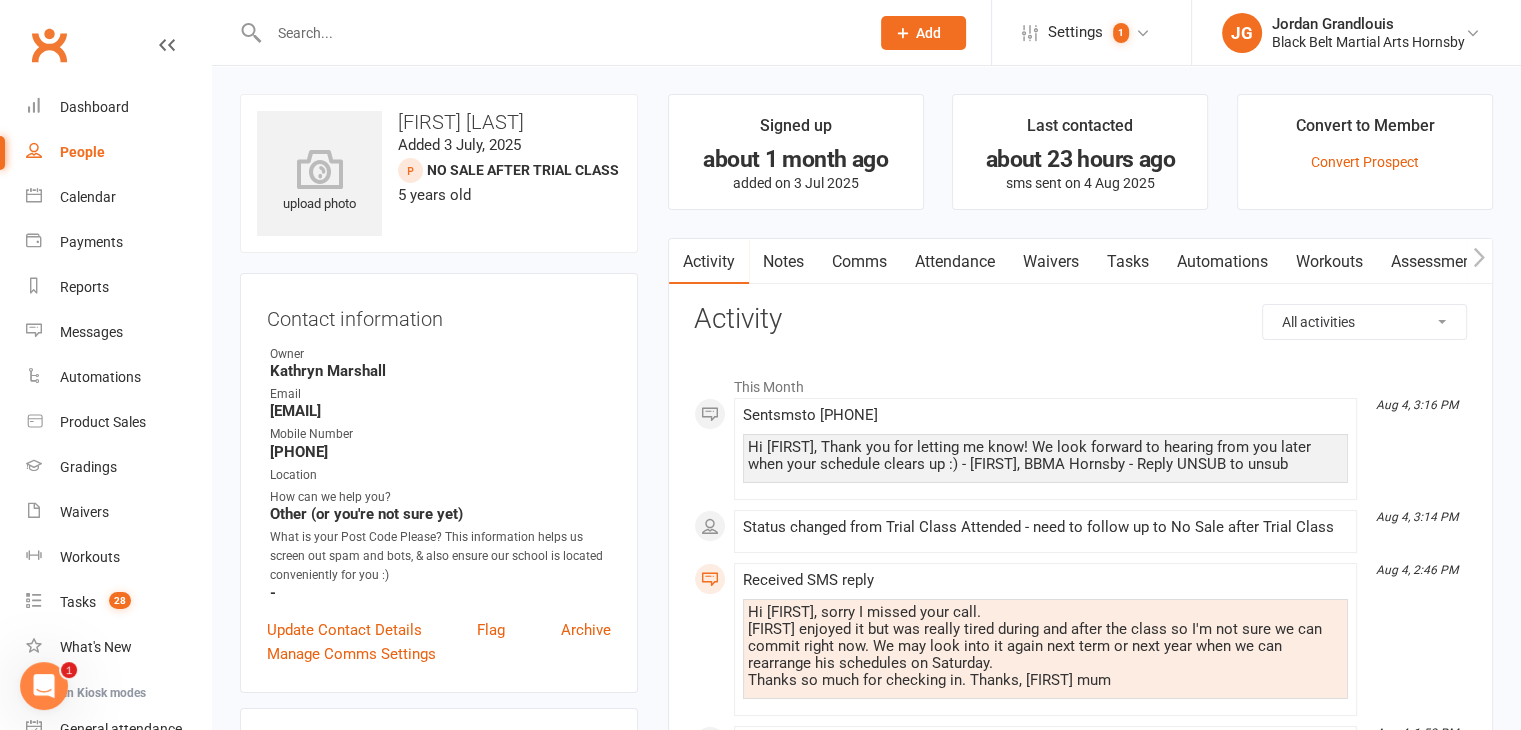 click on "Attendance" at bounding box center (955, 262) 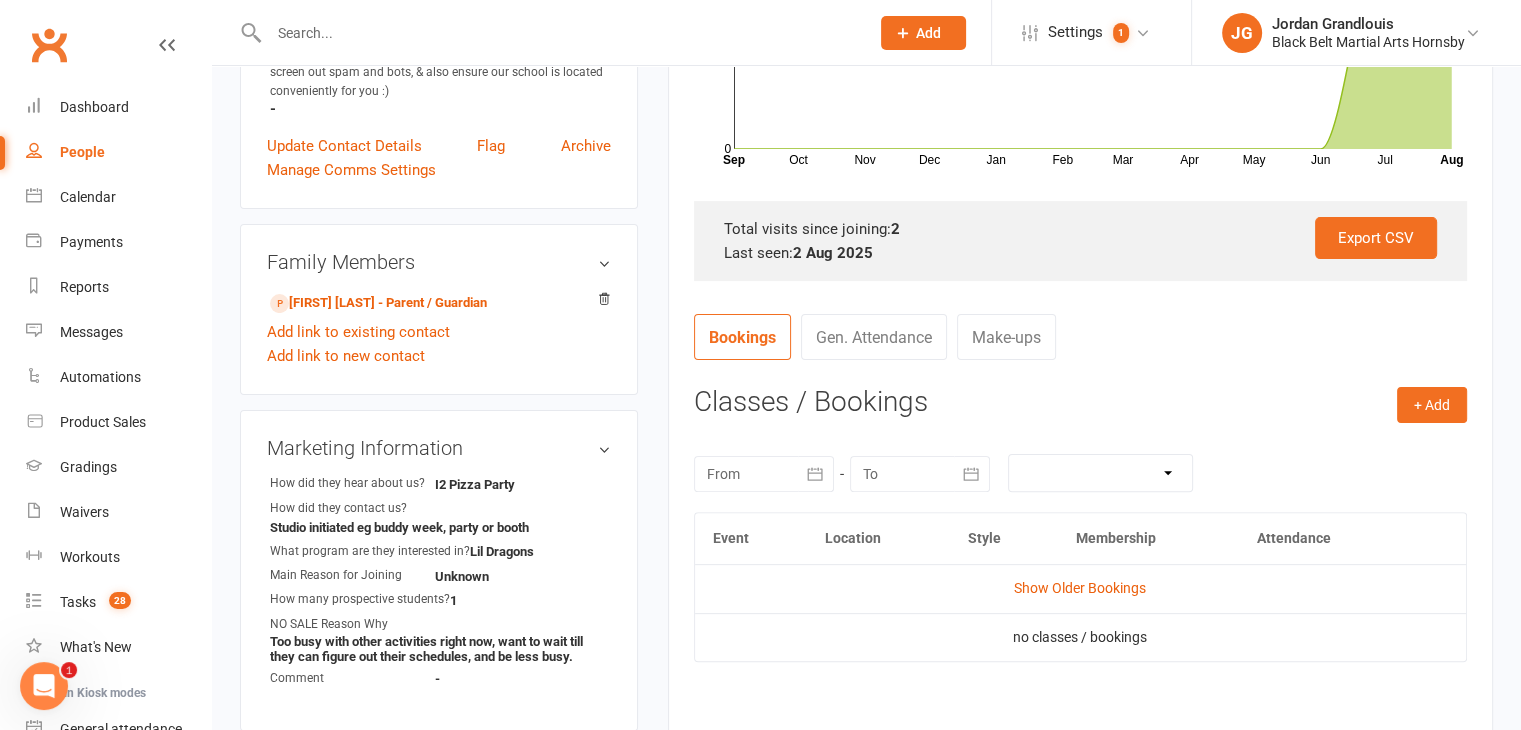 scroll, scrollTop: 484, scrollLeft: 0, axis: vertical 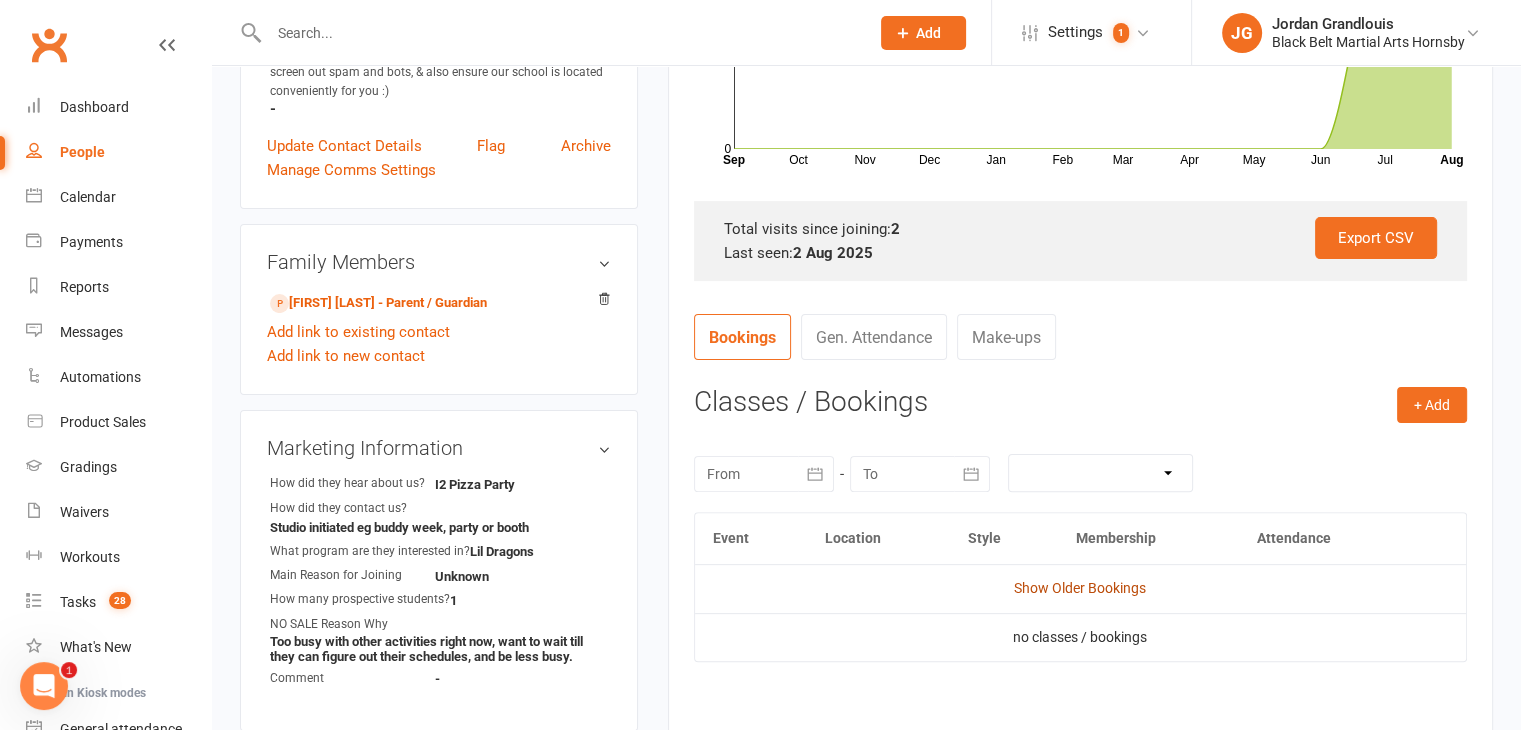 click on "Show Older Bookings" at bounding box center [1080, 588] 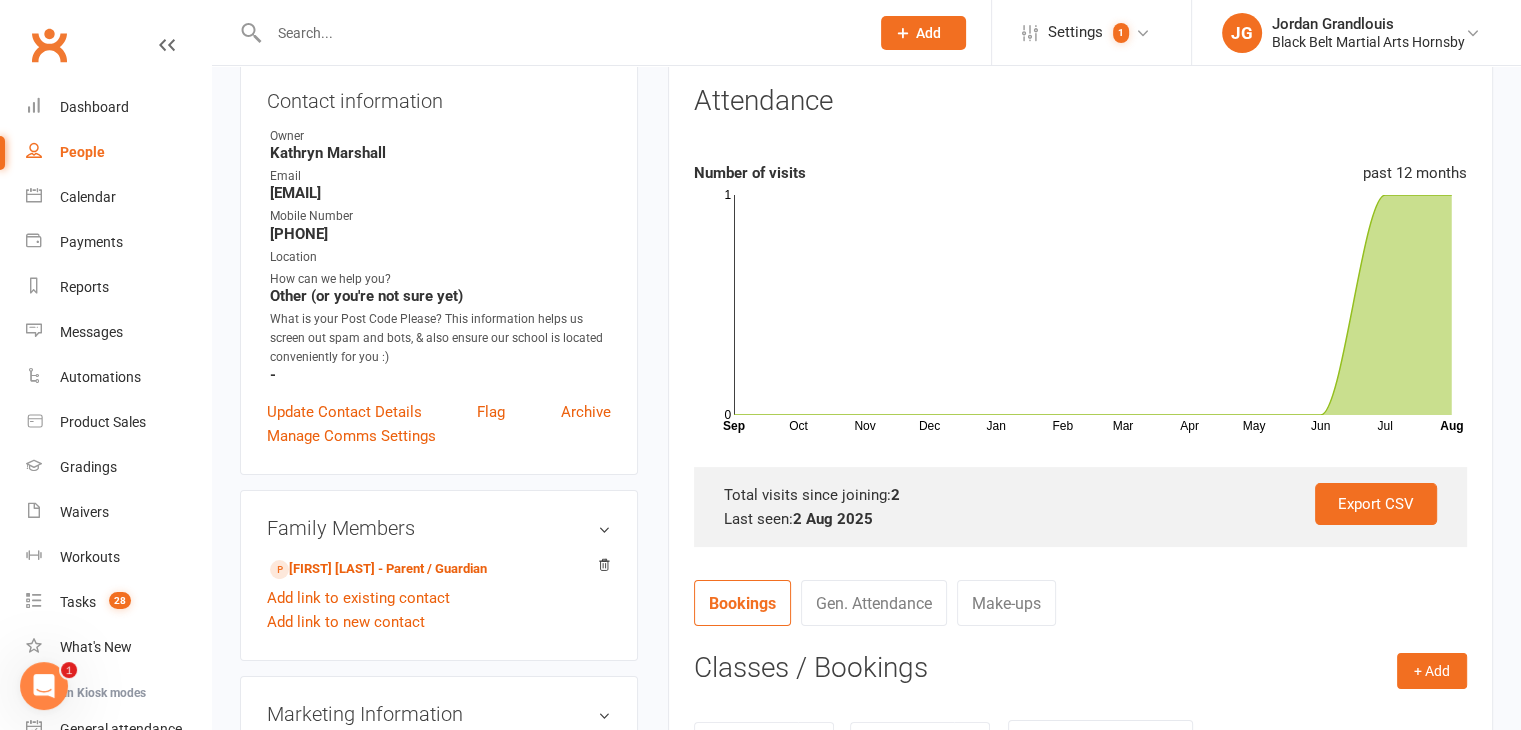 scroll, scrollTop: 0, scrollLeft: 0, axis: both 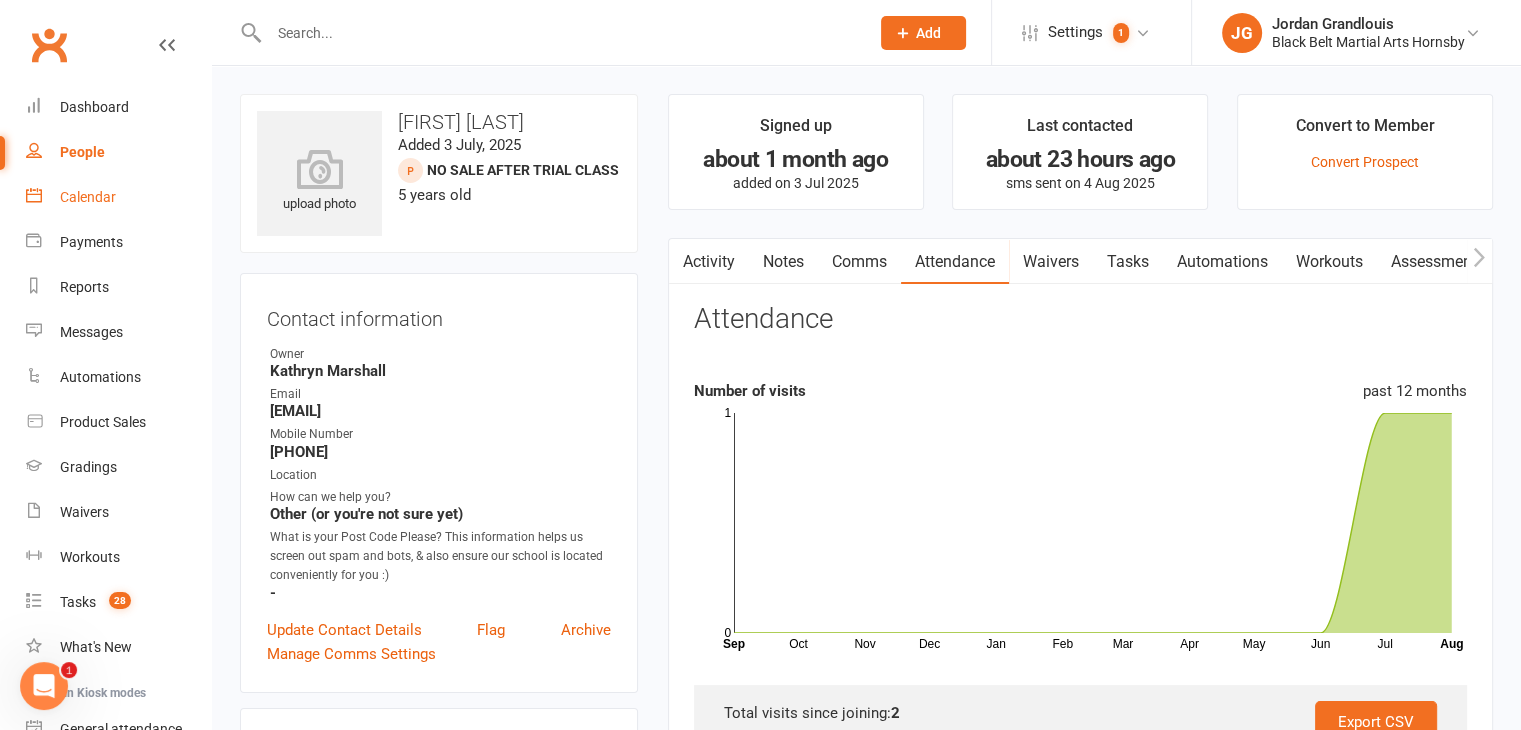 click on "Calendar" at bounding box center (118, 197) 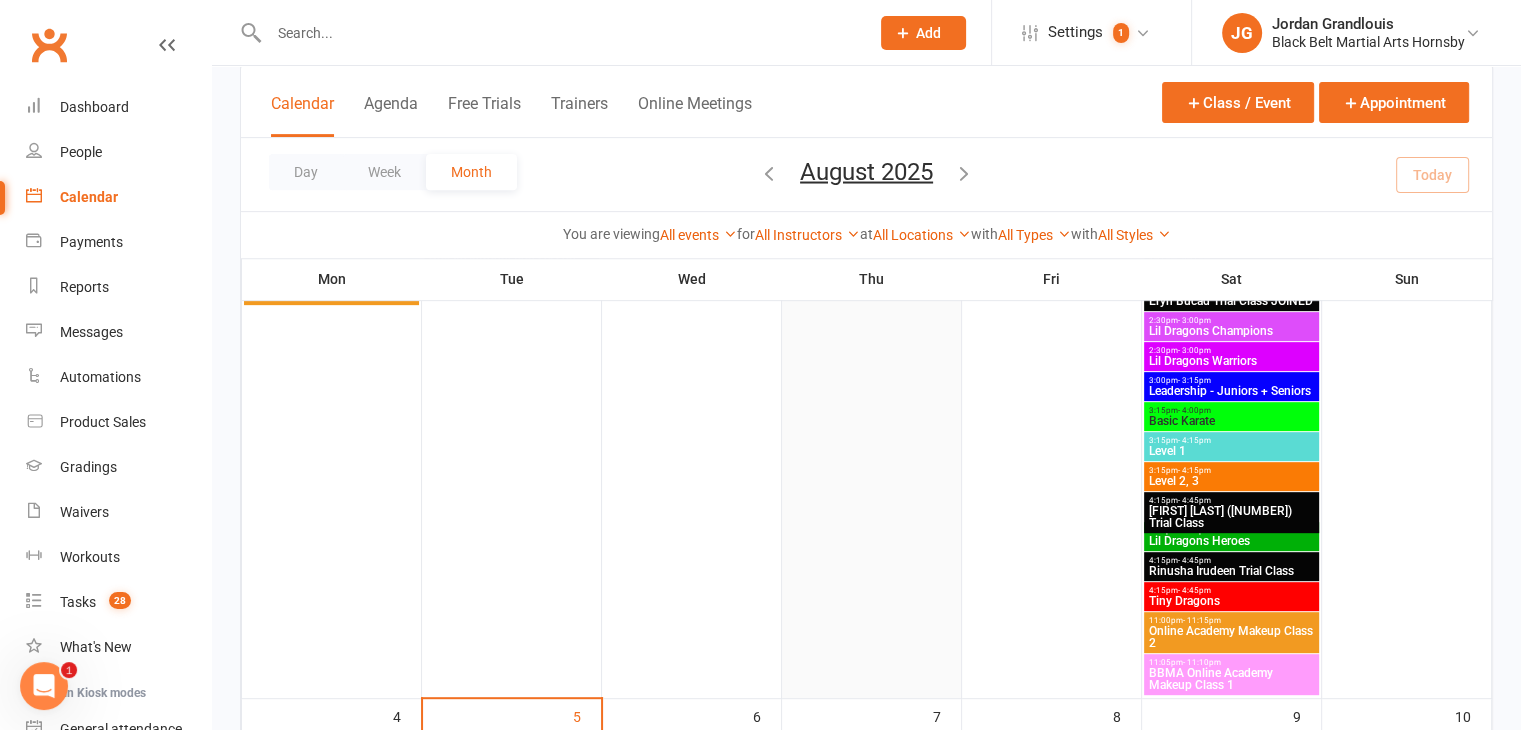 scroll, scrollTop: 771, scrollLeft: 0, axis: vertical 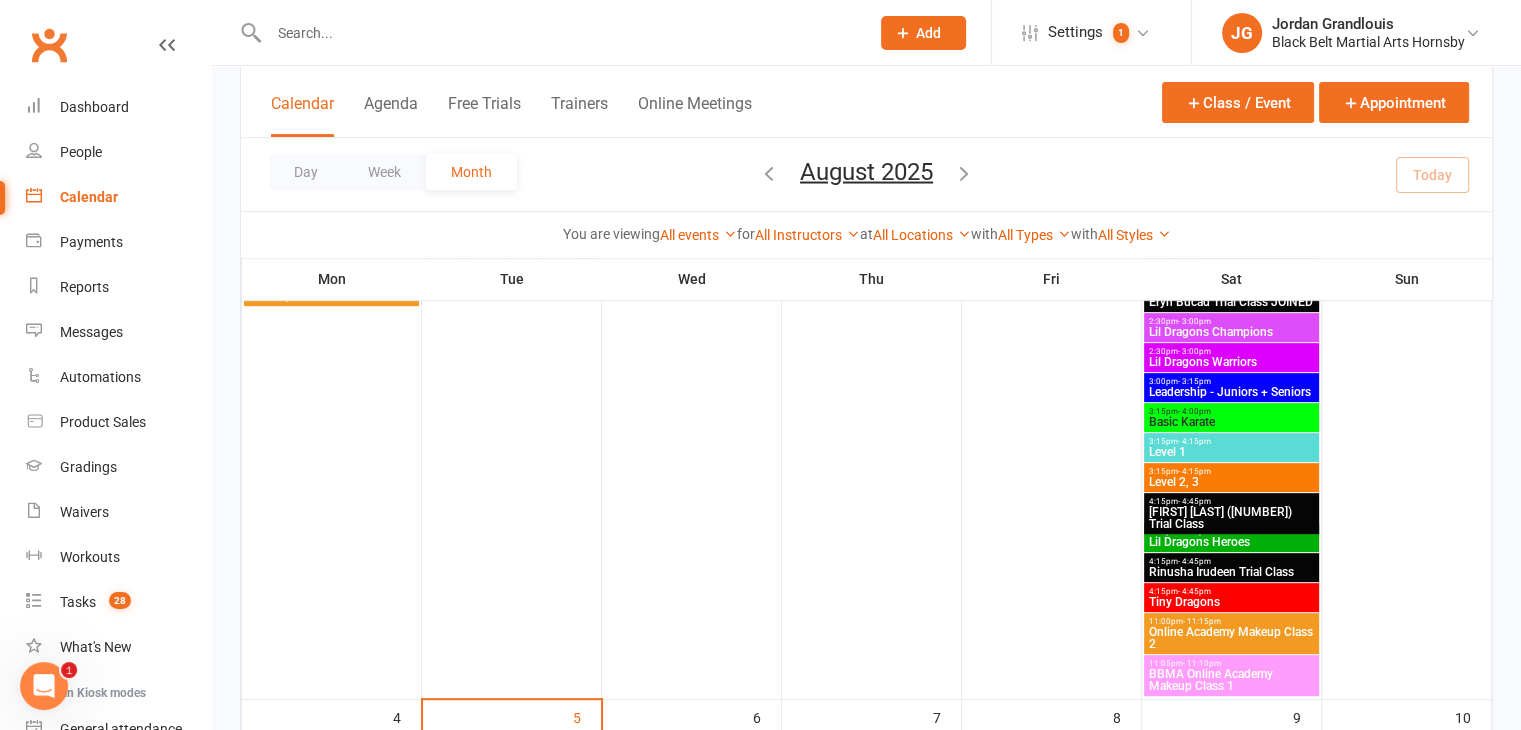 click on "Level 1" at bounding box center (1231, 452) 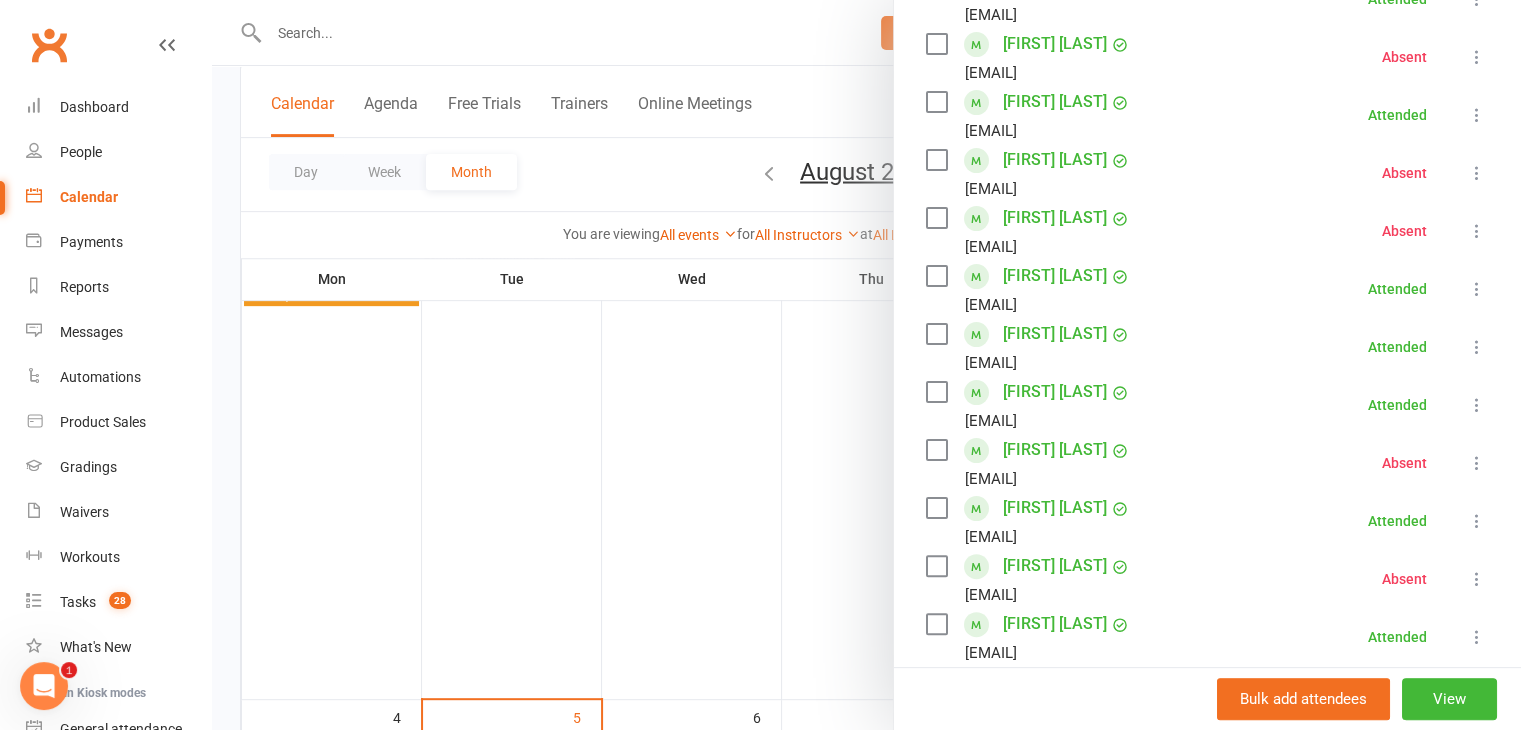 scroll, scrollTop: 399, scrollLeft: 0, axis: vertical 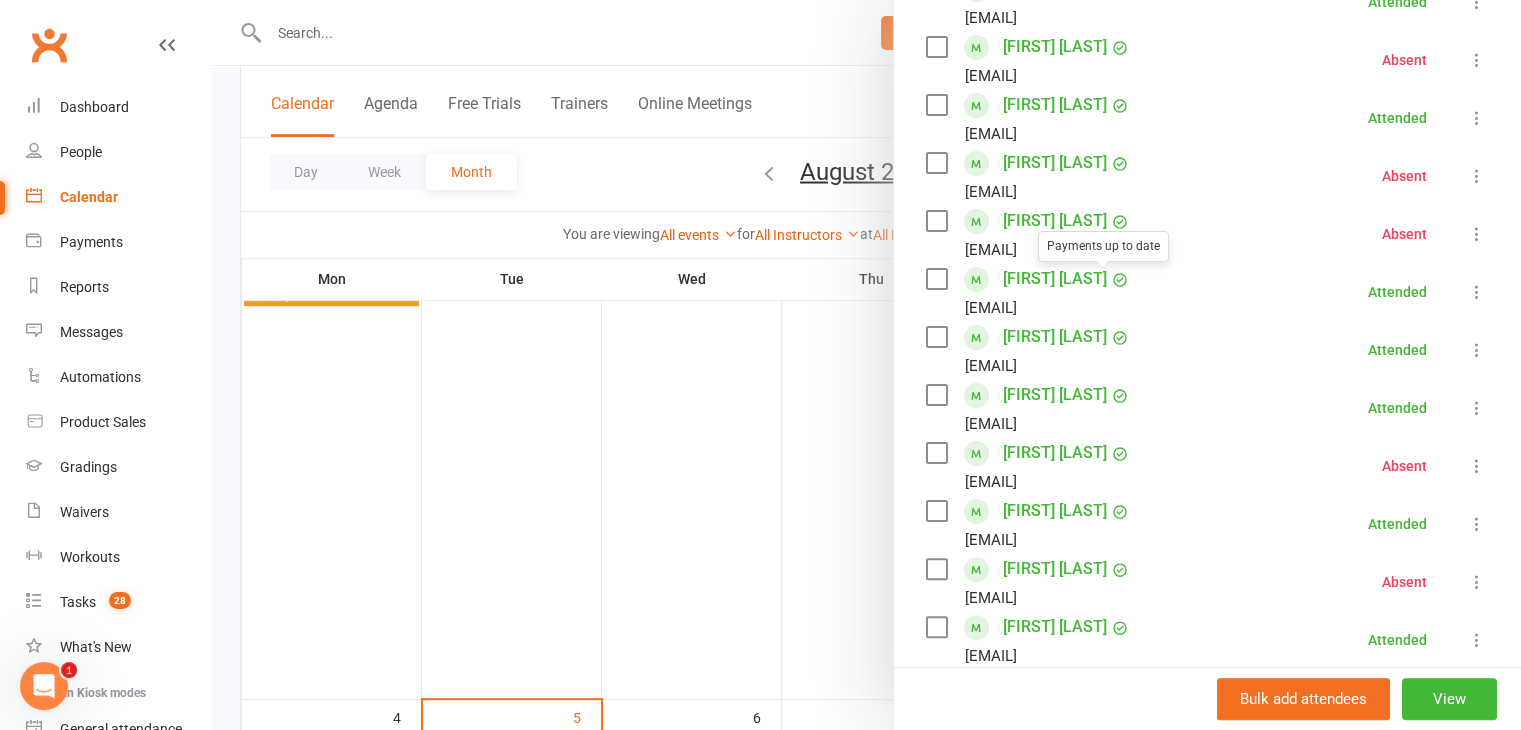 click at bounding box center [866, 365] 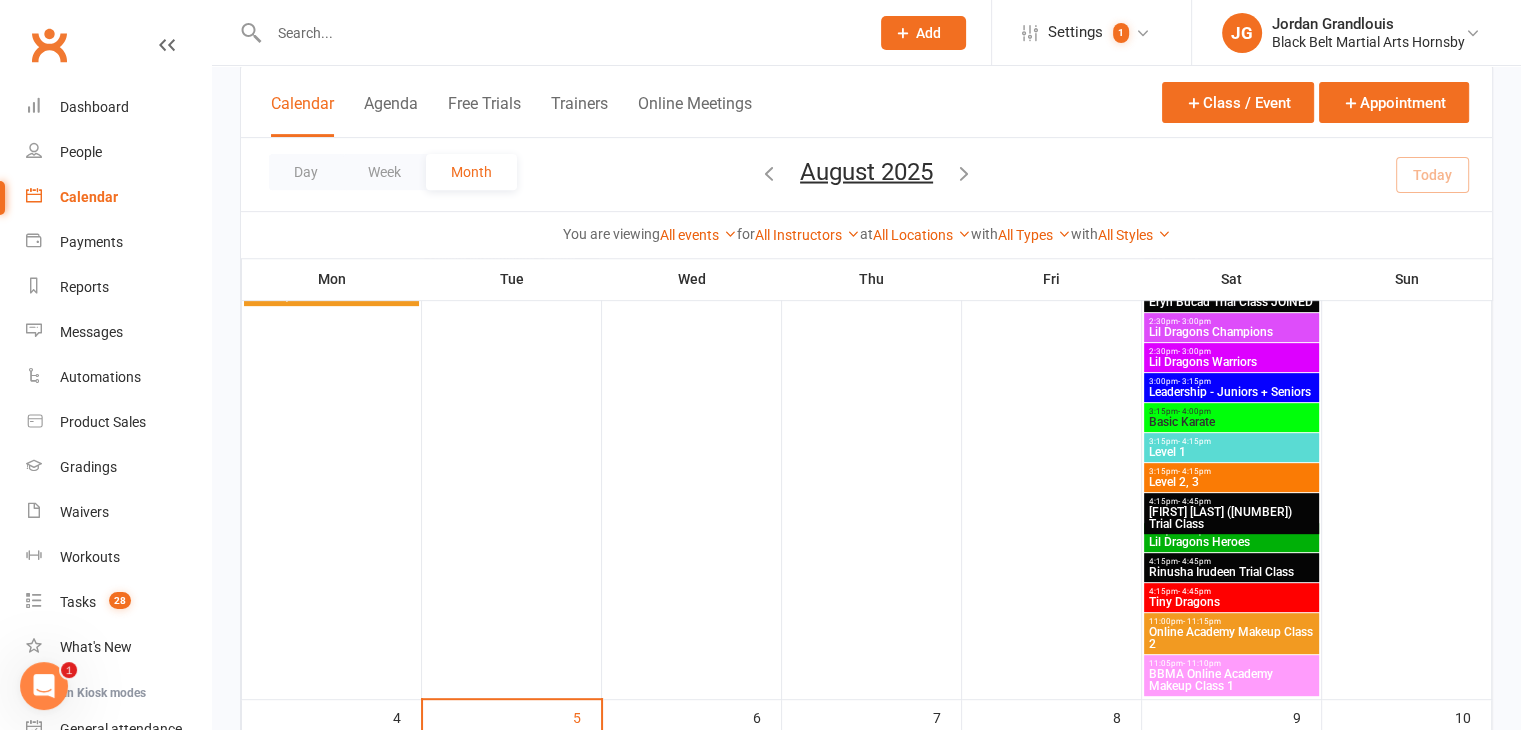 click on "3:15pm  - 4:00pm" at bounding box center [1231, 411] 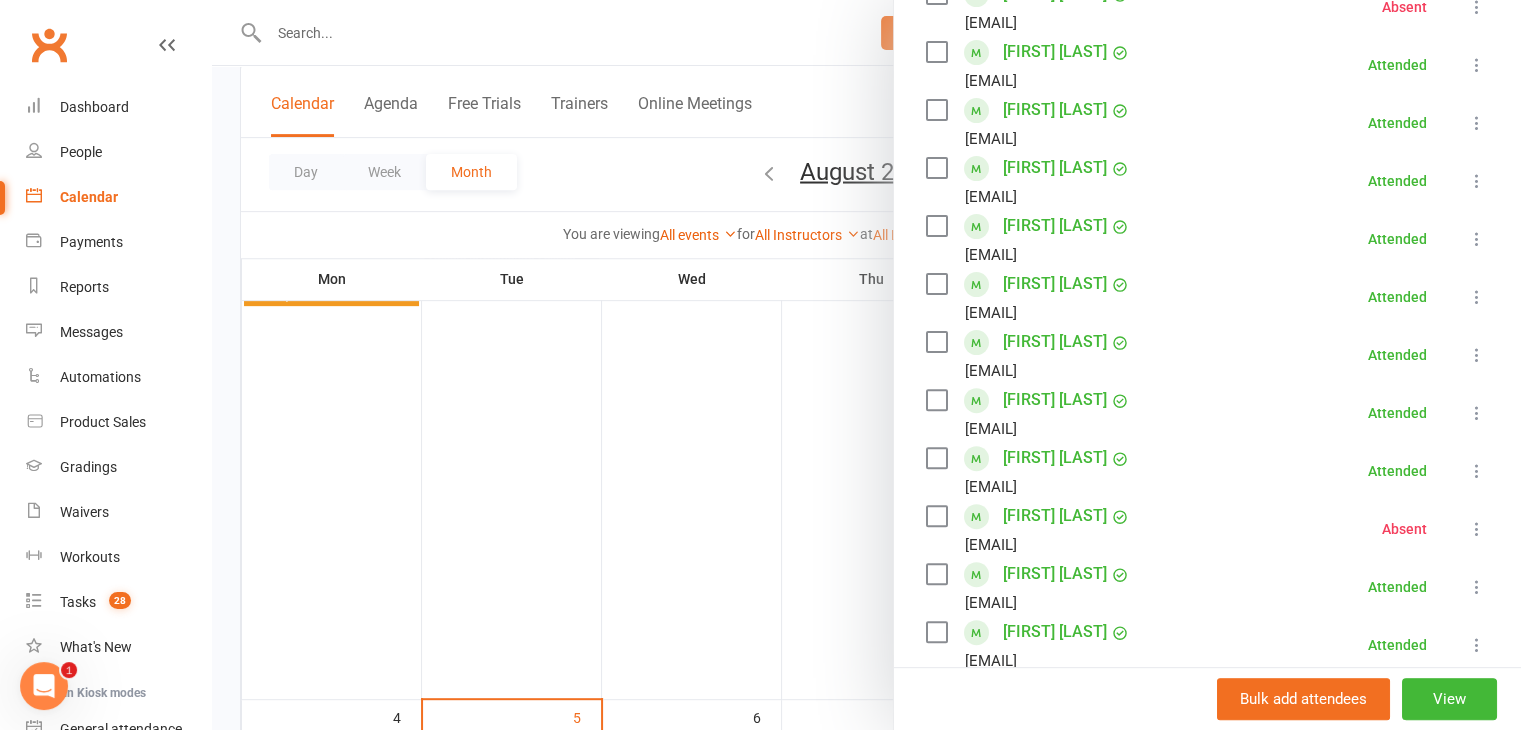 scroll, scrollTop: 746, scrollLeft: 0, axis: vertical 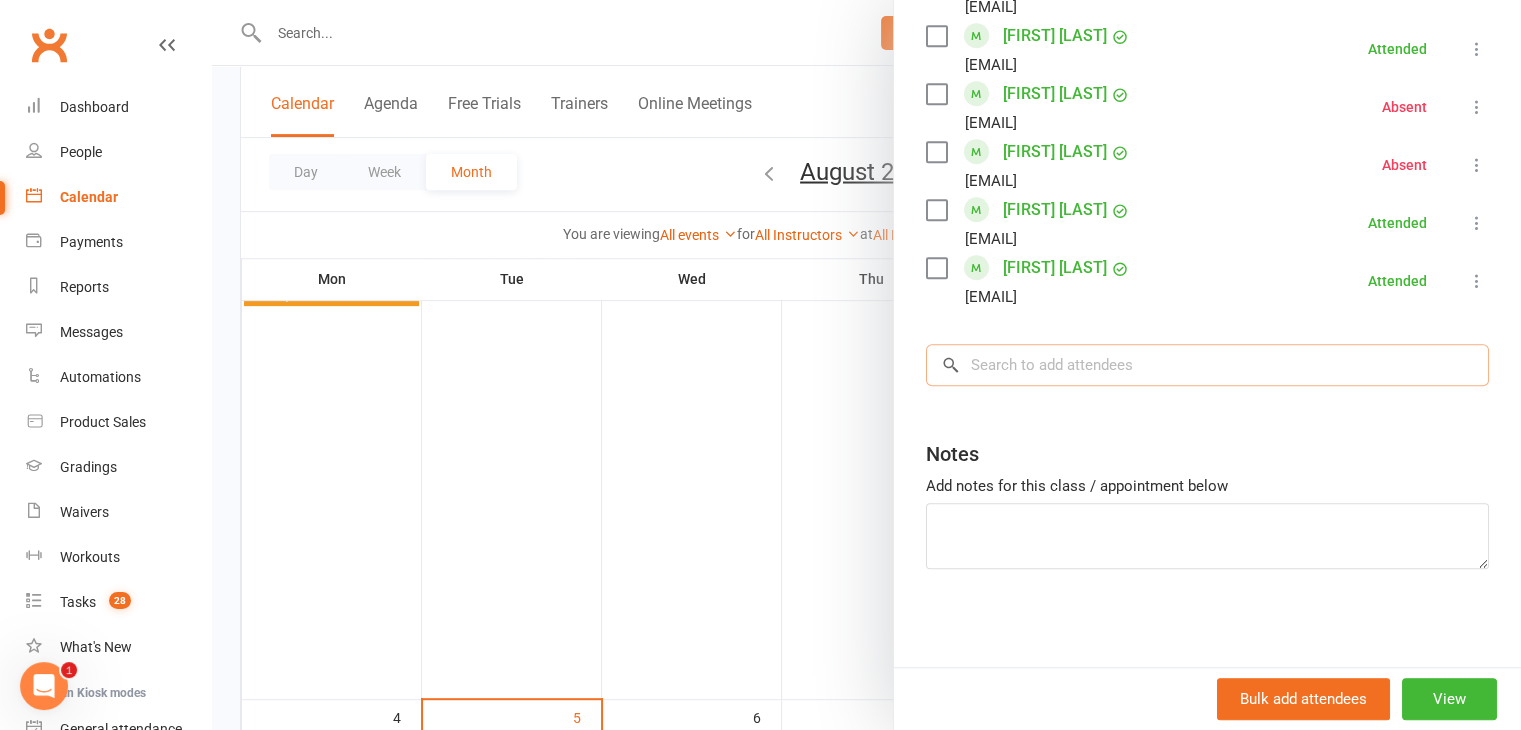click at bounding box center (1207, 365) 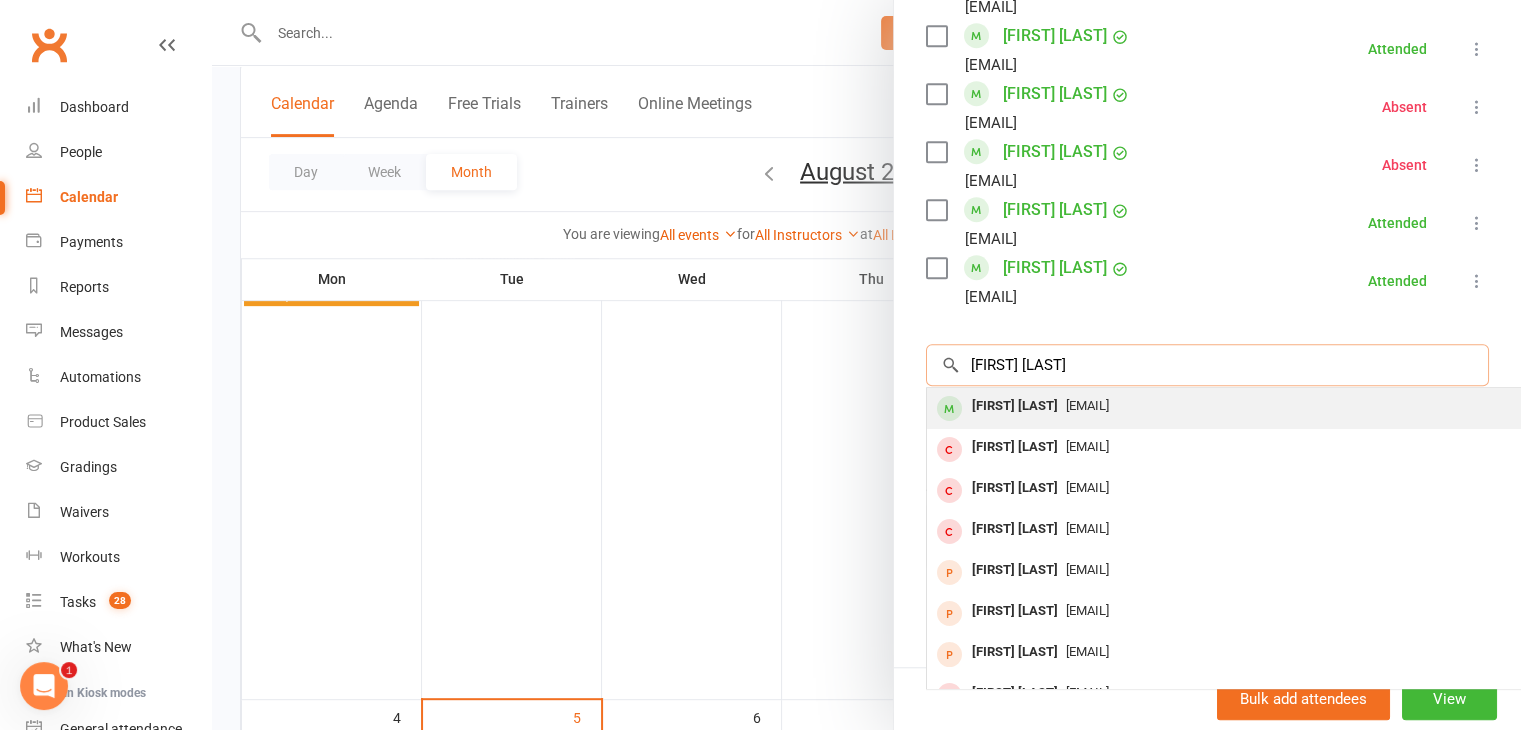 type on "Lucas Hardy" 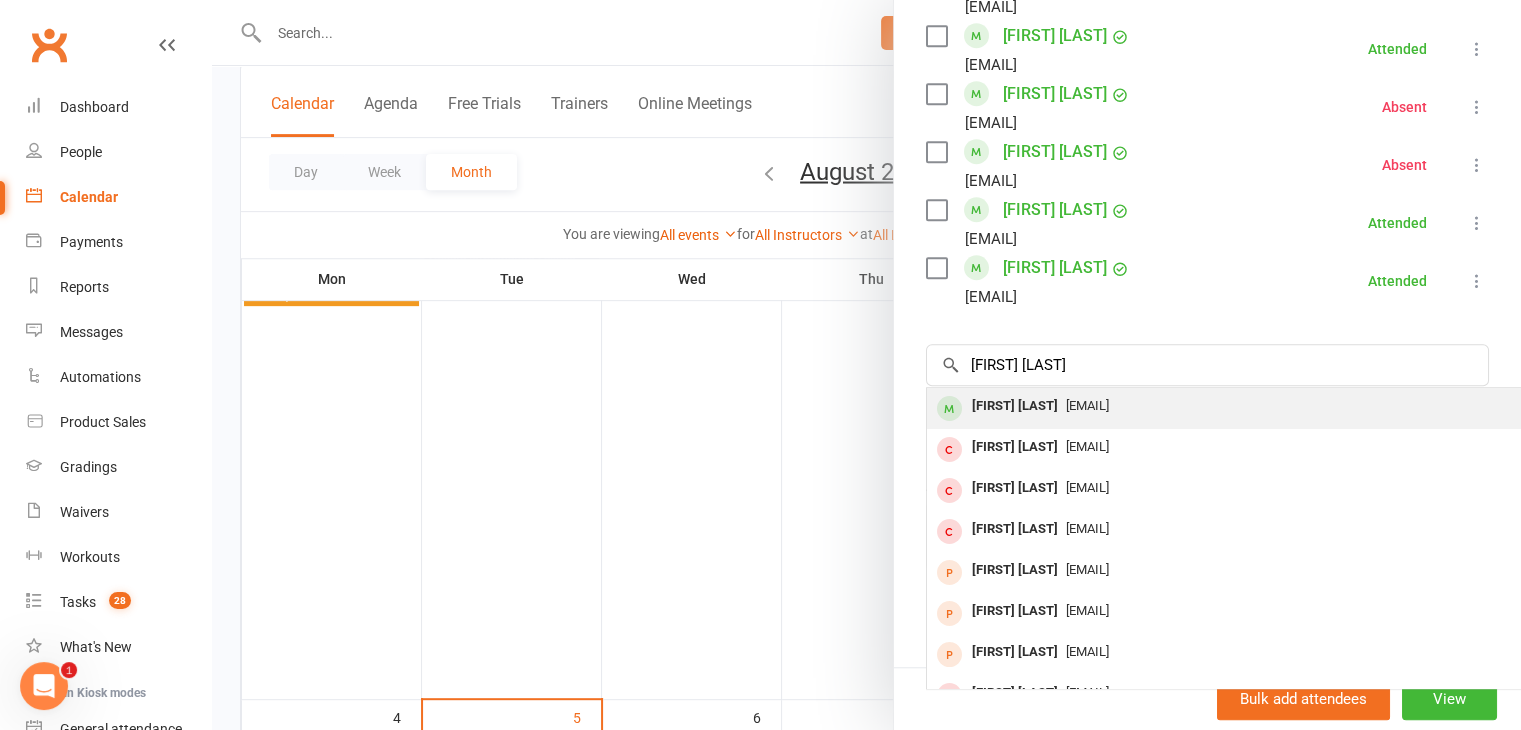click on "Lucas Hardy" at bounding box center (1015, 406) 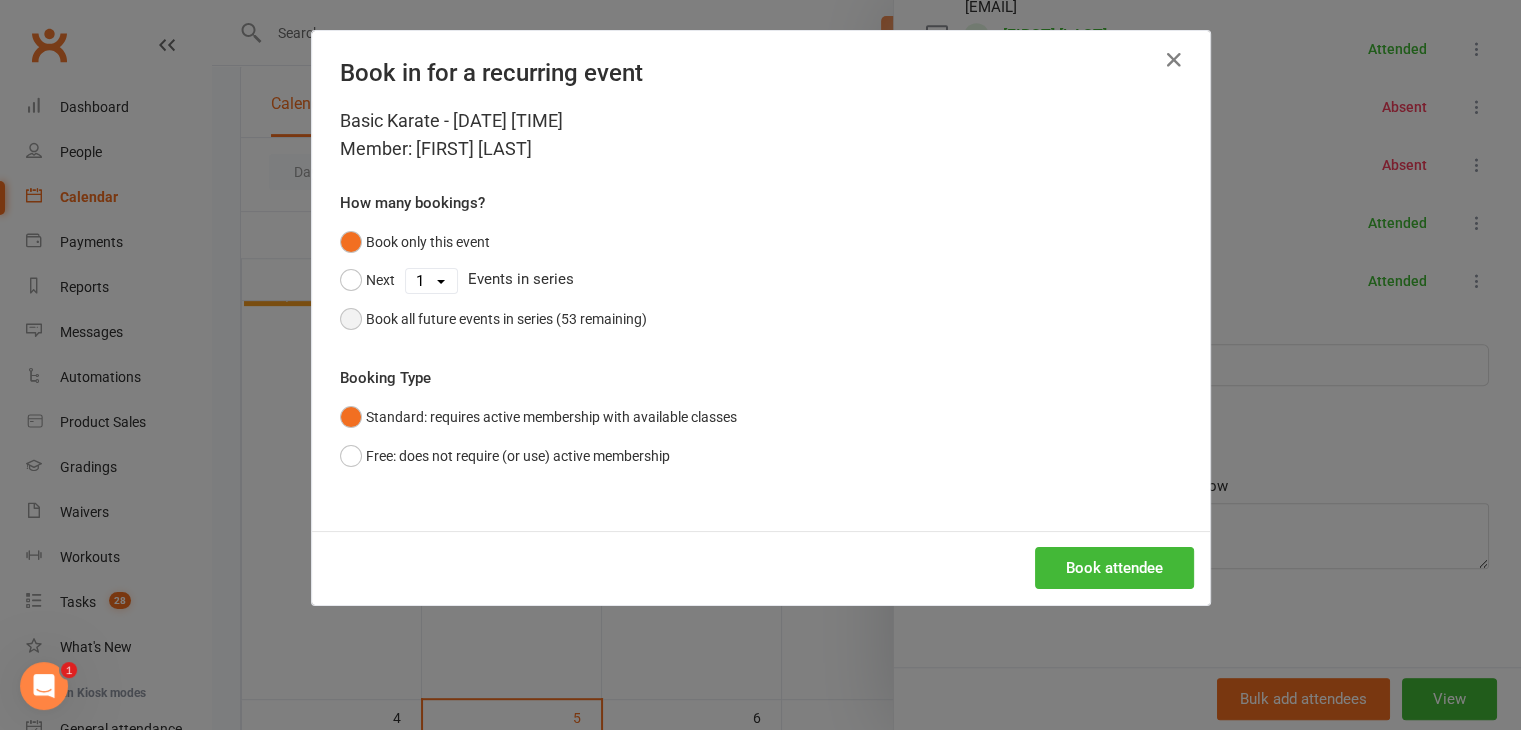 click on "Book all future events in series (53 remaining)" at bounding box center (506, 319) 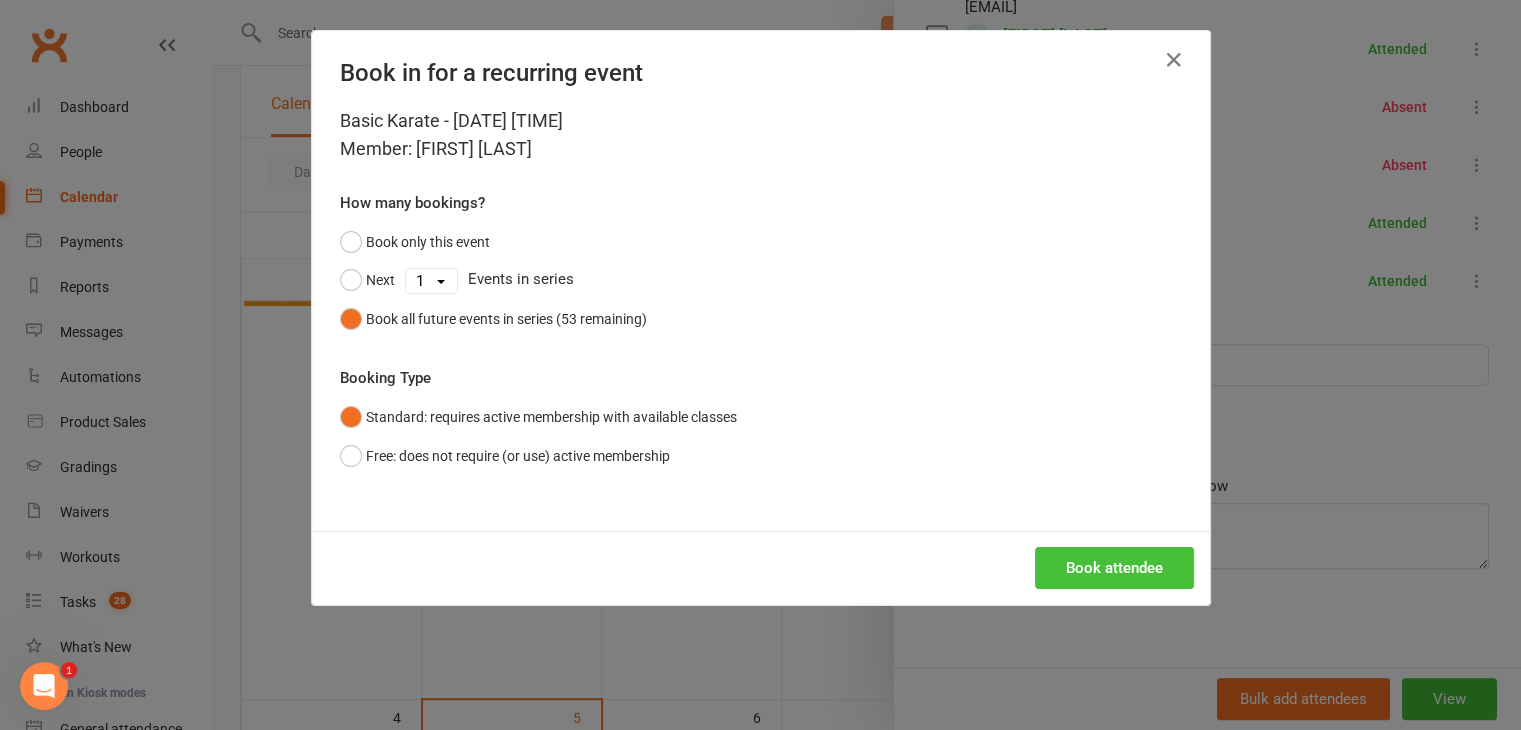 click on "Book attendee" at bounding box center [1114, 568] 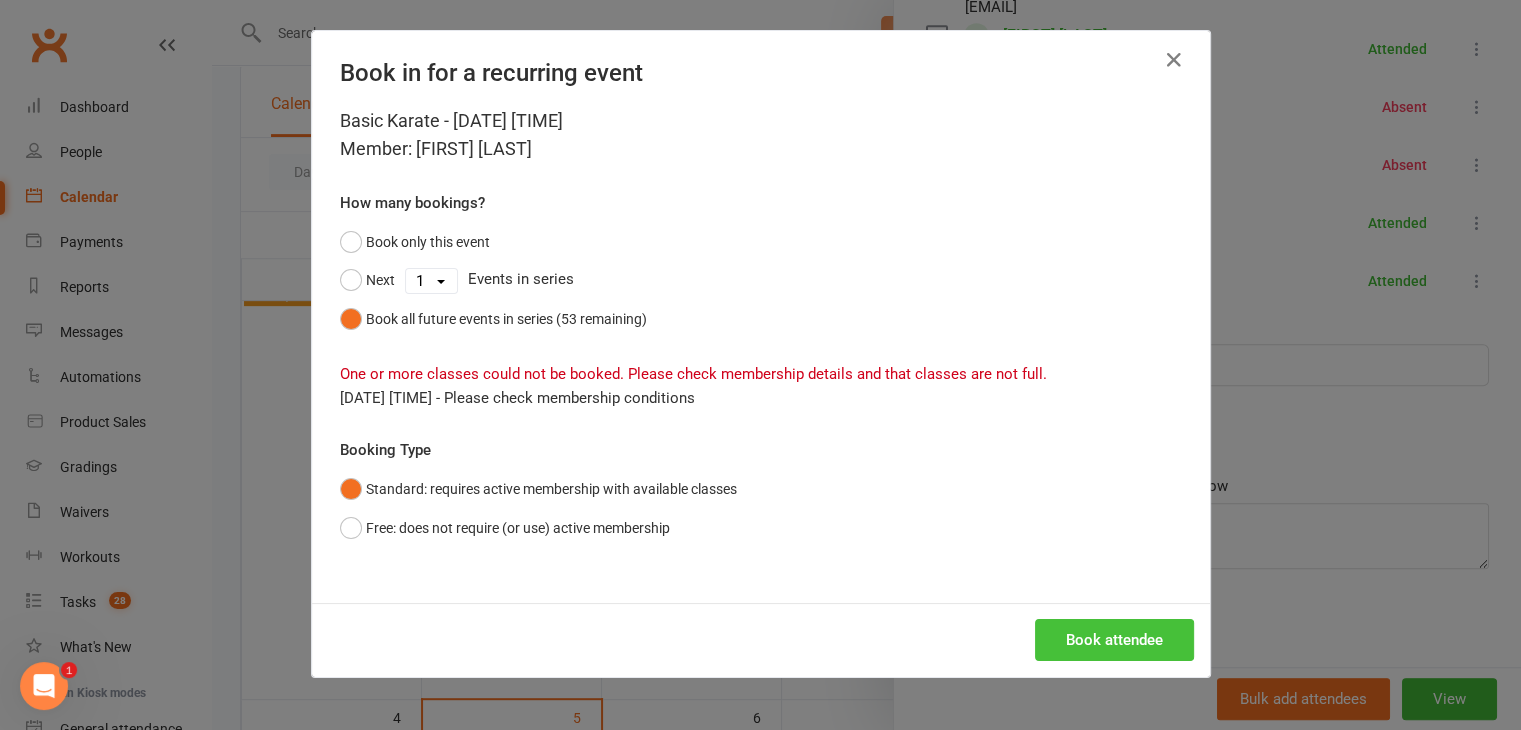 click on "Book attendee" at bounding box center [1114, 640] 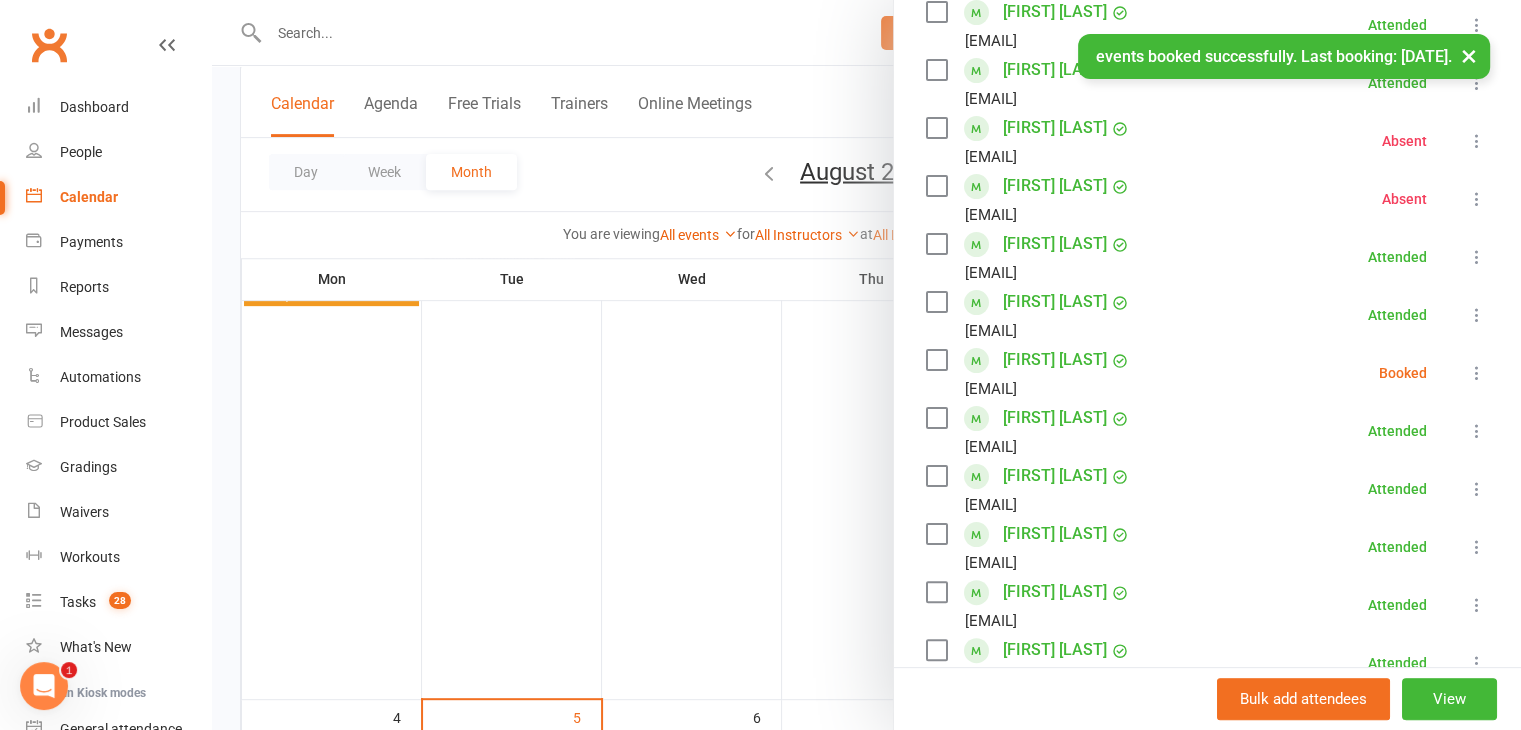 scroll, scrollTop: 374, scrollLeft: 0, axis: vertical 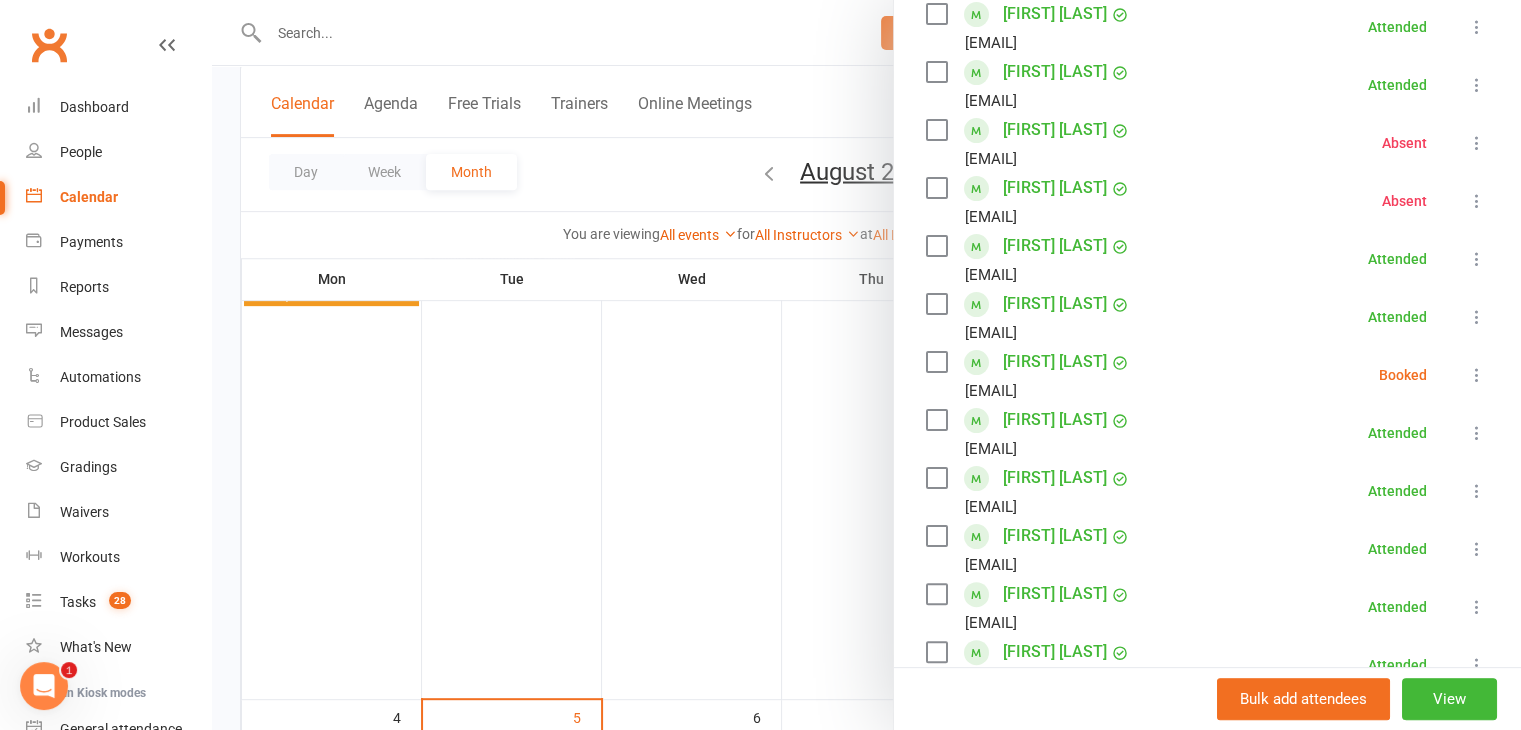 click at bounding box center [1477, 375] 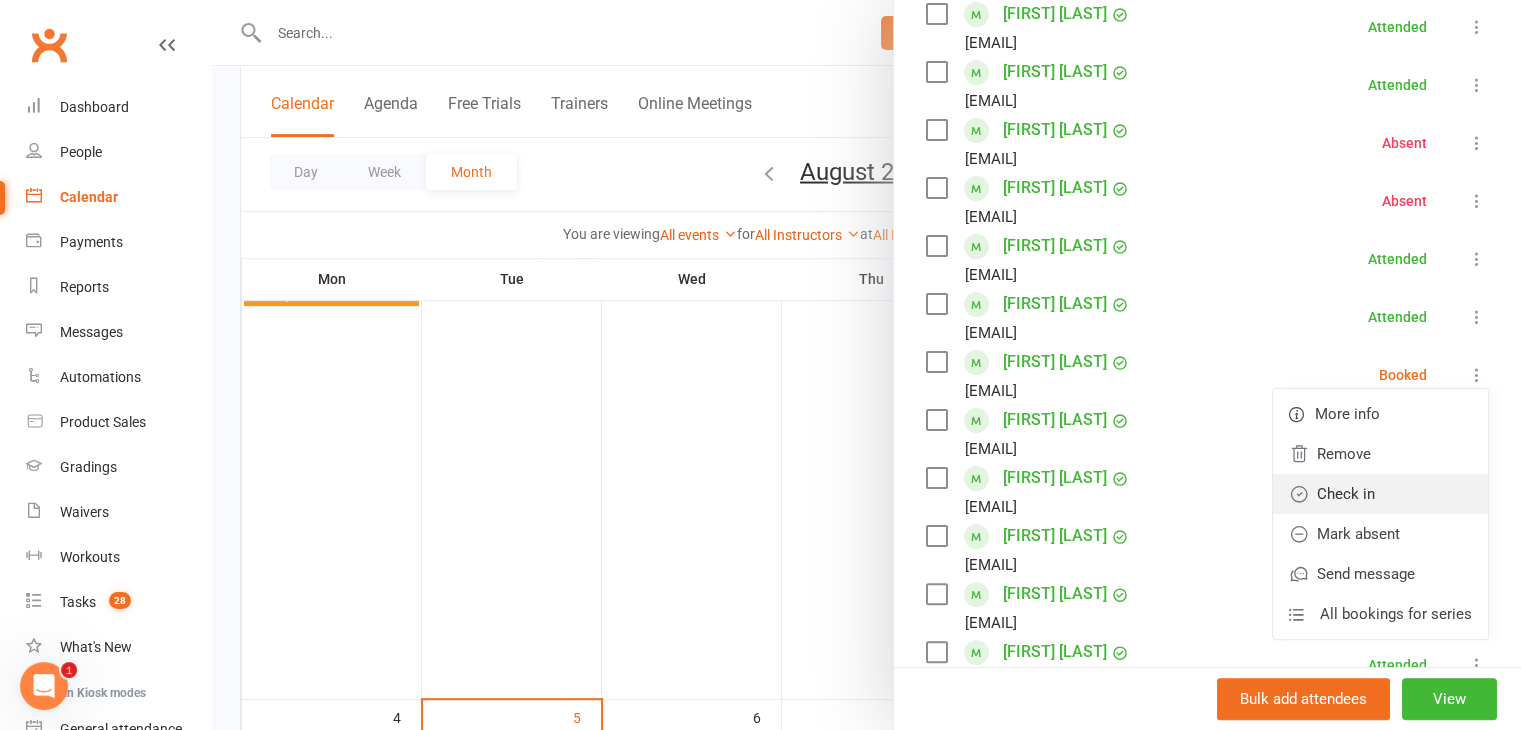 click on "Check in" at bounding box center (1380, 494) 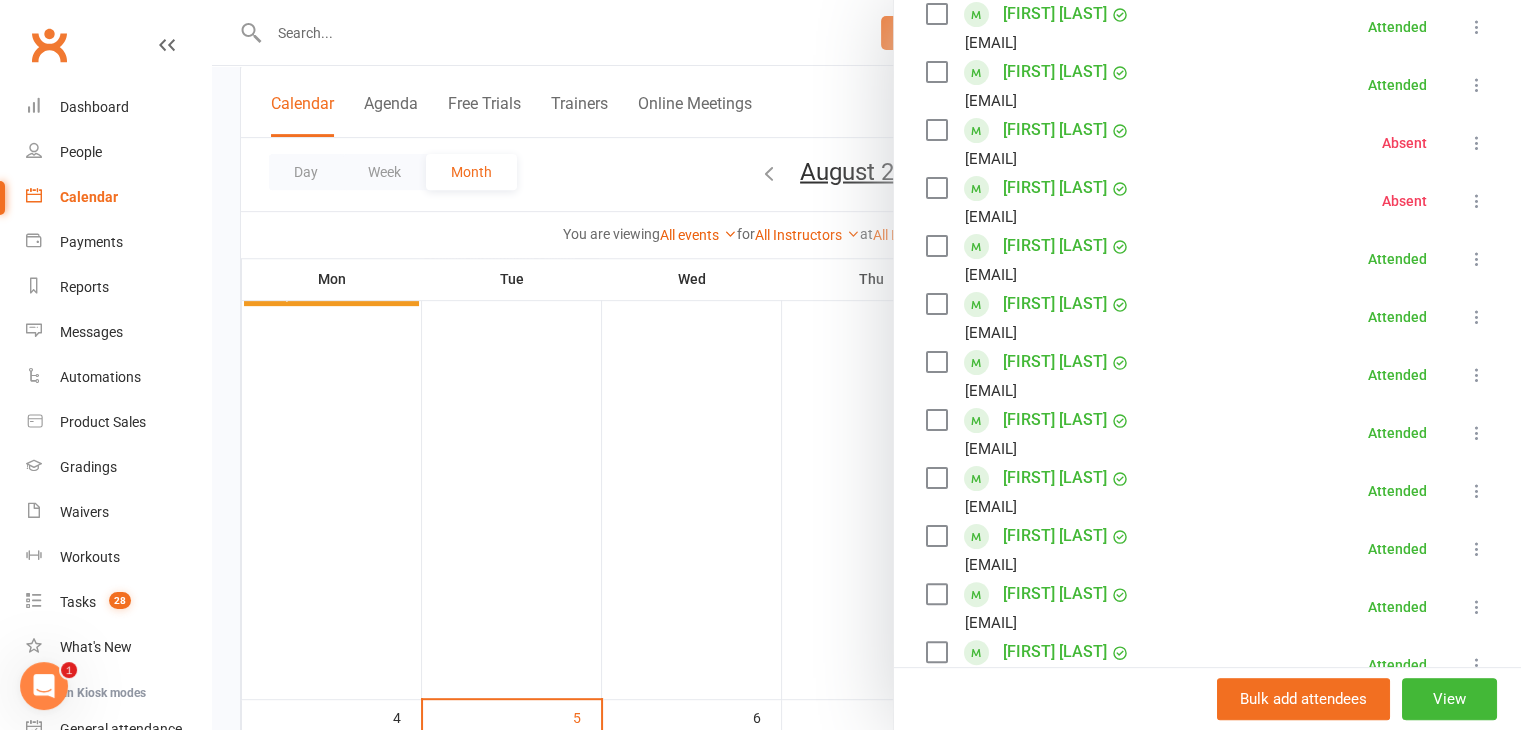 click at bounding box center (866, 365) 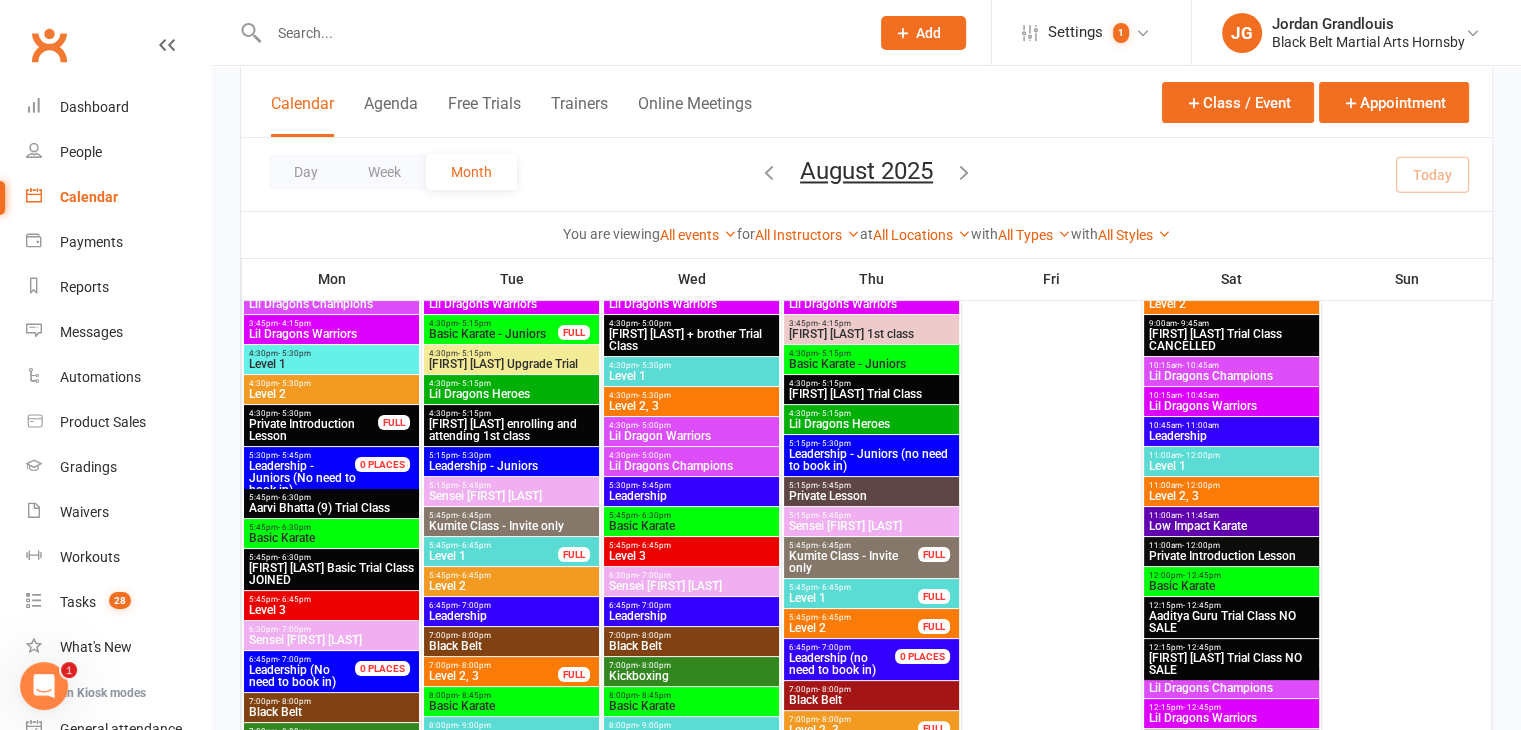 scroll, scrollTop: 236, scrollLeft: 0, axis: vertical 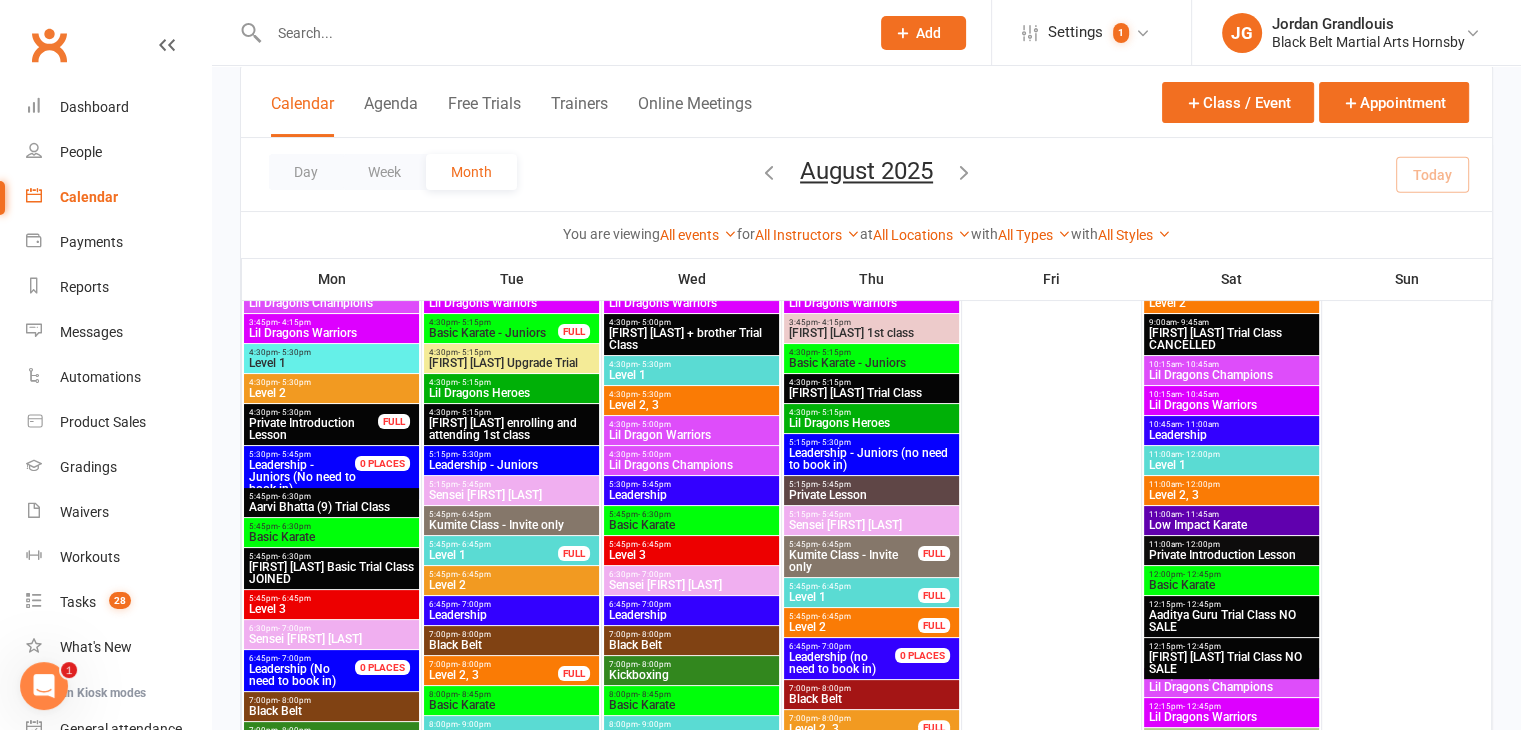 click on "Basic Karate" at bounding box center (331, 537) 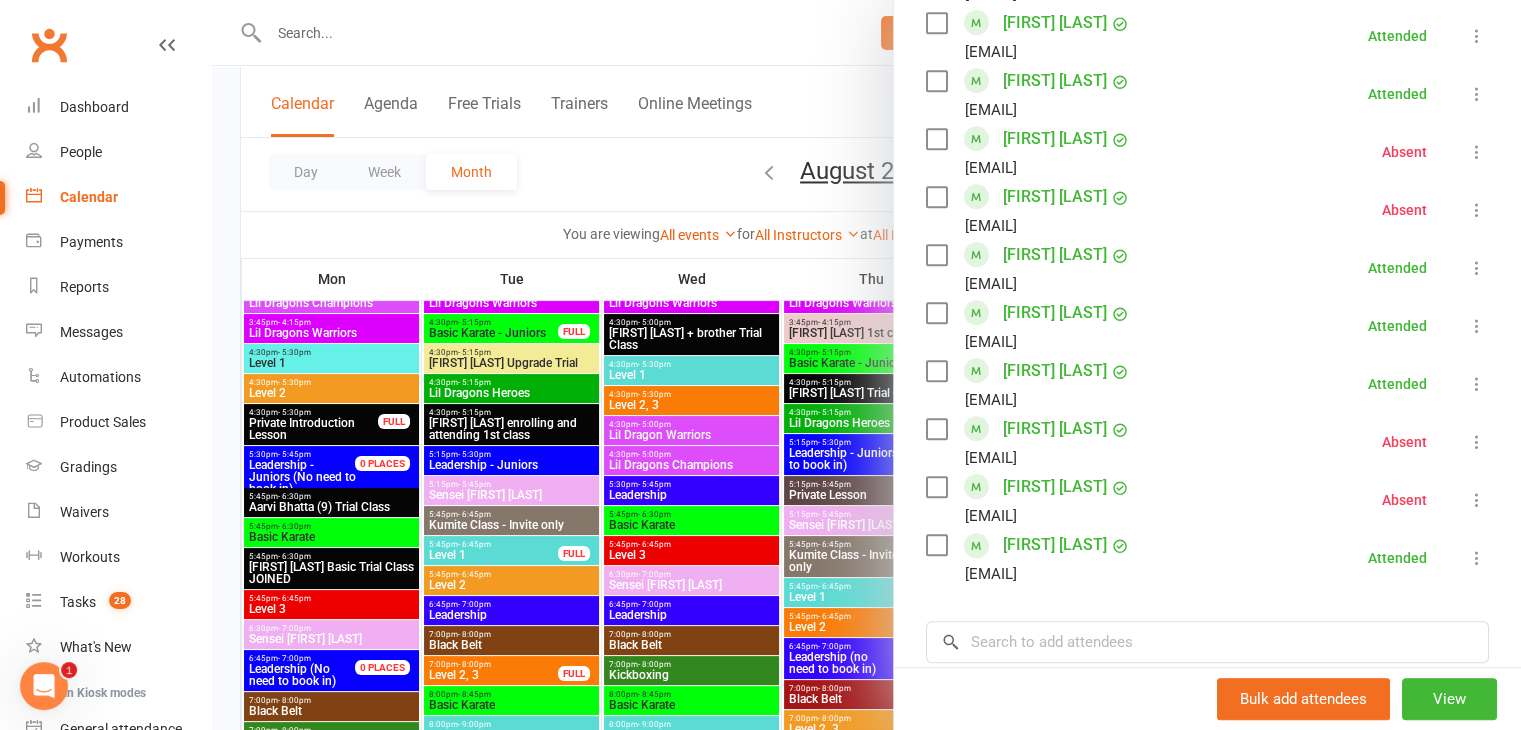 scroll, scrollTop: 1650, scrollLeft: 0, axis: vertical 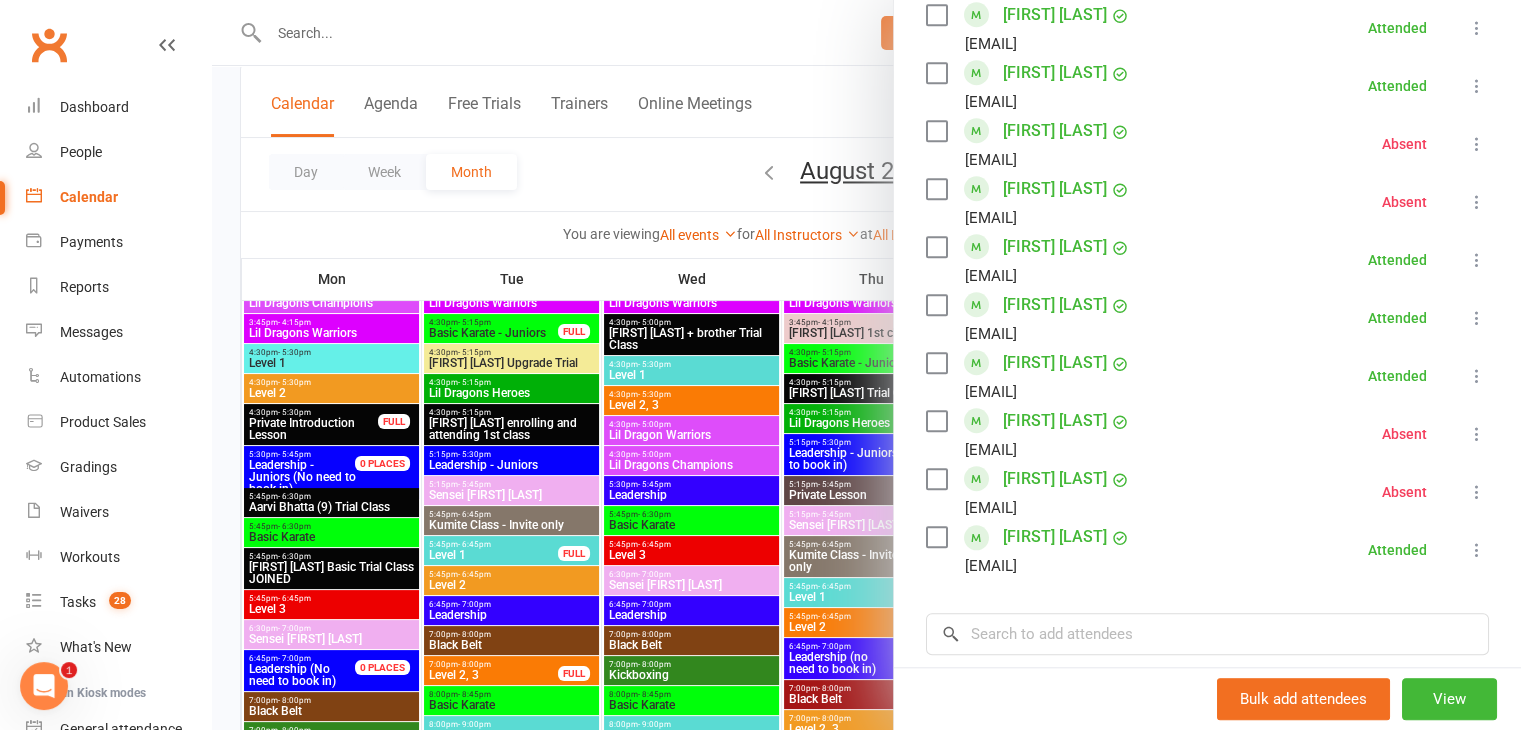 click at bounding box center (866, 365) 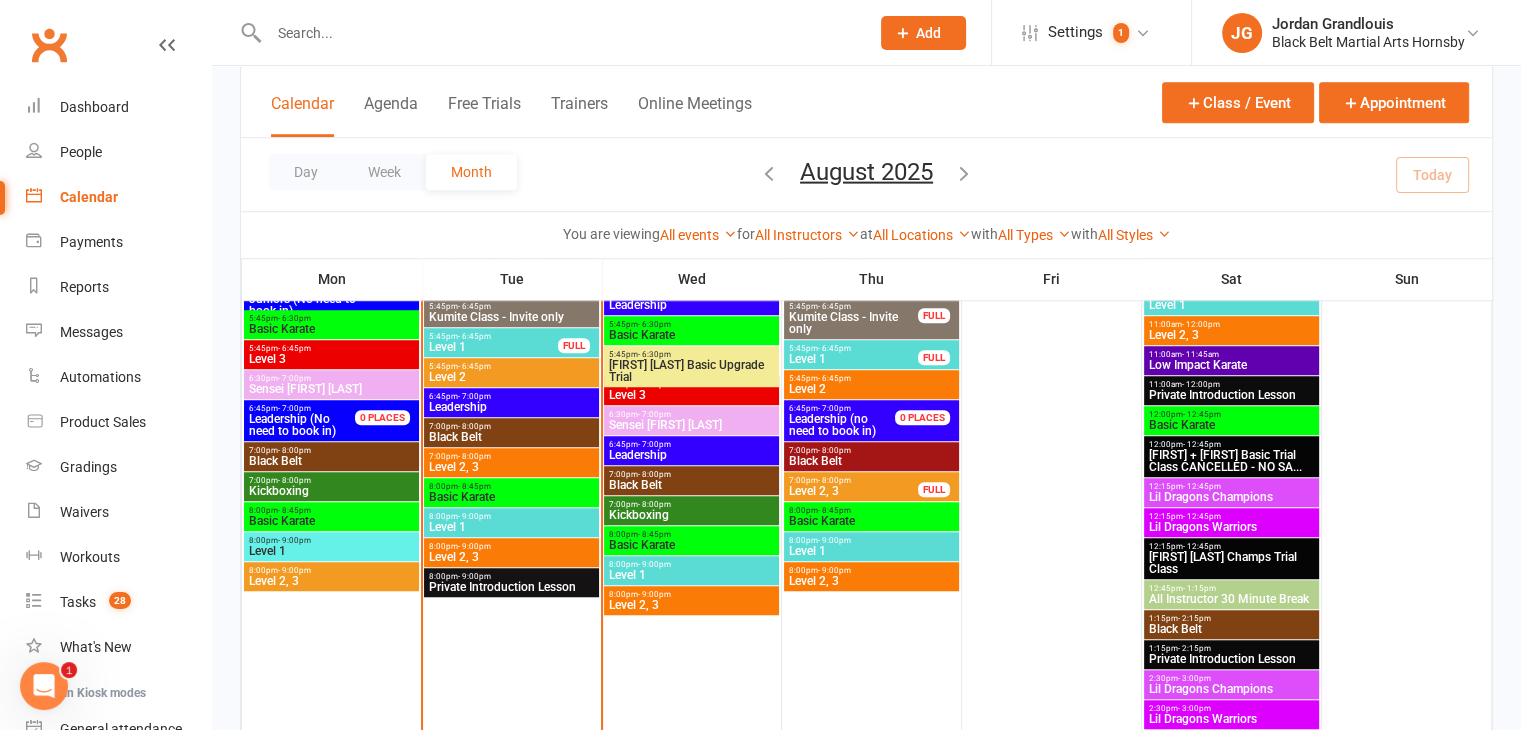 scroll, scrollTop: 1460, scrollLeft: 0, axis: vertical 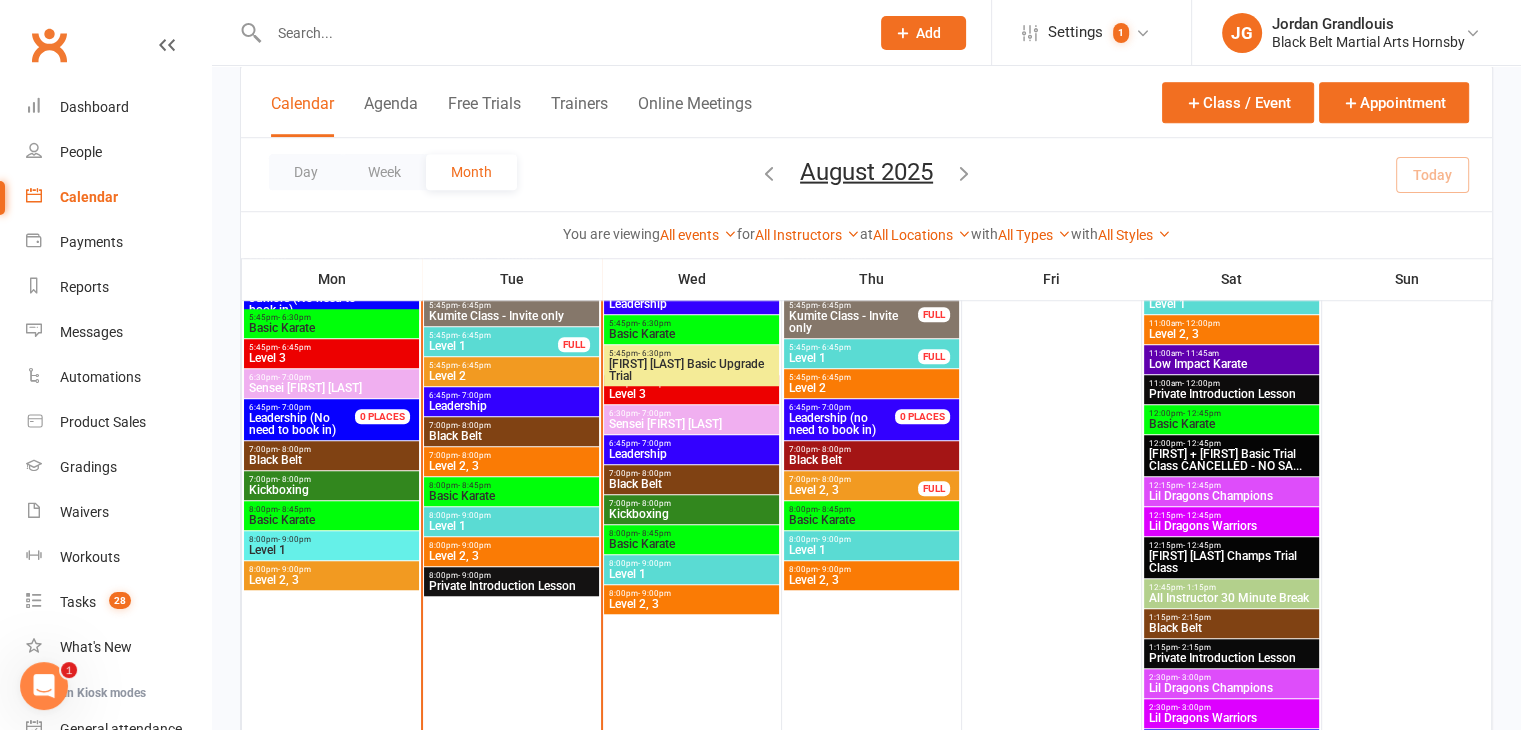 click on "Level 1" at bounding box center [511, 526] 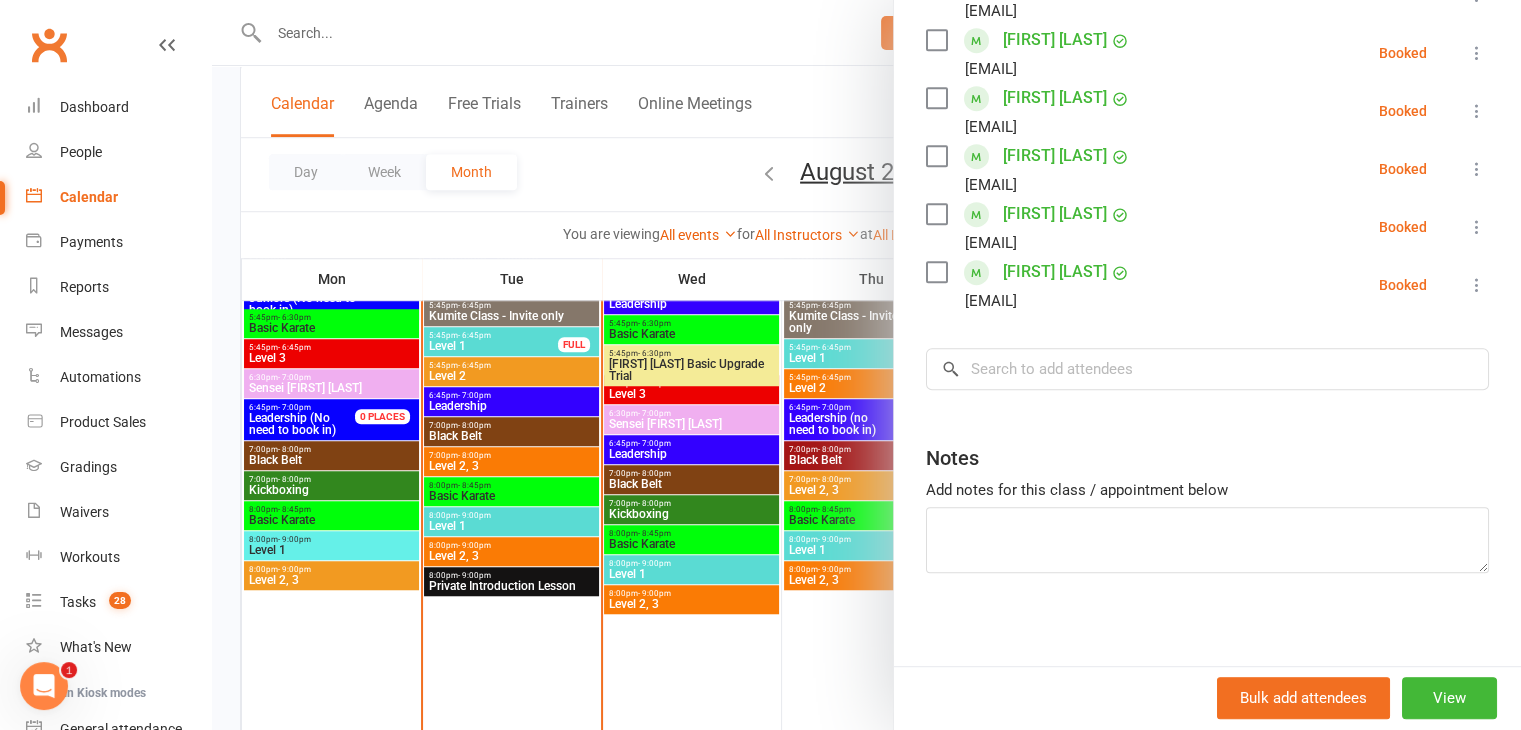 scroll, scrollTop: 932, scrollLeft: 0, axis: vertical 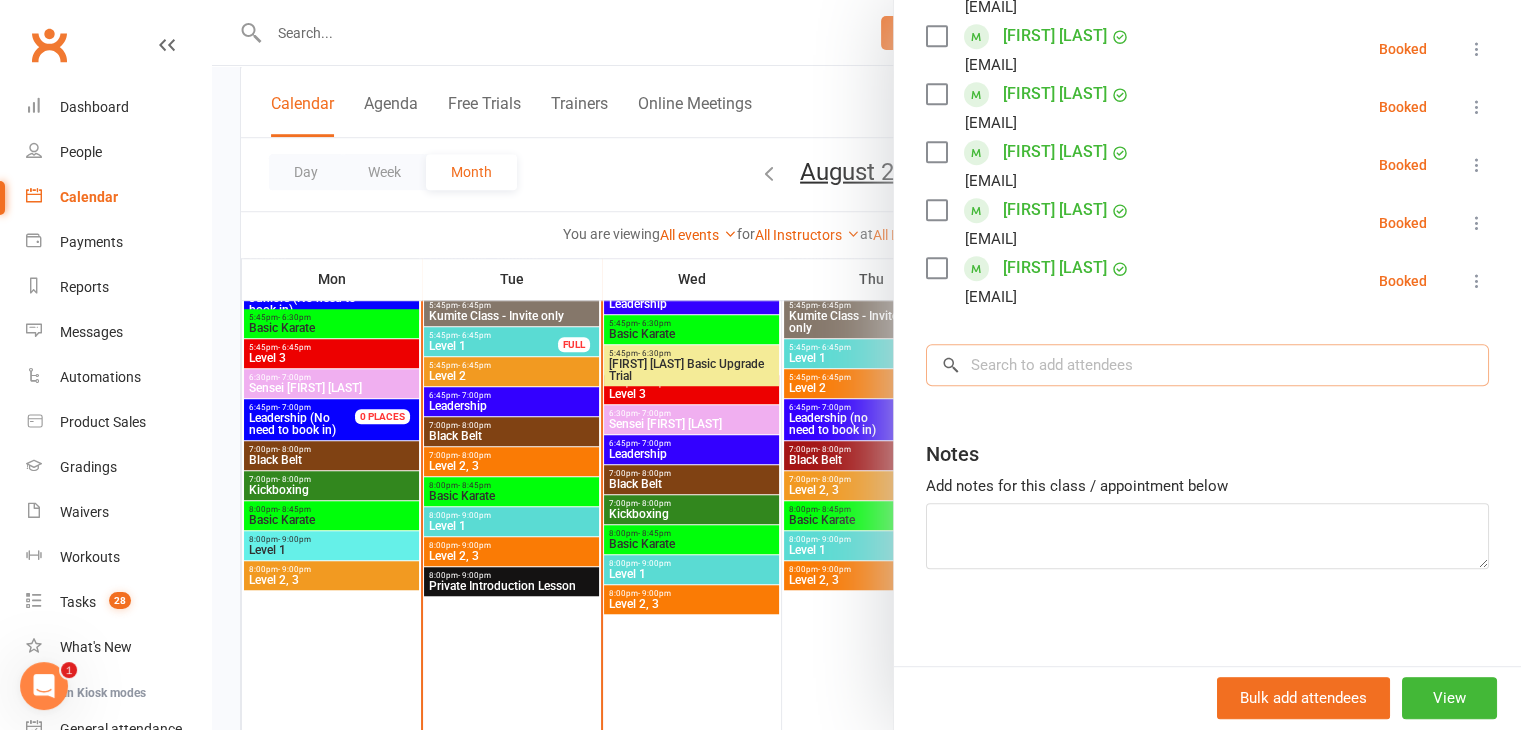 click at bounding box center [1207, 365] 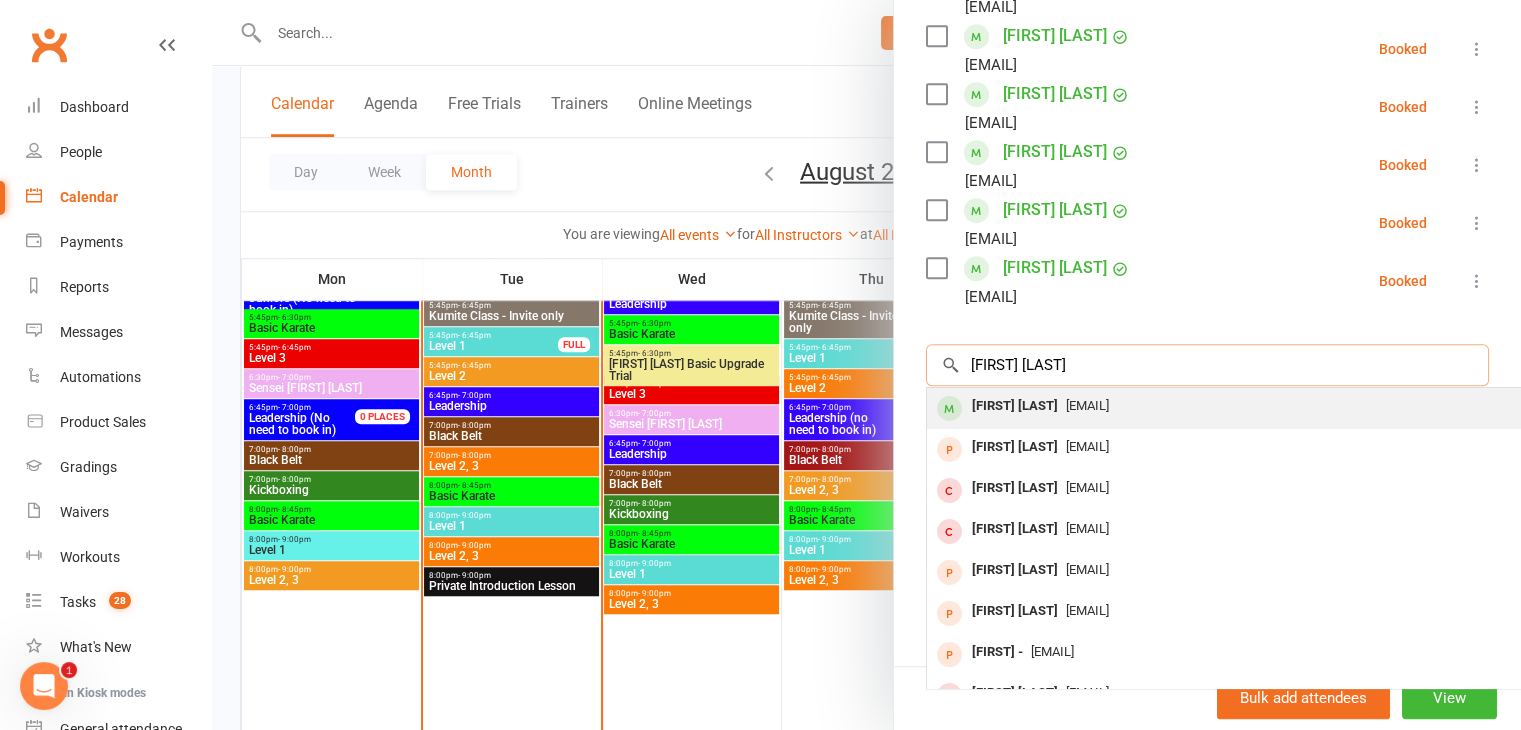 type on "Jenny Zhao" 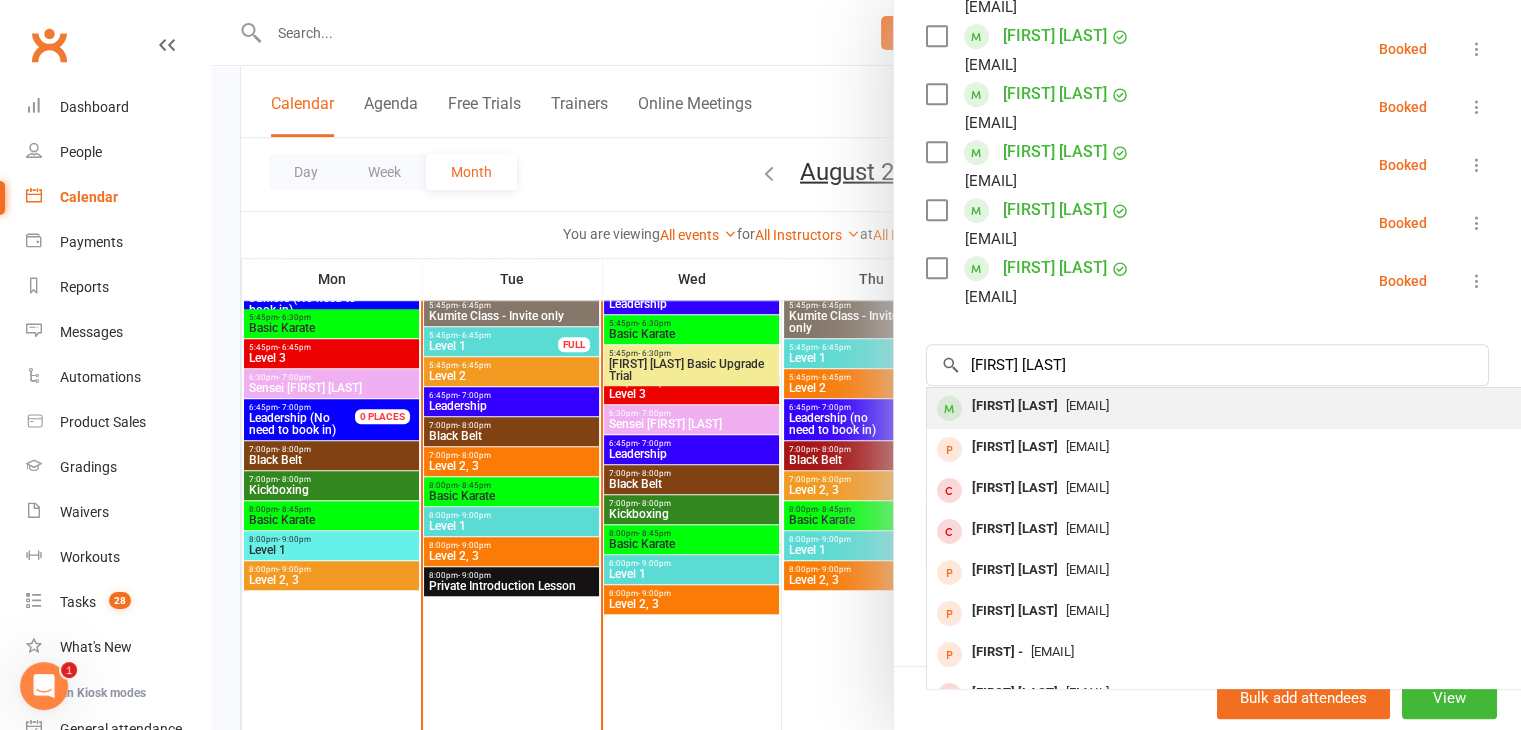click on "Jenny Zhao" at bounding box center [1015, 406] 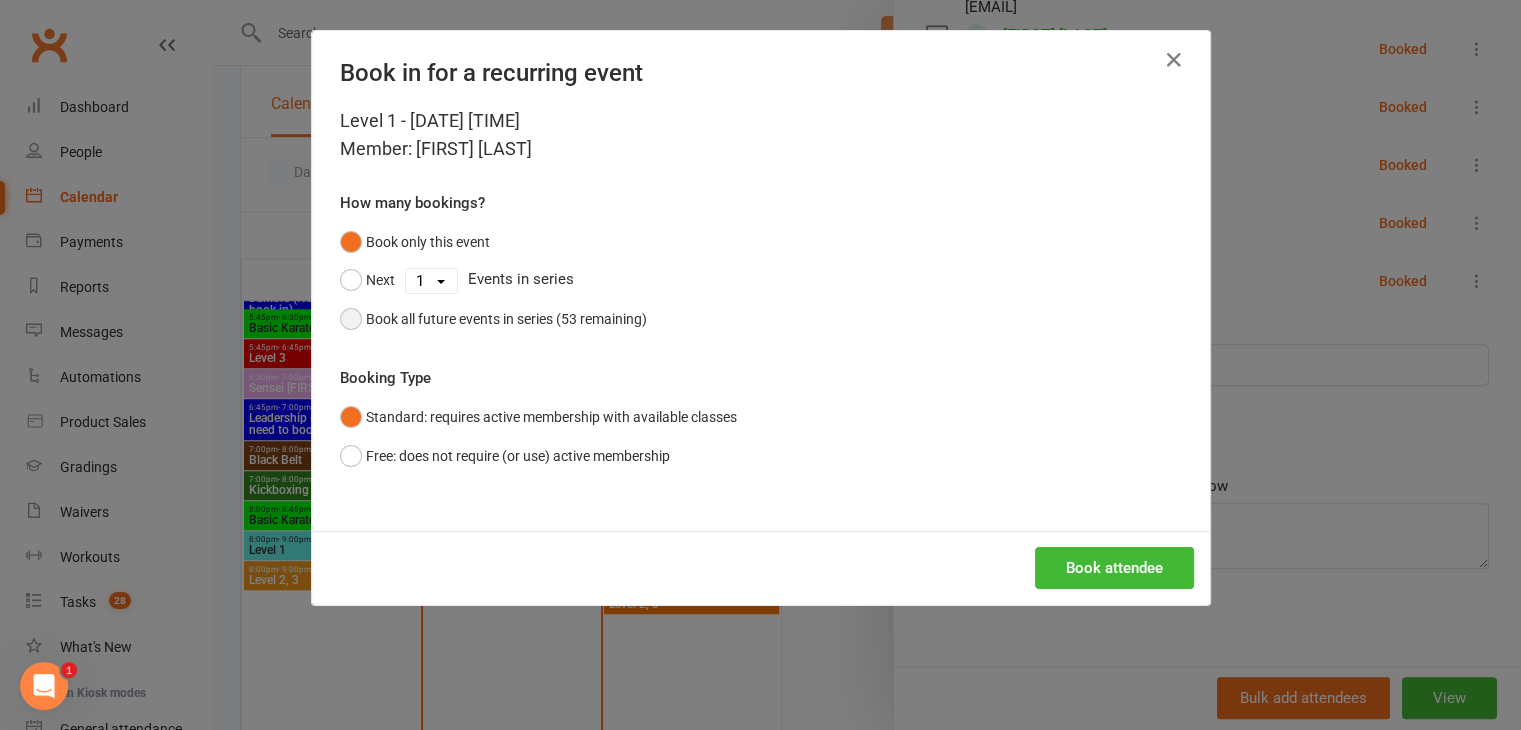click on "Book all future events in series (53 remaining)" at bounding box center (506, 319) 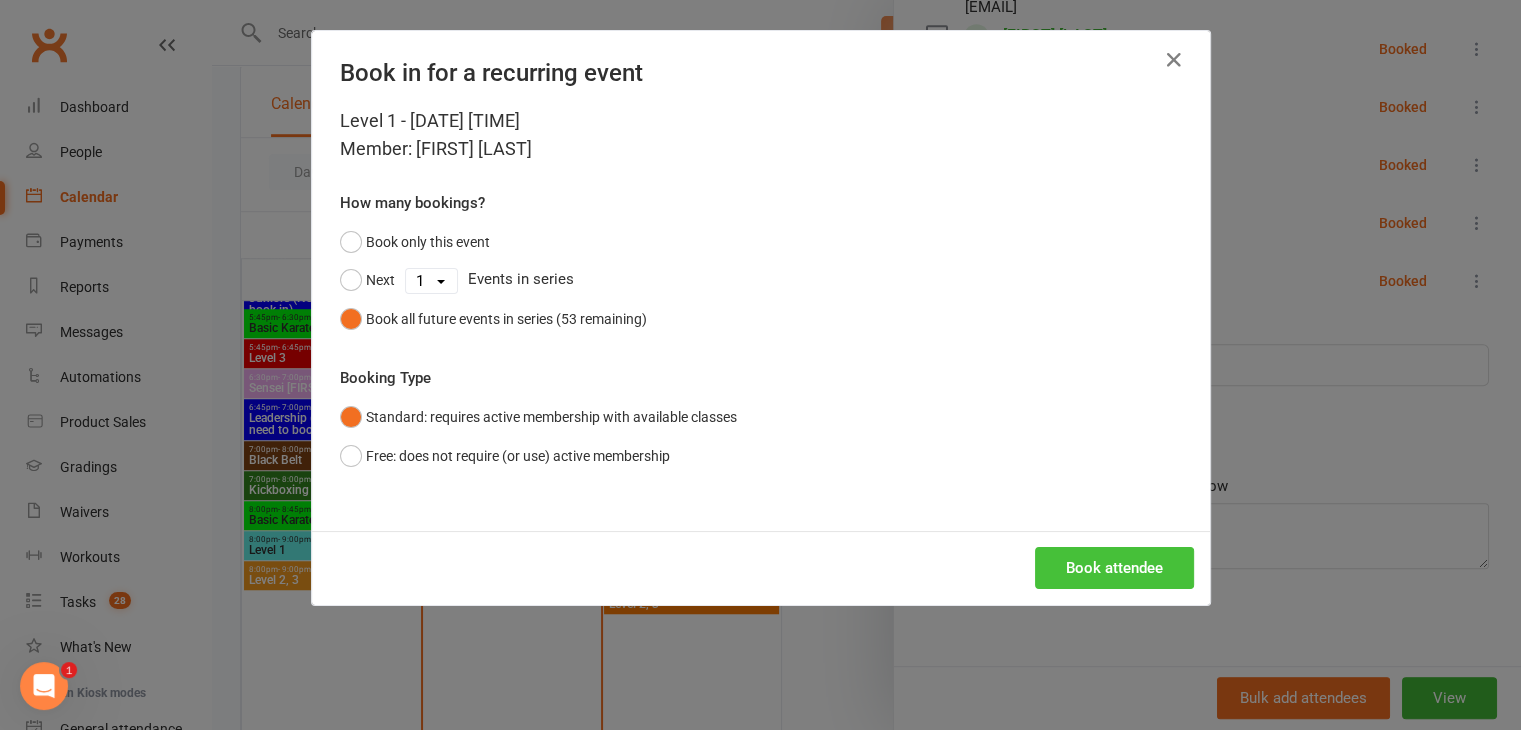 click on "Book attendee" at bounding box center [1114, 568] 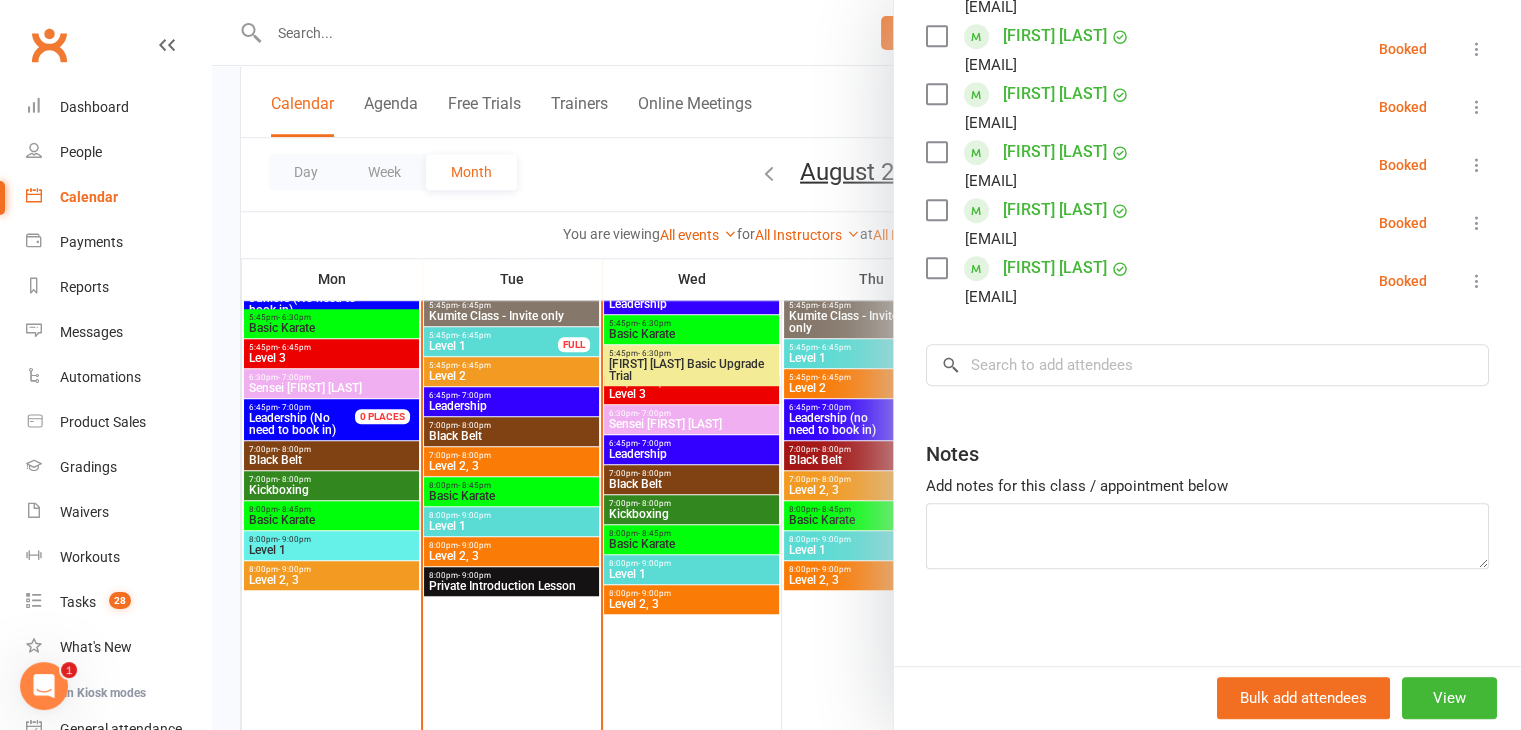 click at bounding box center [866, 365] 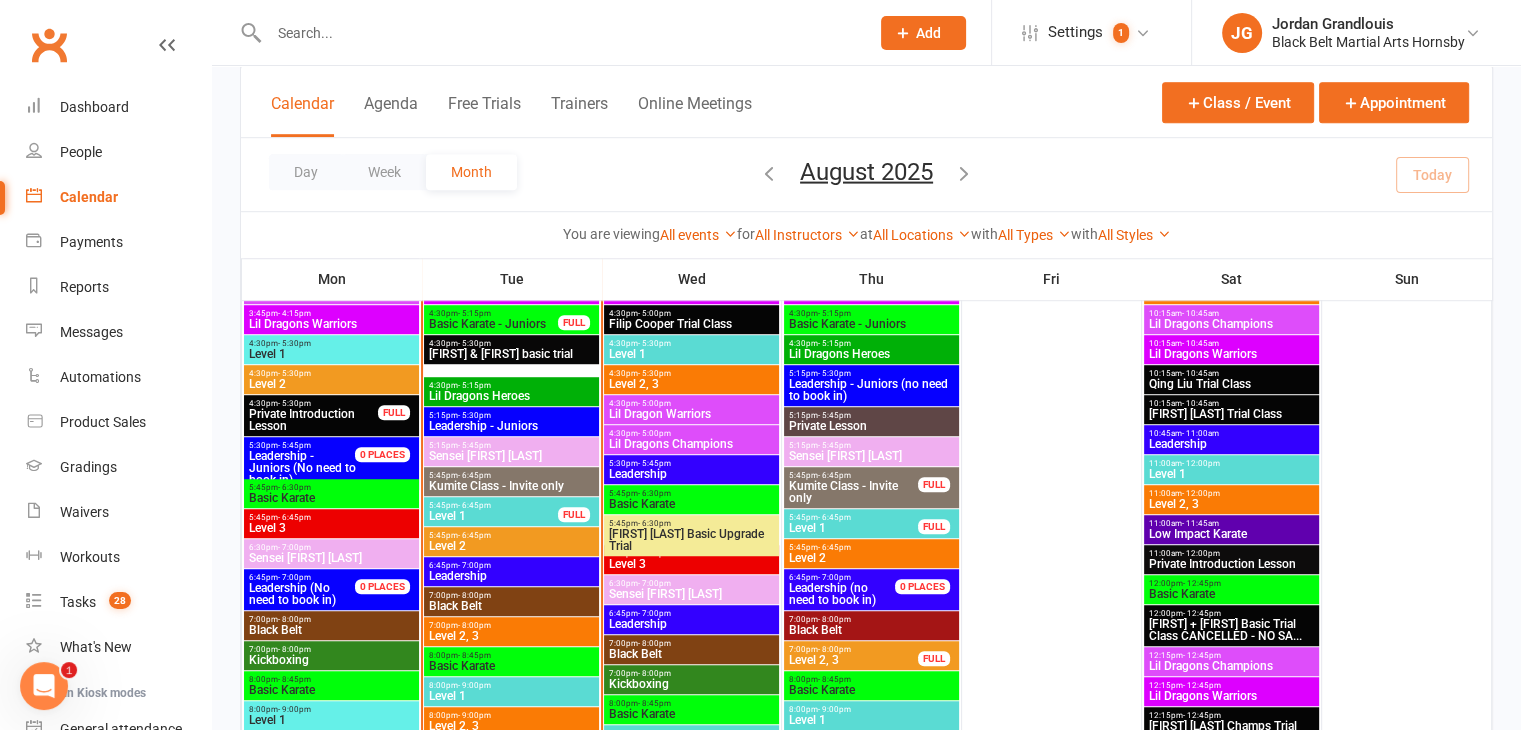 scroll, scrollTop: 1288, scrollLeft: 0, axis: vertical 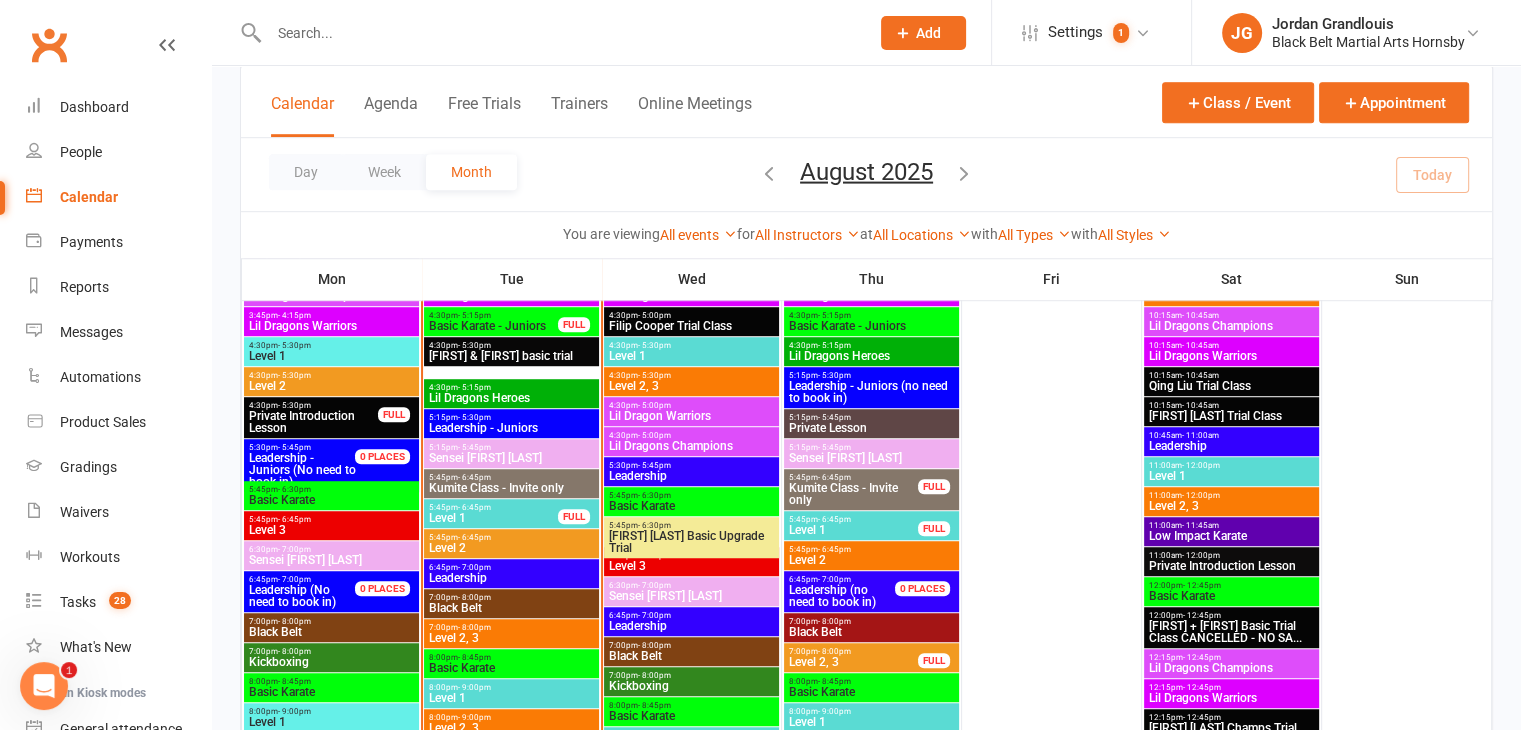 click on "Level 1" at bounding box center [1231, 476] 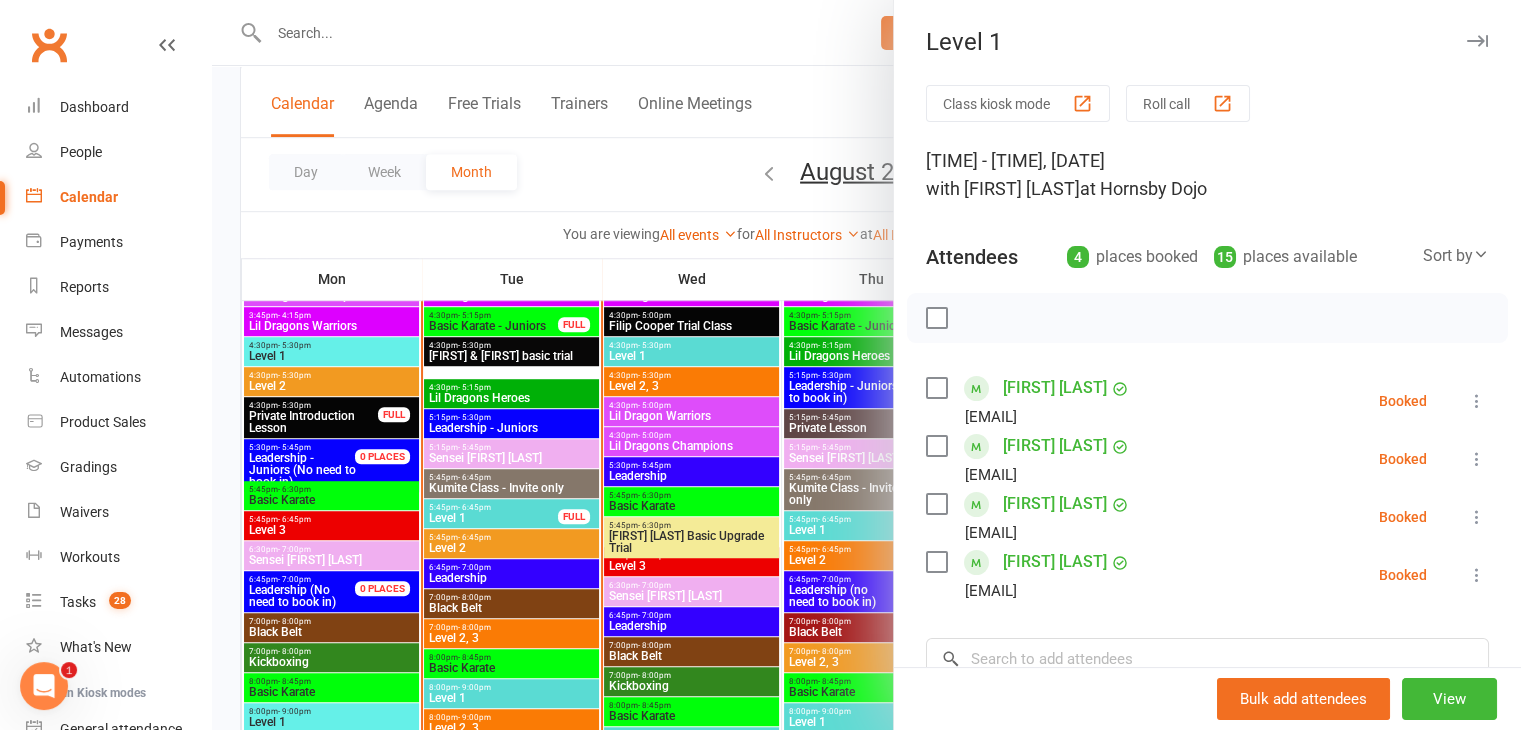 scroll, scrollTop: 132, scrollLeft: 0, axis: vertical 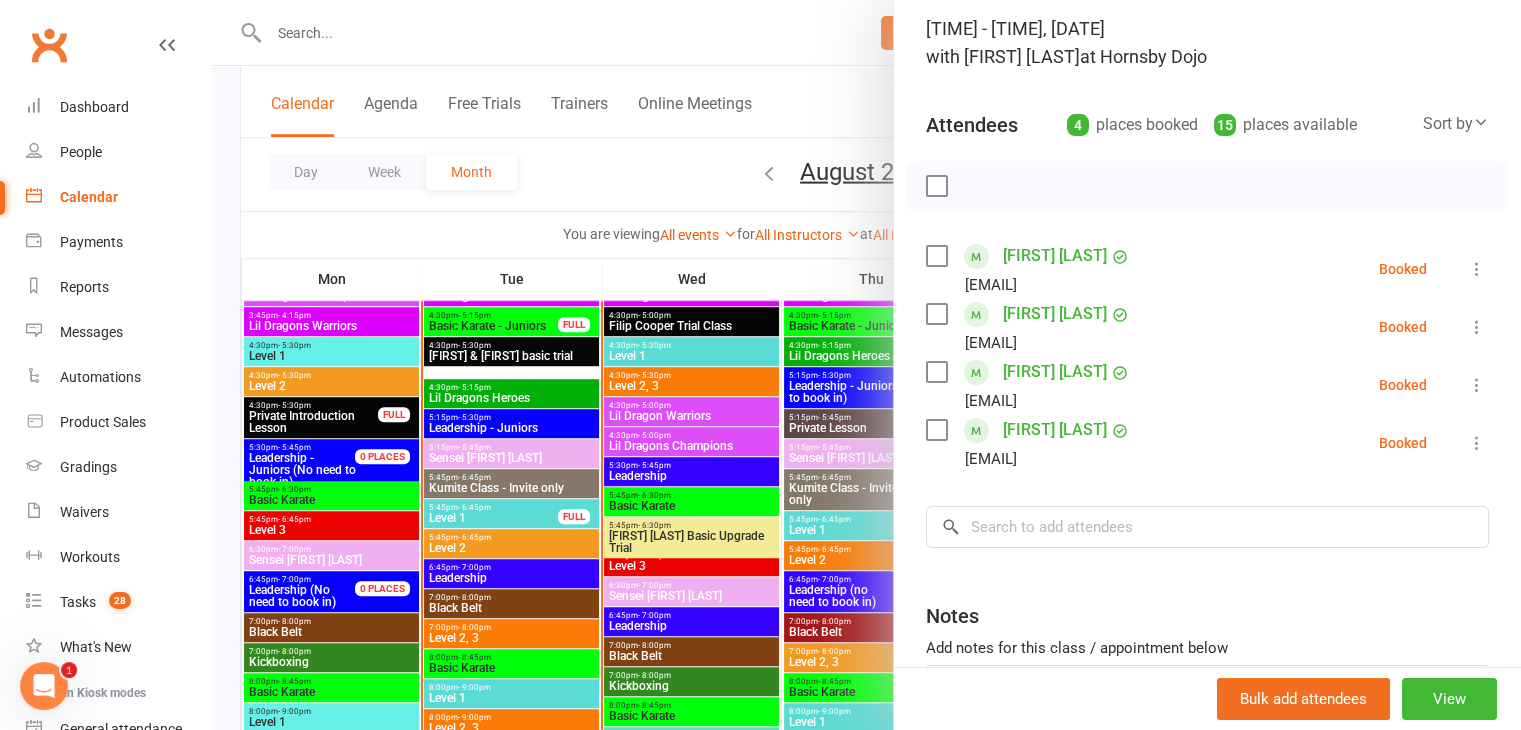 click on "Class kiosk mode  Roll call  11:00 AM - 12:00 PM, Saturday, August, 9, 2025 with Joshua Marks  at  Hornsby Dojo  Attendees  4  places booked 15  places available Sort by  Last name  First name  Booking created    Julia Lo  juju_20771@yahoo.com Booked More info  Remove  Check in  Mark absent  Send message  All bookings for series    Rhea Nadimpalli  sraparti@gmail.com Booked More info  Remove  Check in  Mark absent  Send message  All bookings for series    Dave Pandey  Tarabhaandari@yahoo.com Booked More info  Remove  Check in  Mark absent  Send message  All bookings for series    Jenny Zhao  zjh2208@gmail.com Booked More info  Remove  Check in  Mark absent  Send message  All bookings for series  × No results
Notes  Add notes for this class / appointment below" at bounding box center [1207, 392] 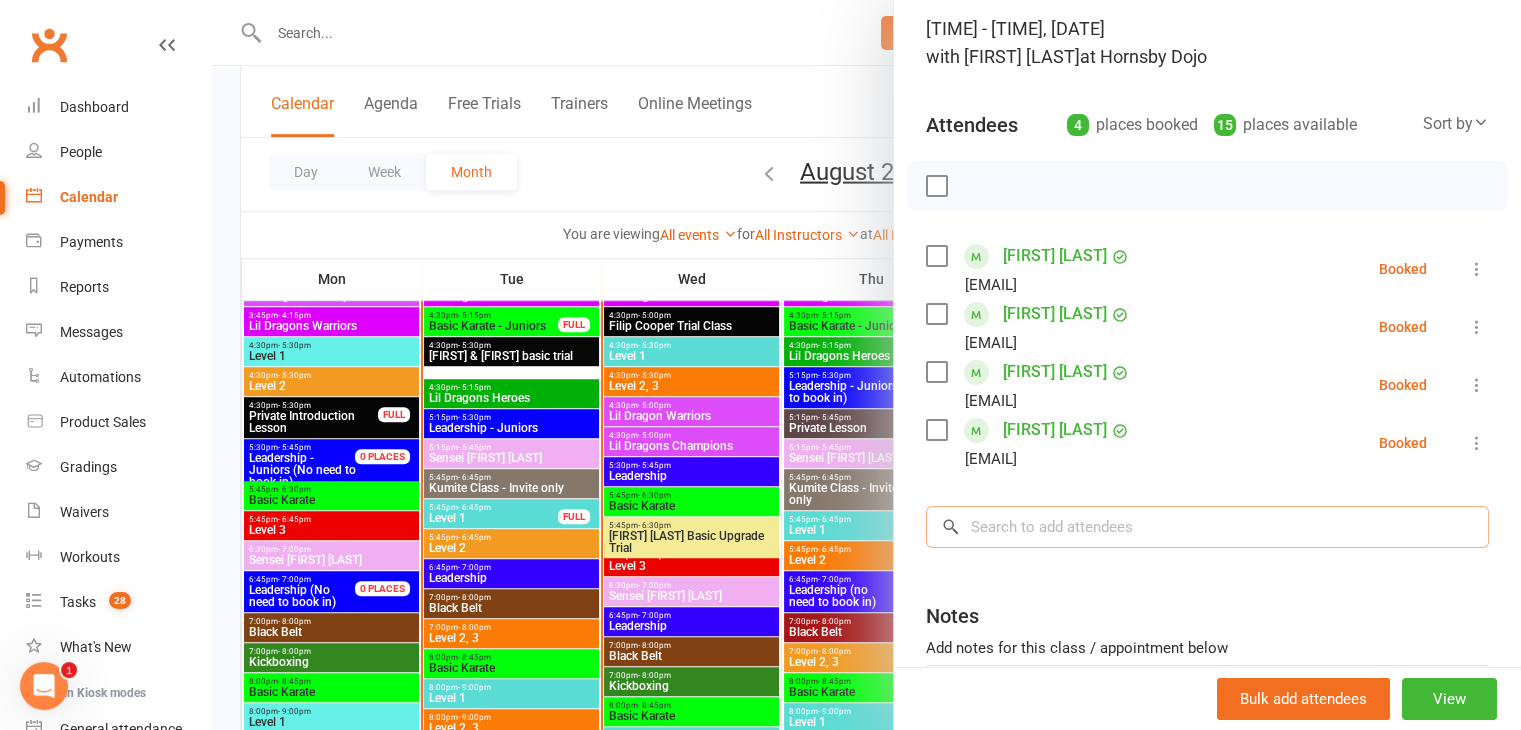 click at bounding box center (1207, 527) 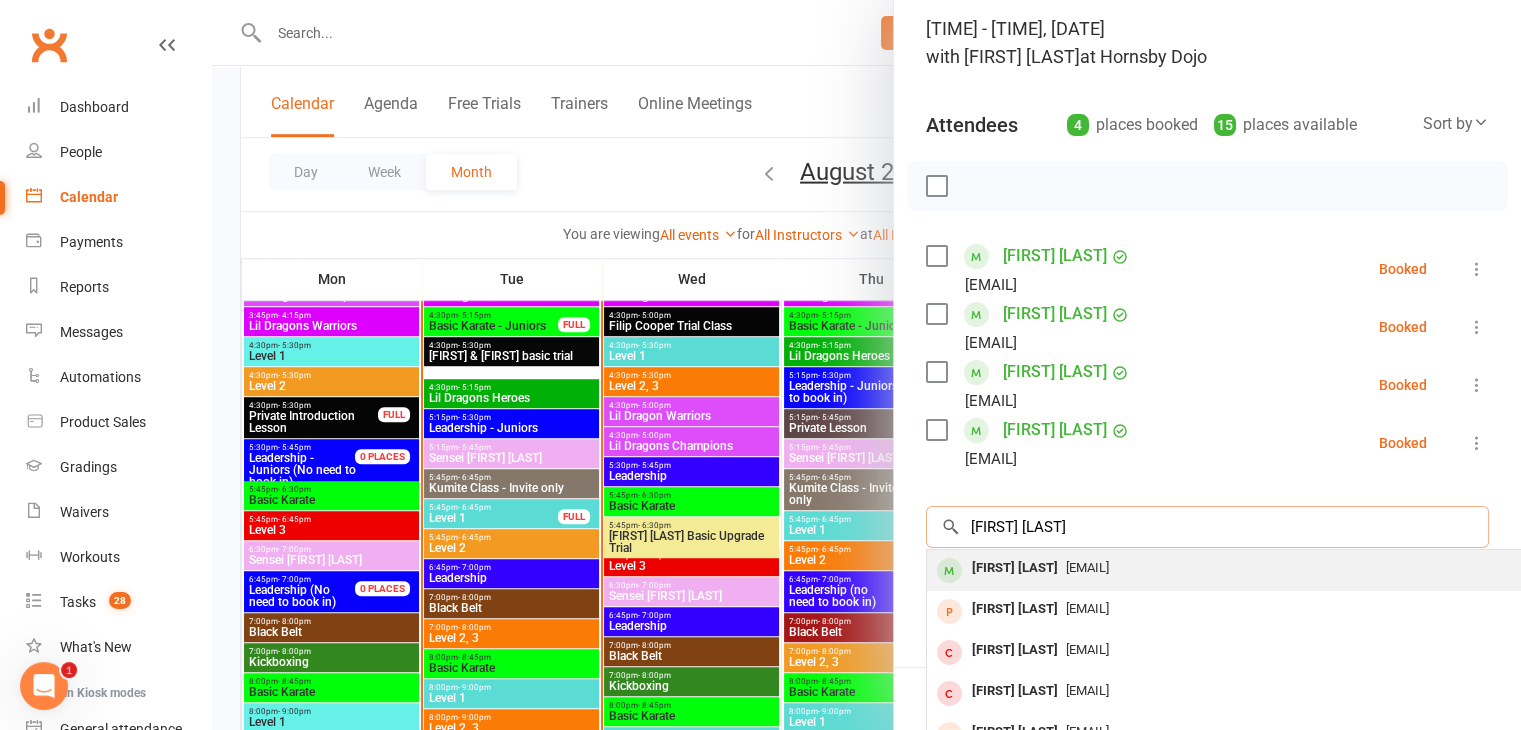 type on "Jenny Zhao" 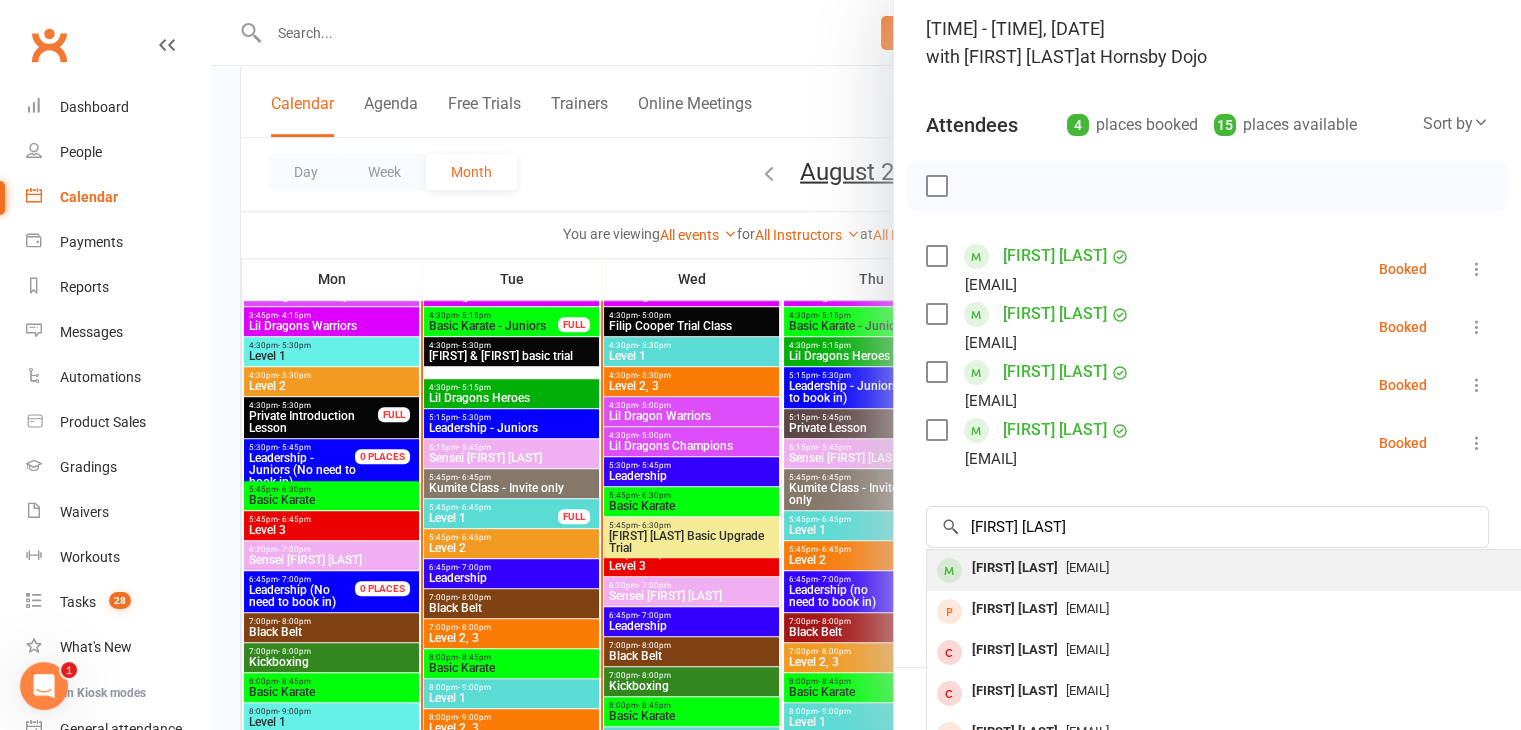 click on "Jenny Zhao" at bounding box center [1015, 568] 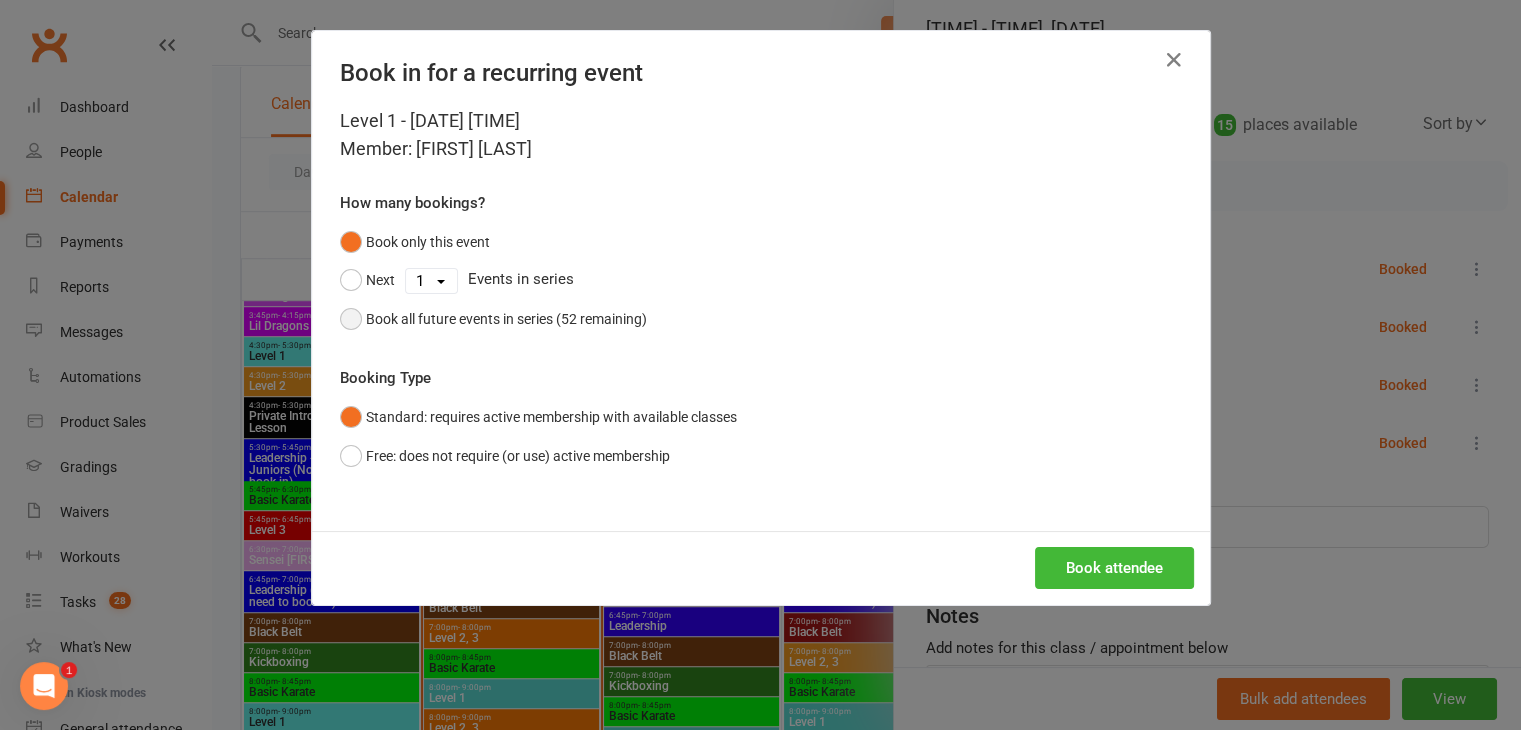click on "Book all future events in series (52 remaining)" at bounding box center [493, 319] 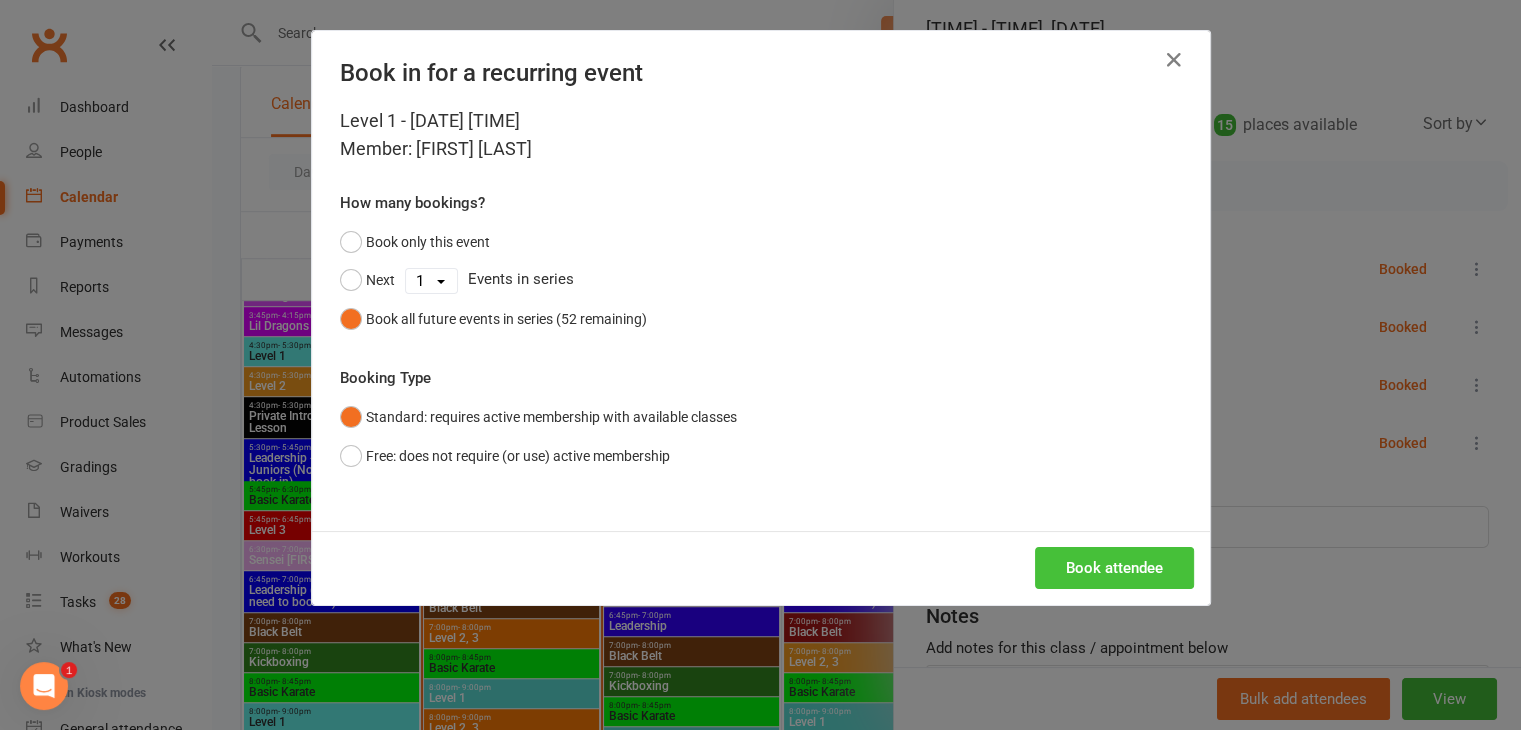 click on "Book attendee" at bounding box center (1114, 568) 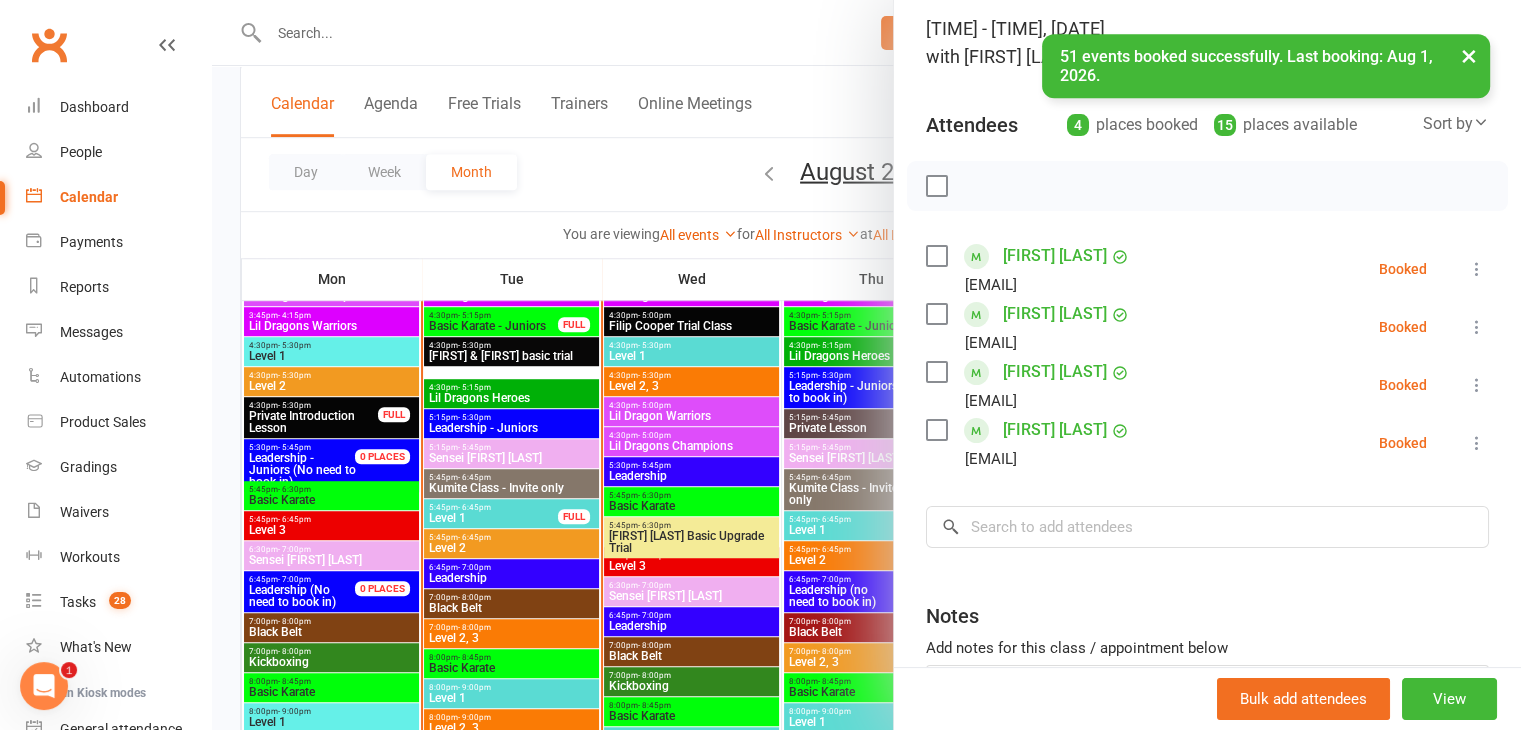 click at bounding box center [866, 365] 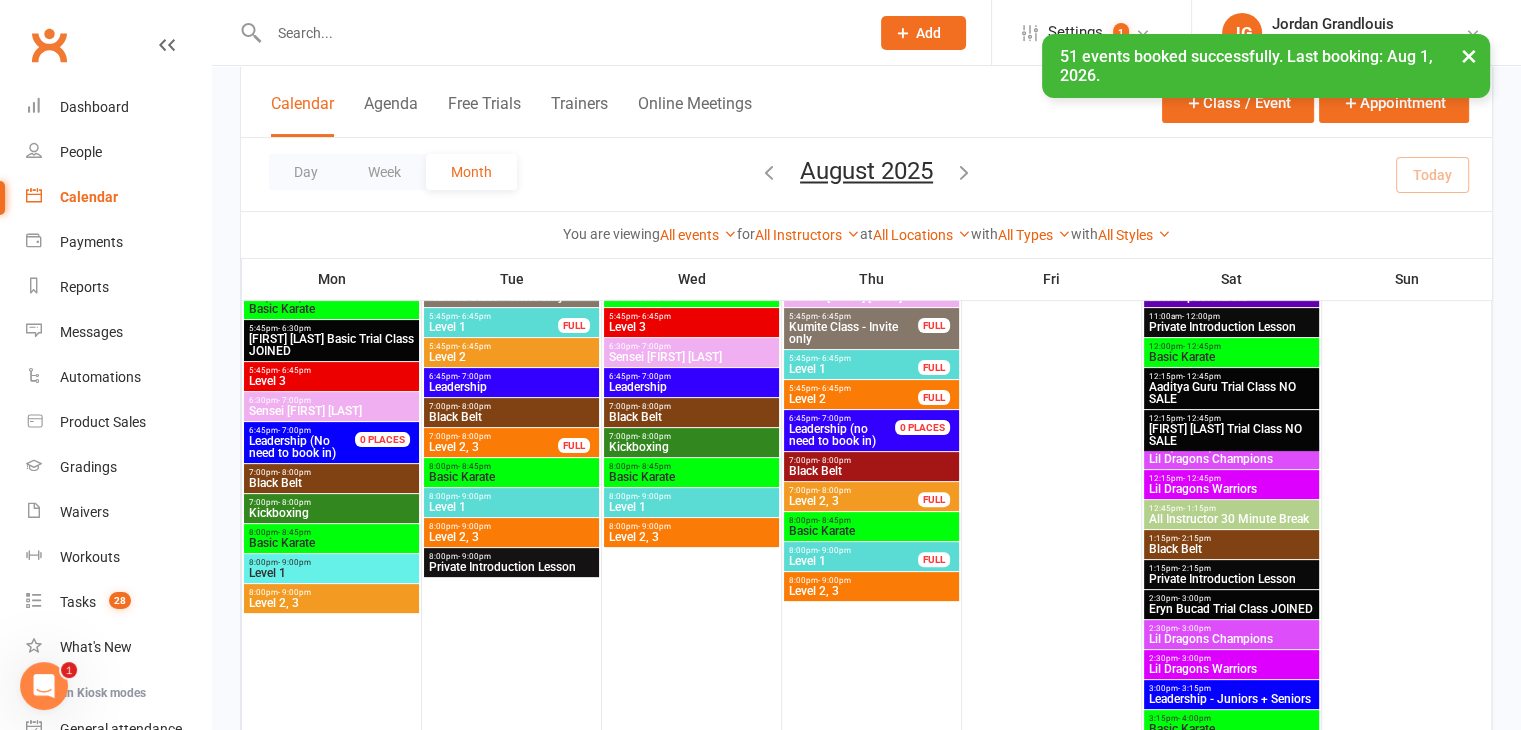 scroll, scrollTop: 463, scrollLeft: 0, axis: vertical 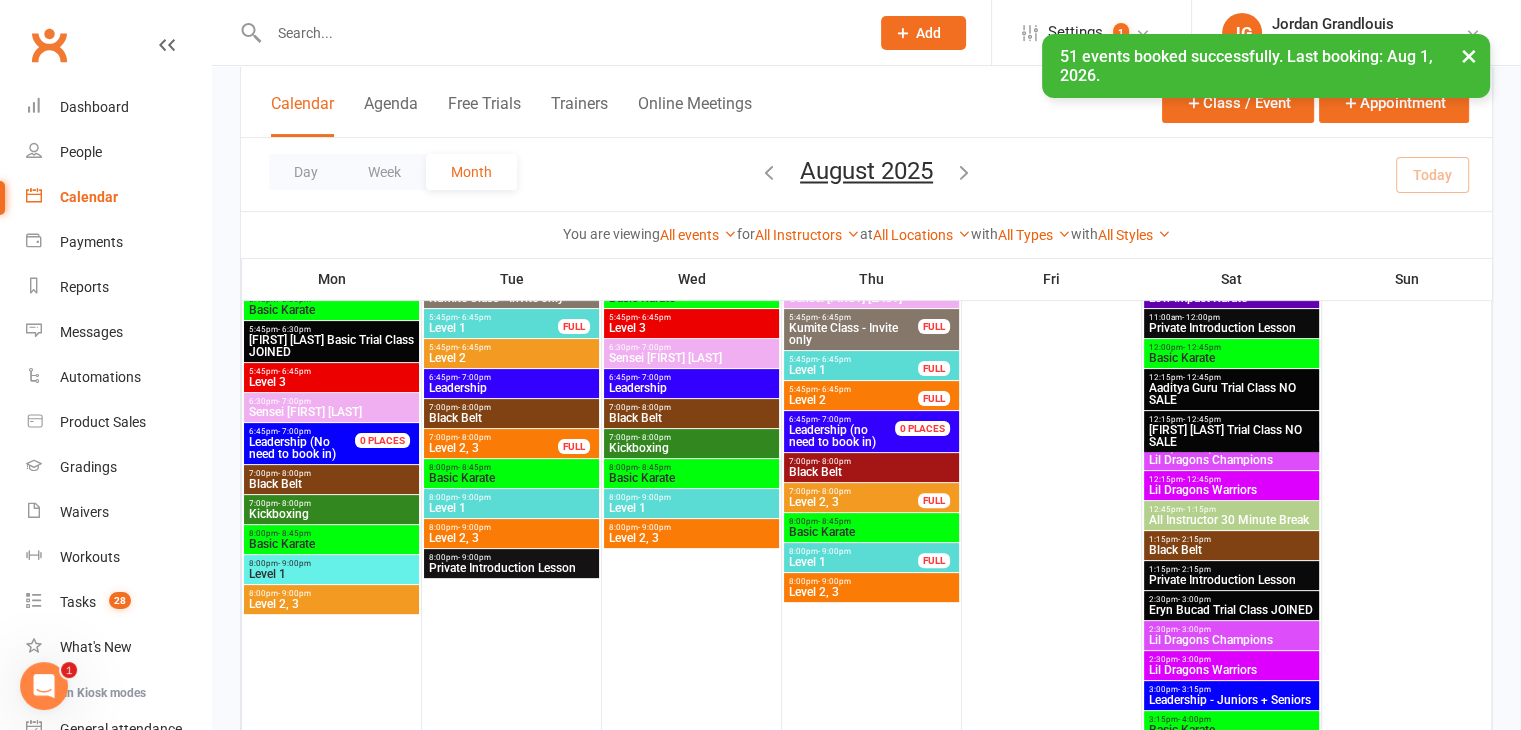 click on "8:00pm  - 9:00pm" at bounding box center [511, 497] 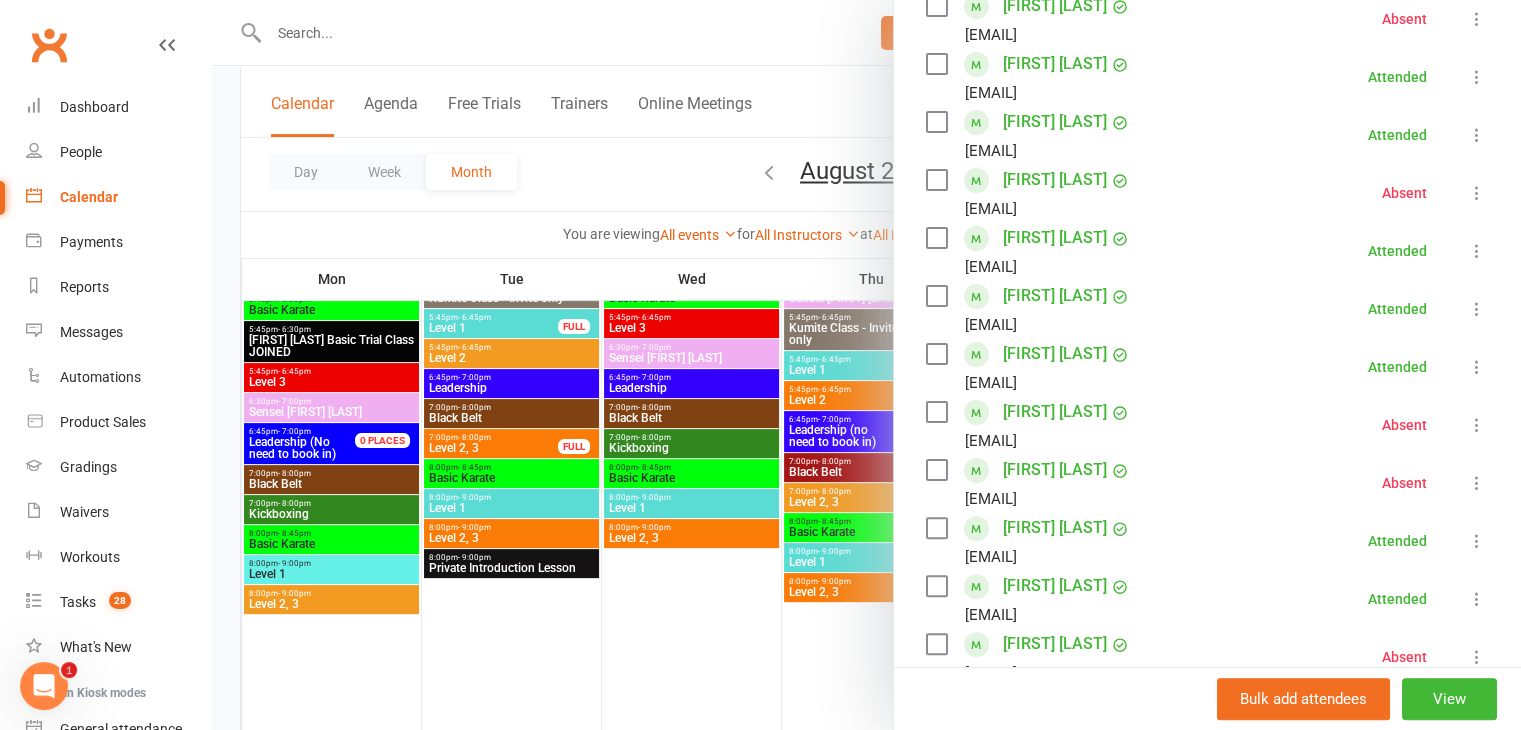 scroll, scrollTop: 875, scrollLeft: 0, axis: vertical 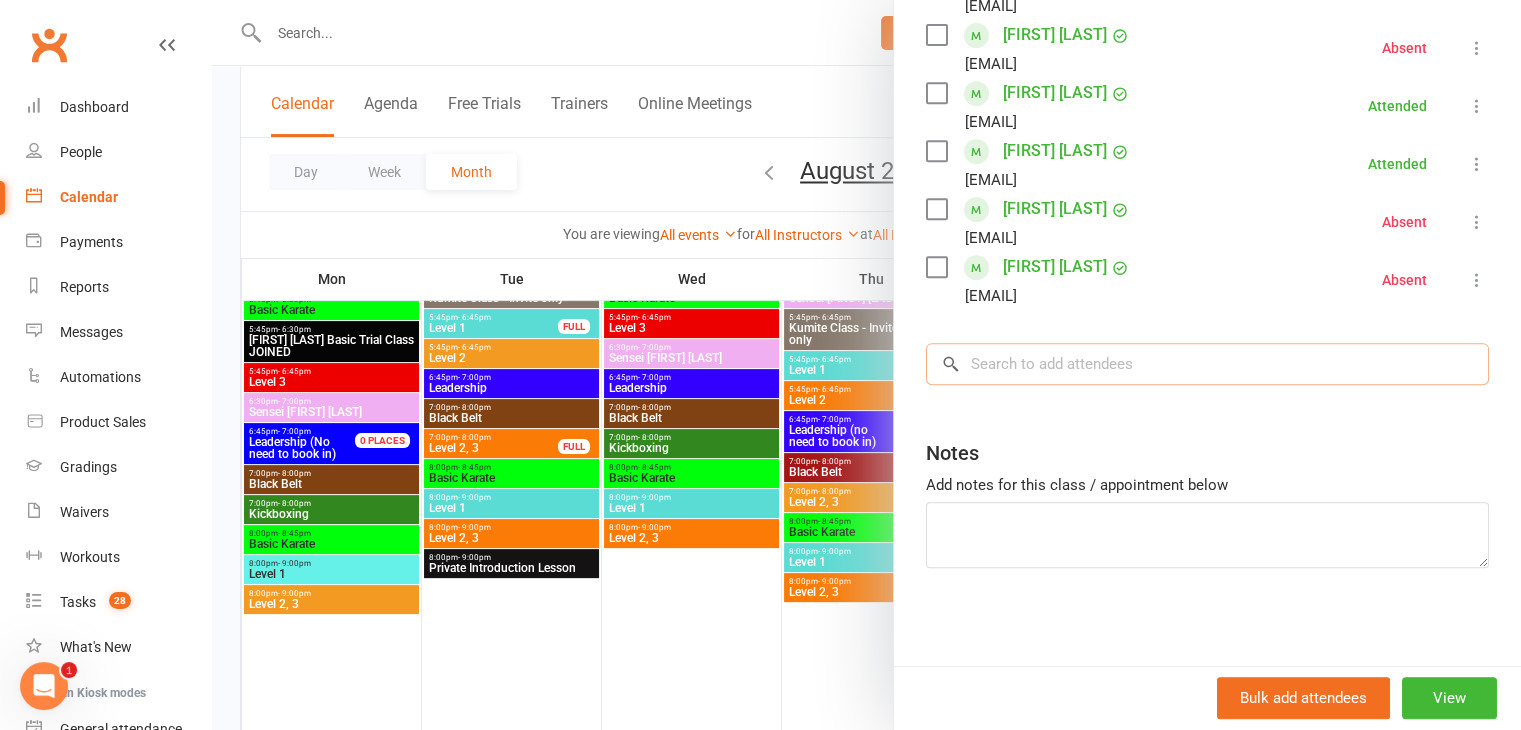 click at bounding box center (1207, 364) 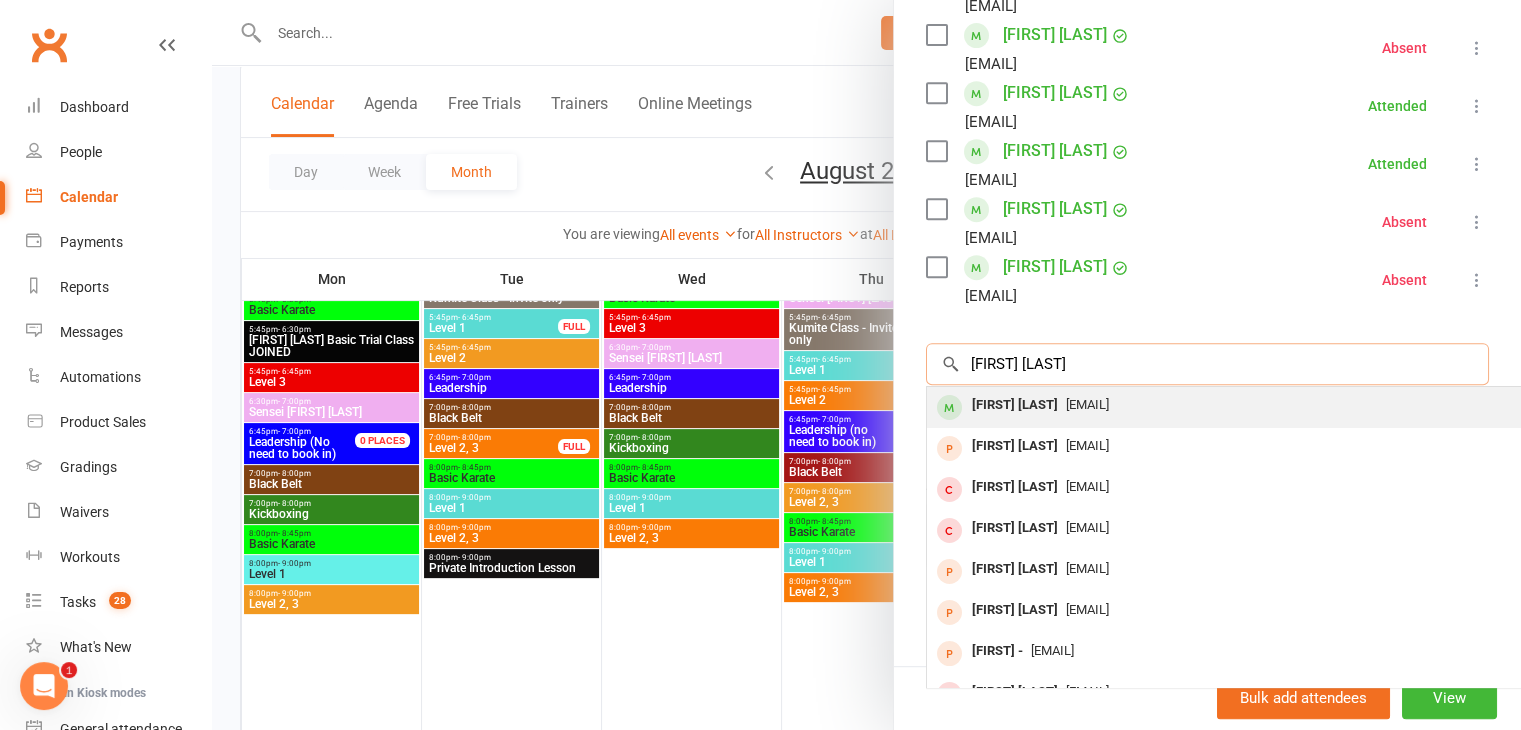 type on "Jenny Zhao" 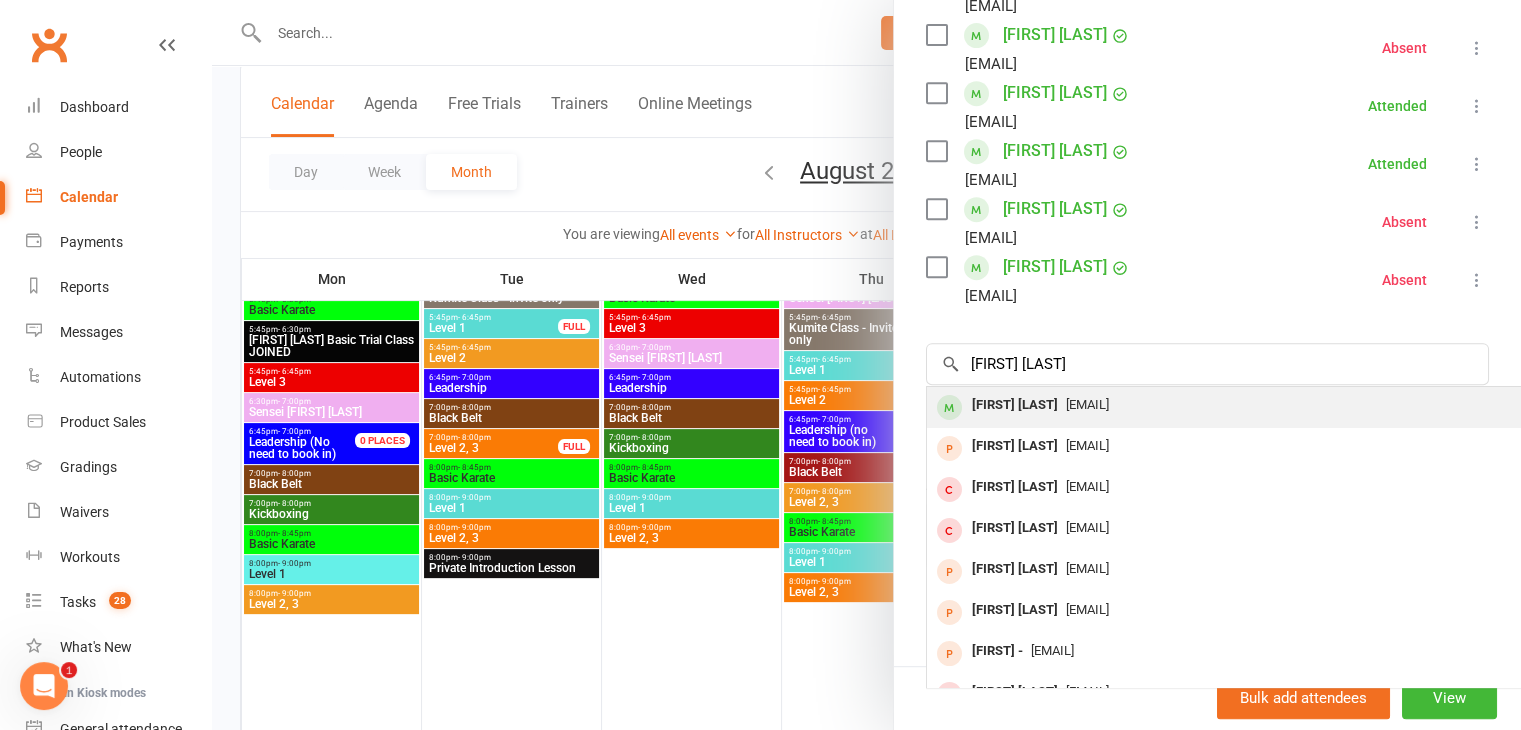 click on "Jenny Zhao" at bounding box center [1015, 405] 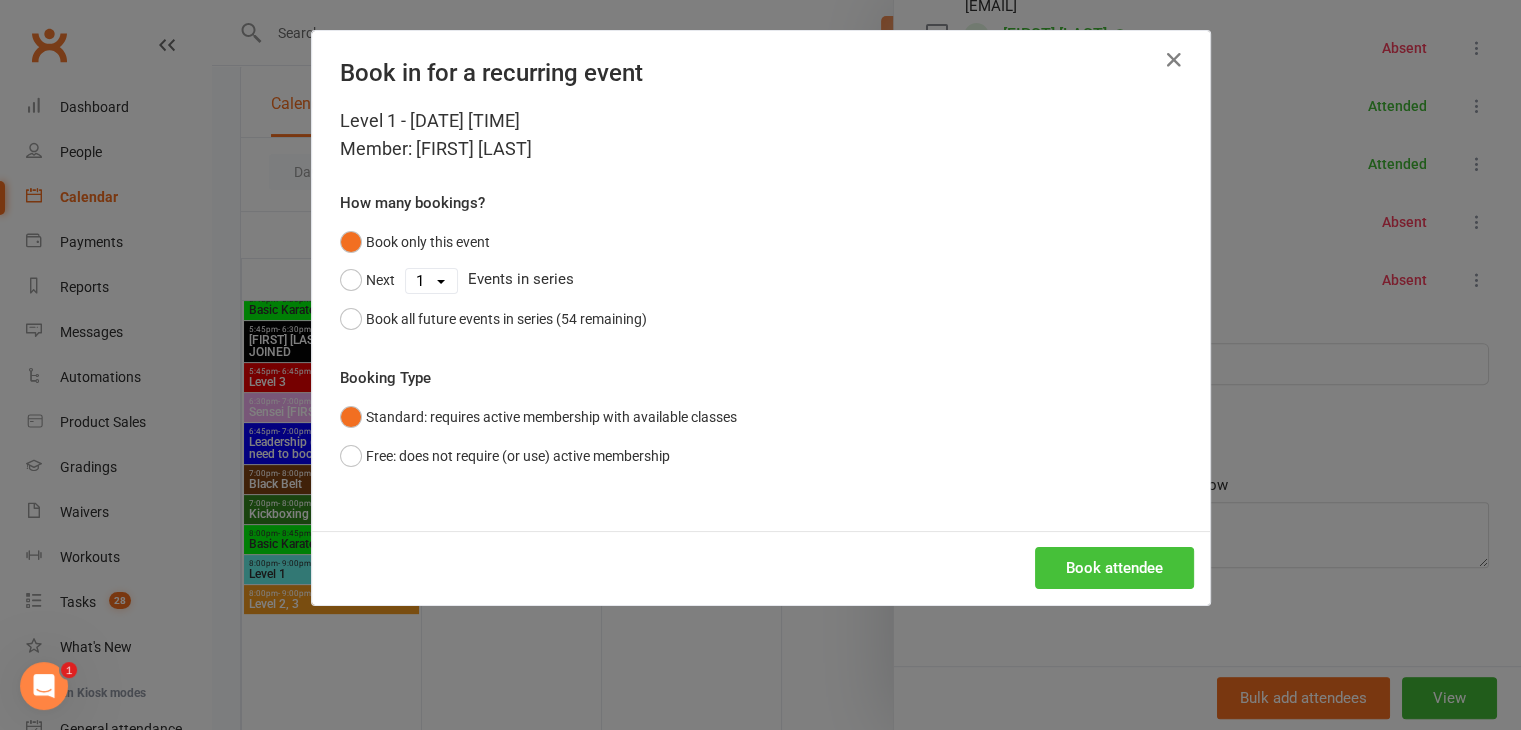 click on "Book attendee" at bounding box center (1114, 568) 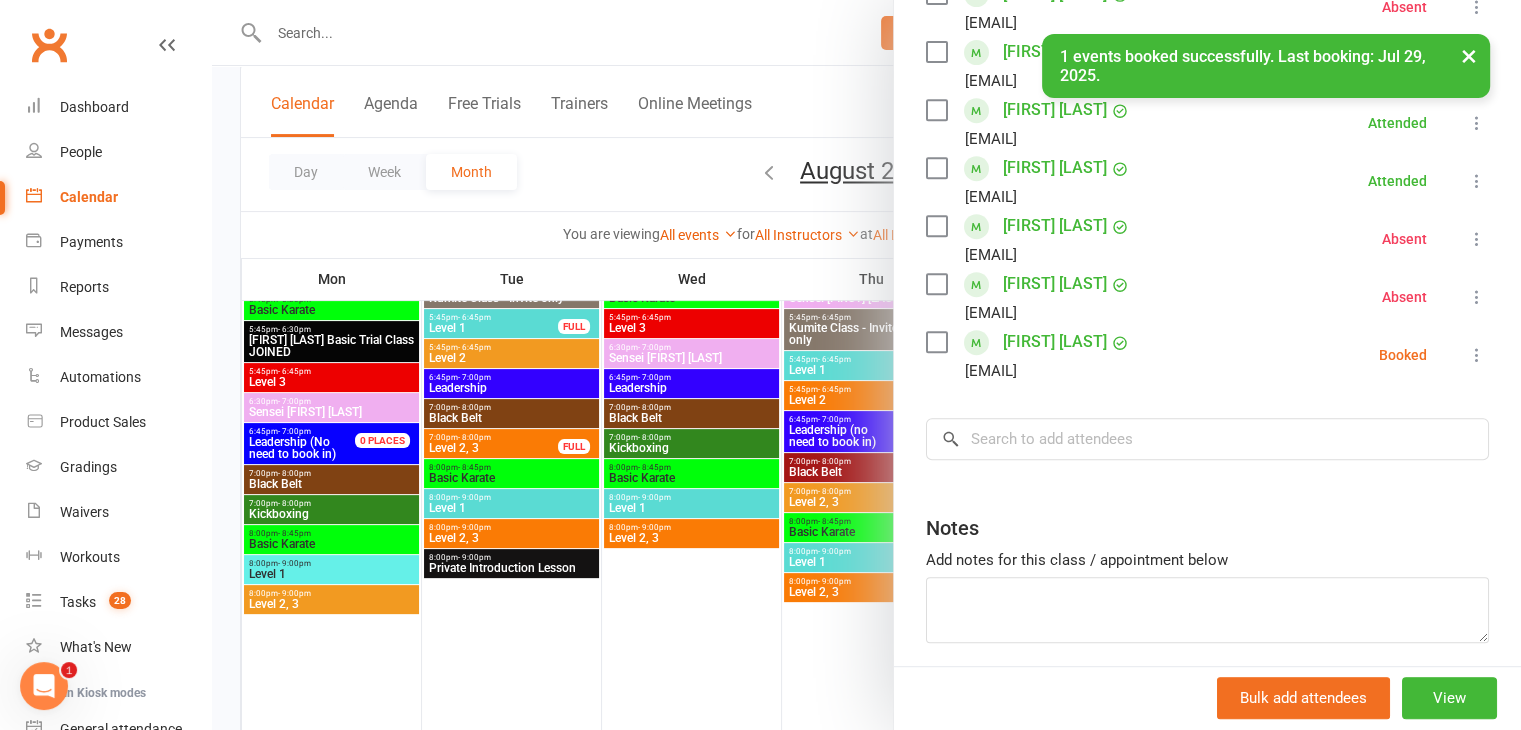 scroll, scrollTop: 859, scrollLeft: 0, axis: vertical 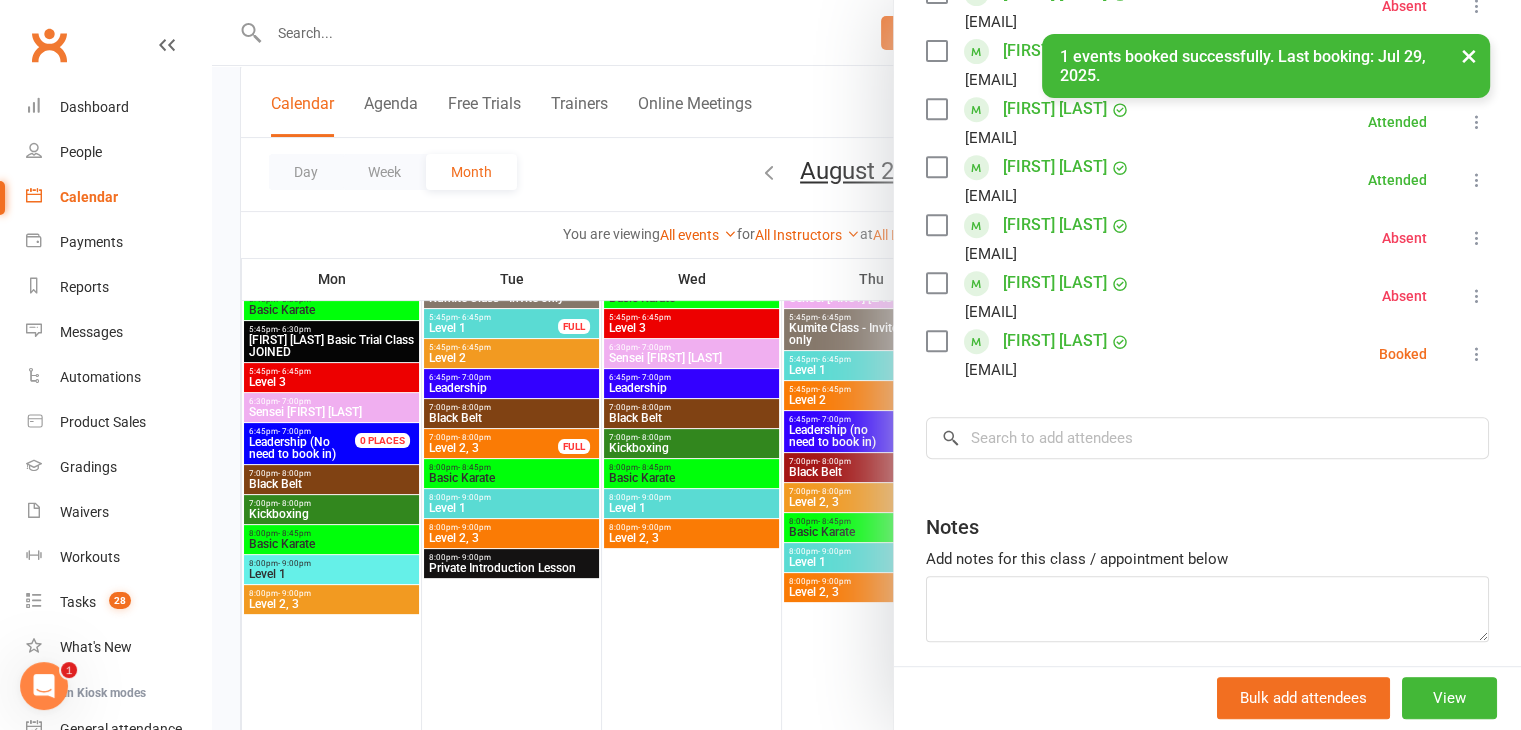 click at bounding box center (1477, 354) 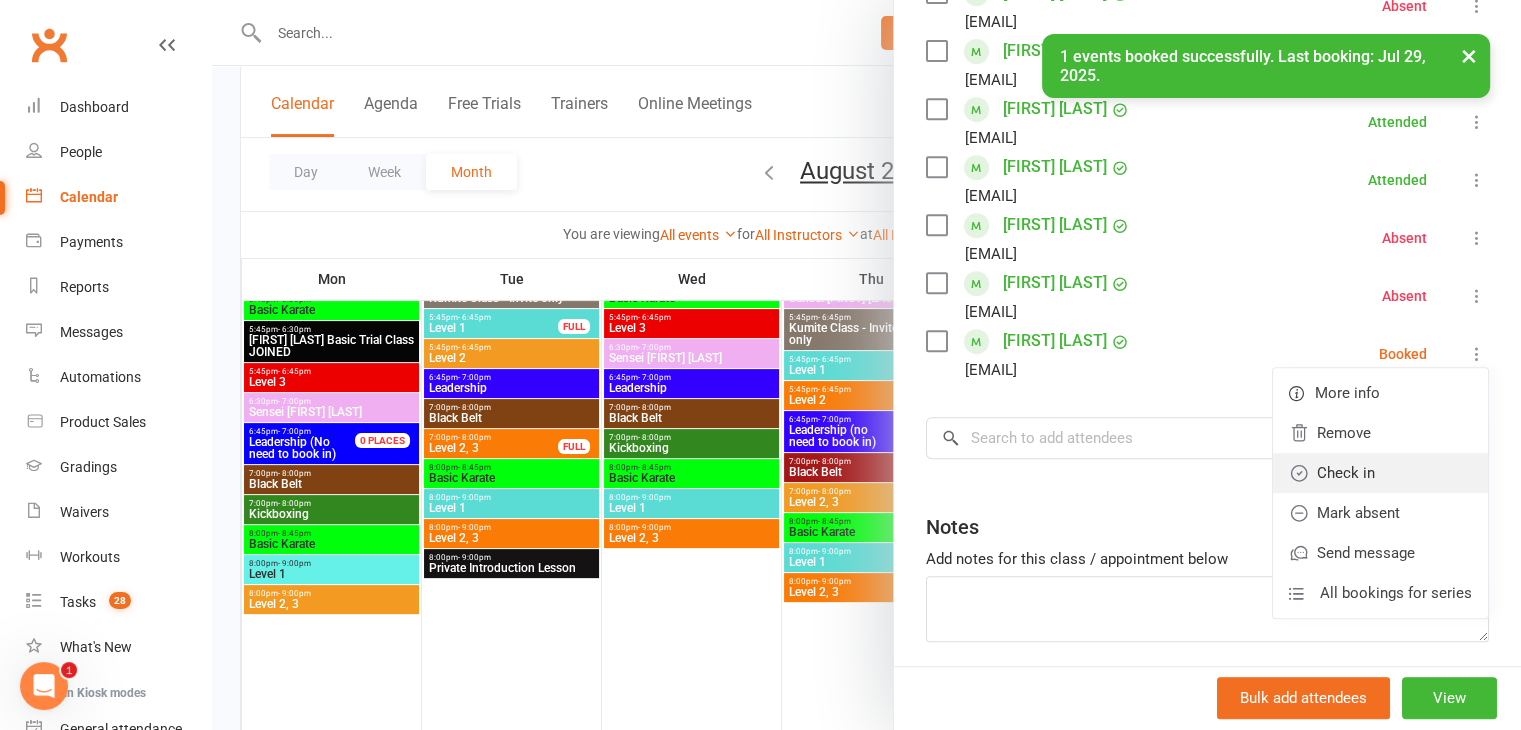 click on "Check in" at bounding box center [1380, 473] 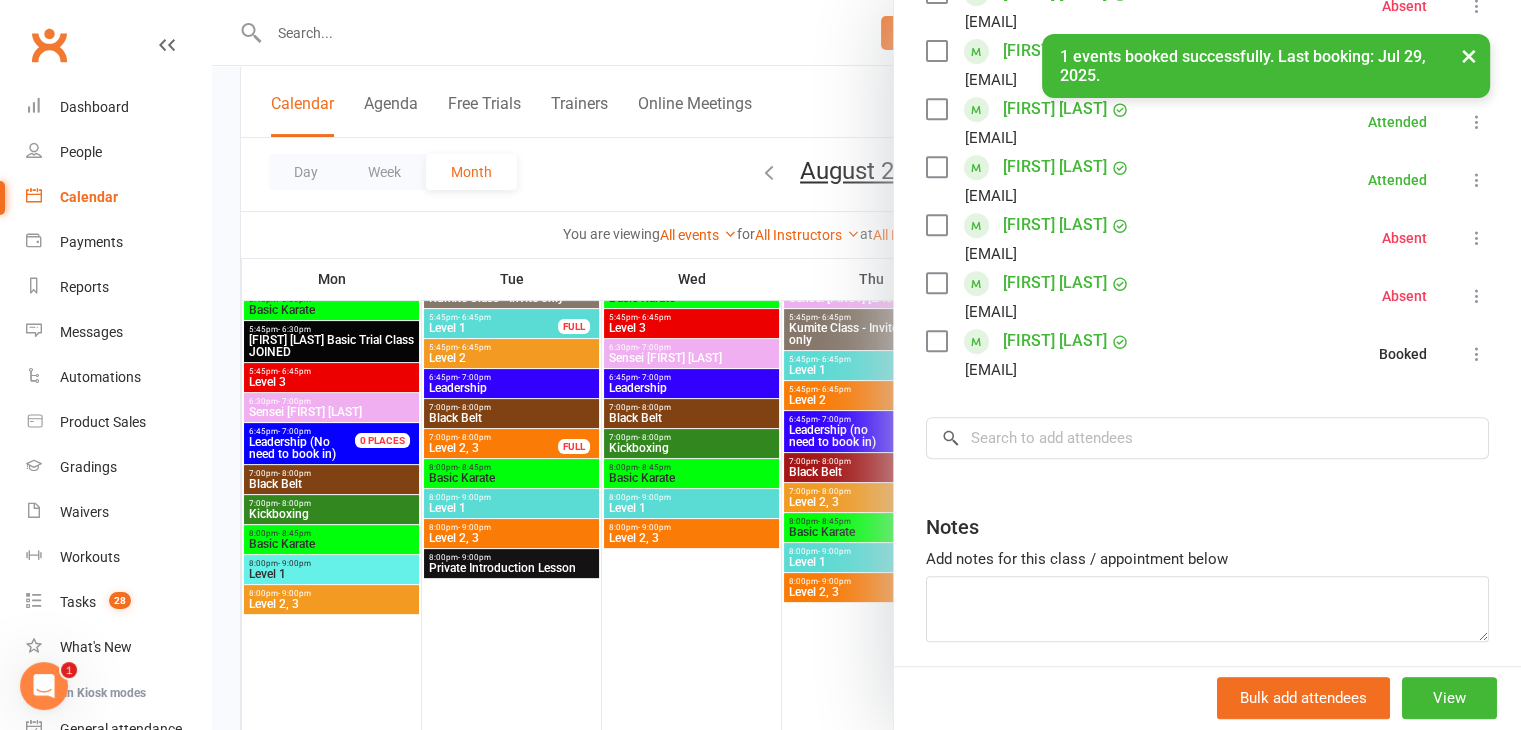 click at bounding box center (866, 365) 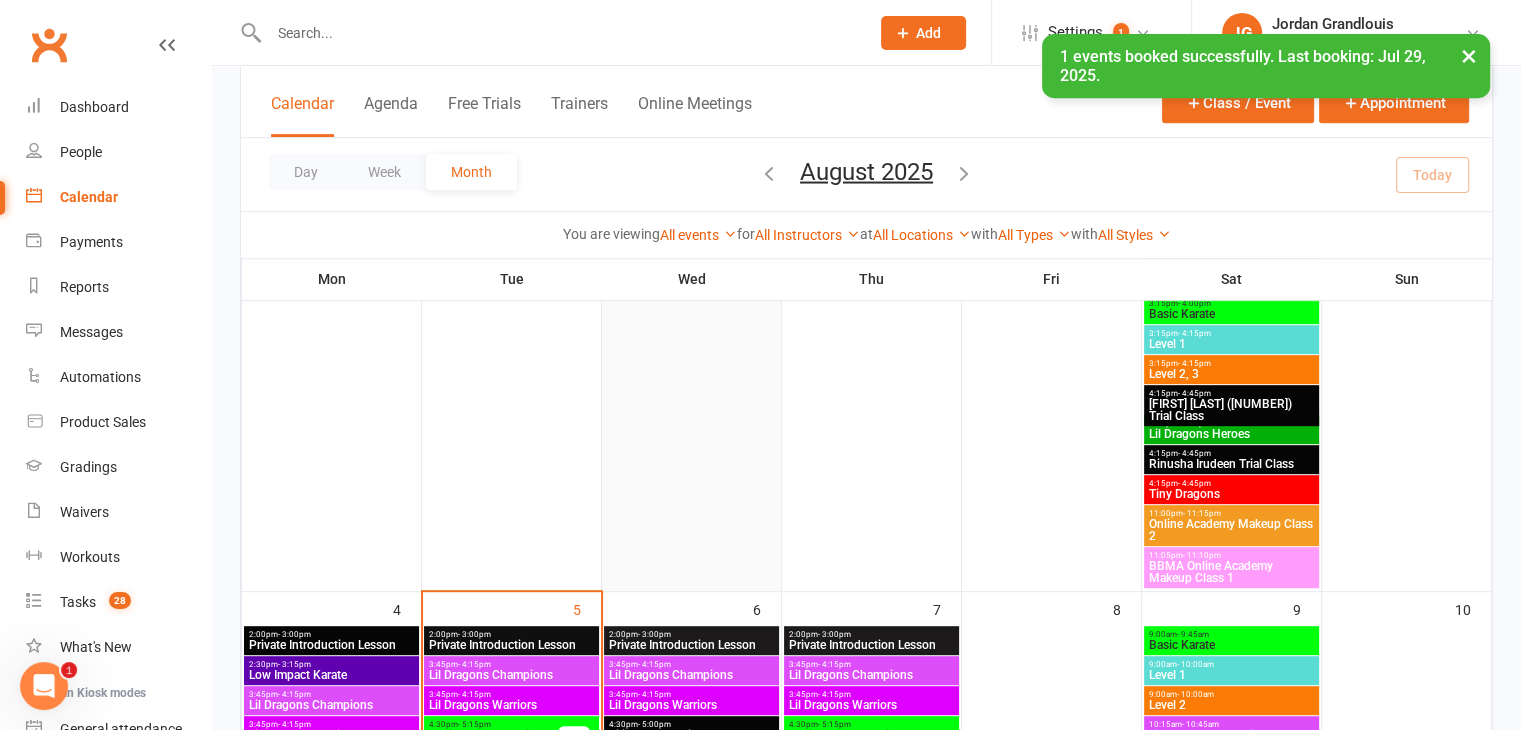 scroll, scrollTop: 1144, scrollLeft: 0, axis: vertical 